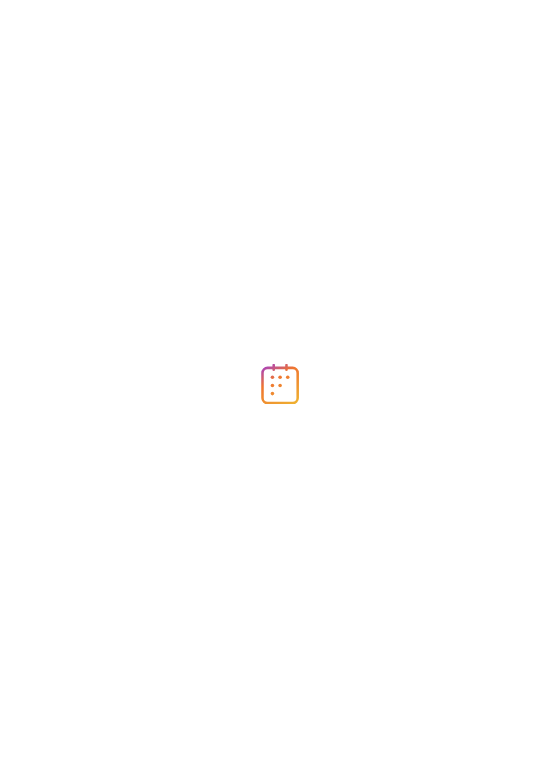 scroll, scrollTop: 0, scrollLeft: 0, axis: both 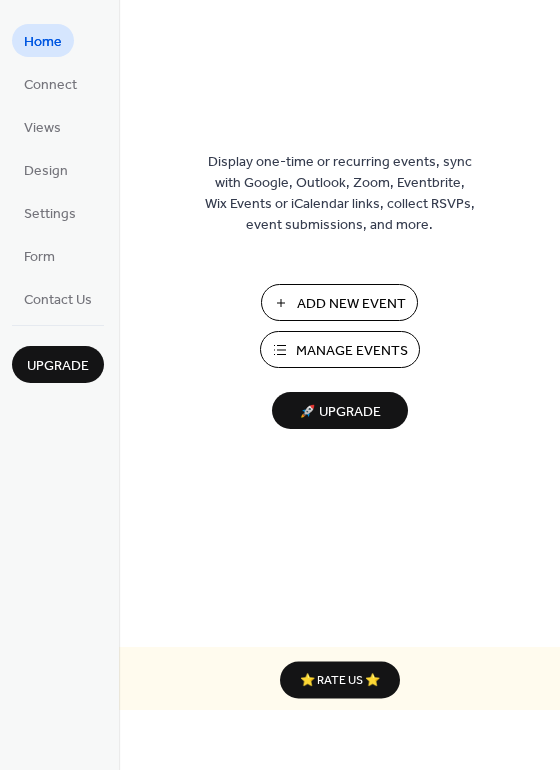 click on "Add New Event" at bounding box center [351, 304] 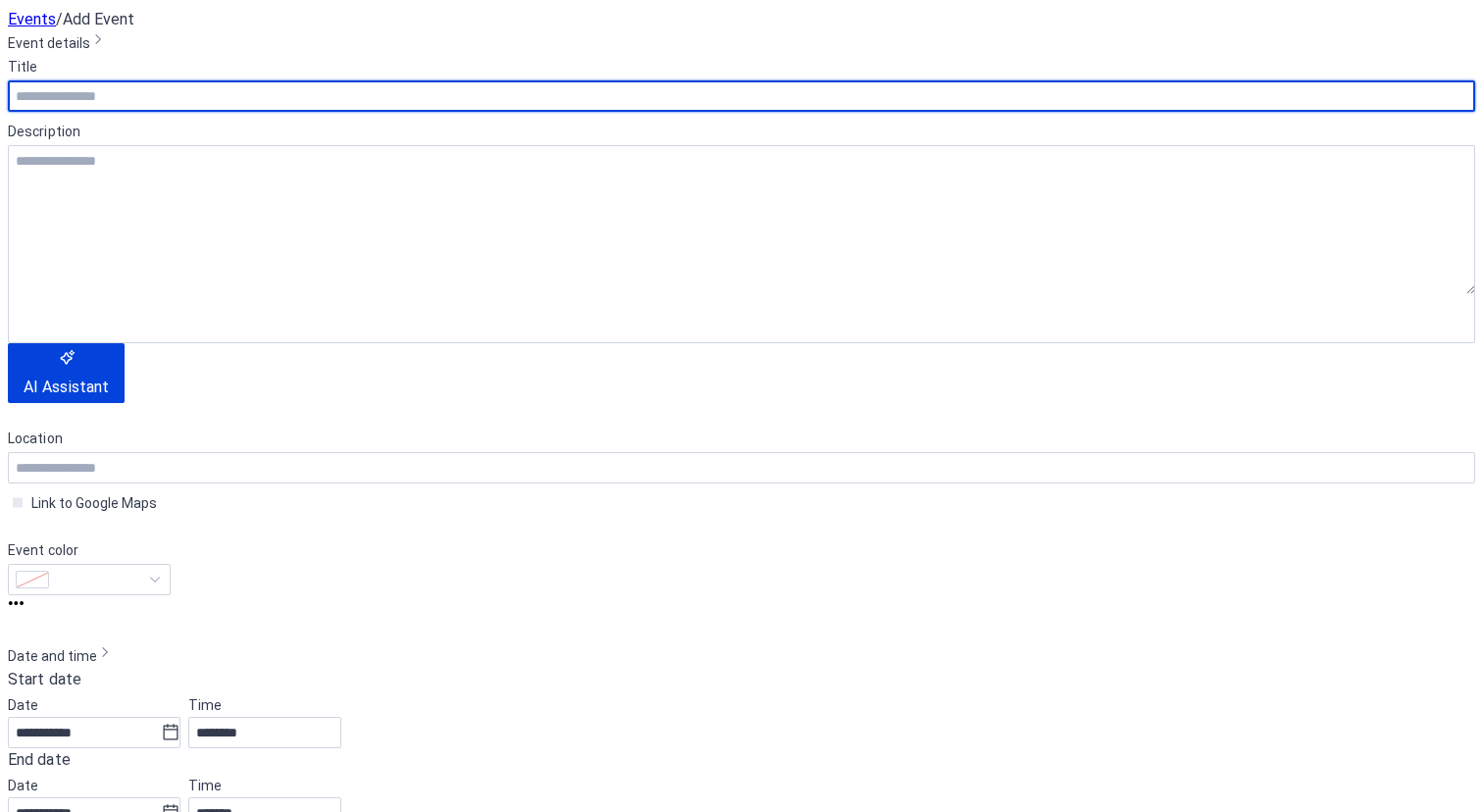 scroll, scrollTop: 0, scrollLeft: 0, axis: both 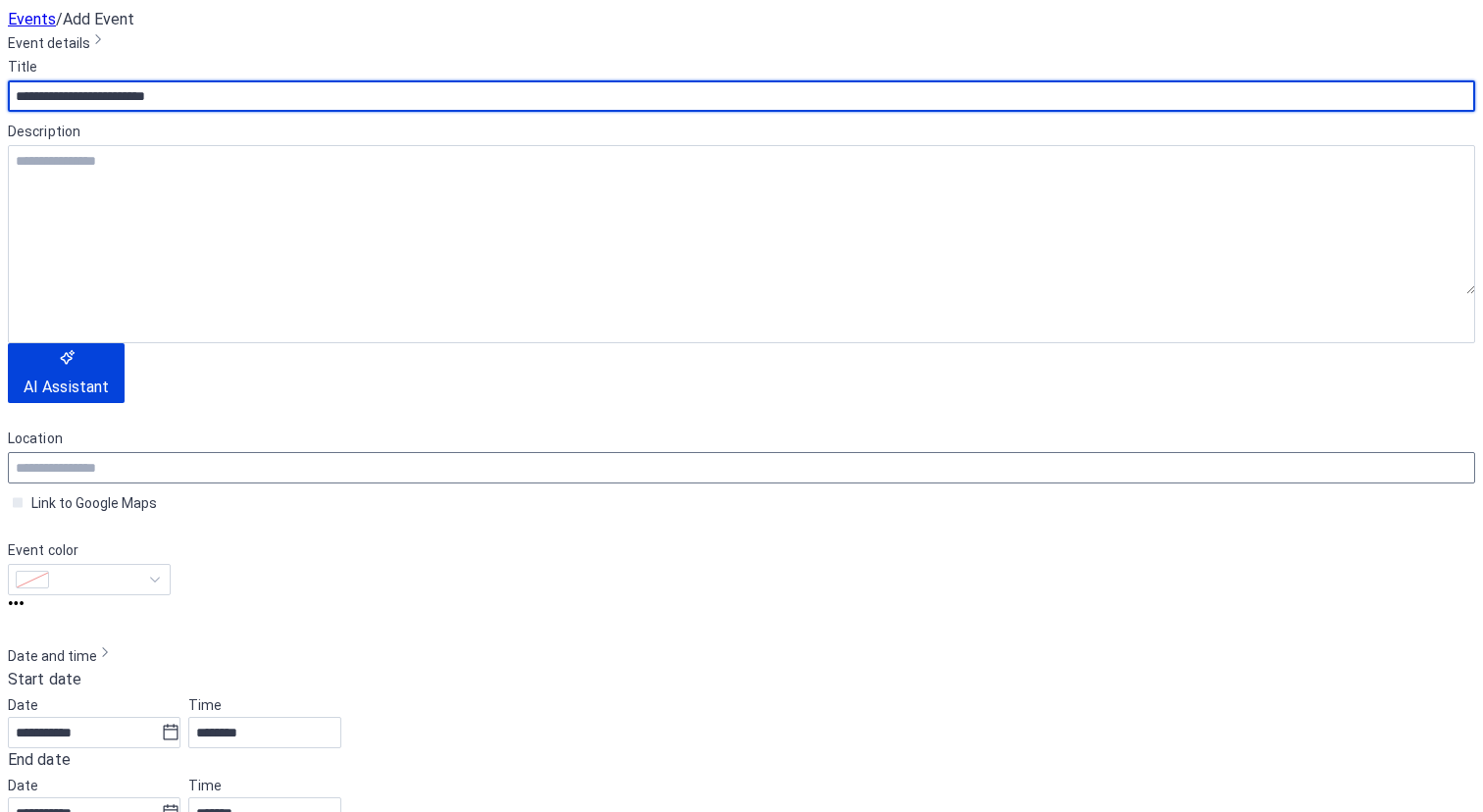 type on "**********" 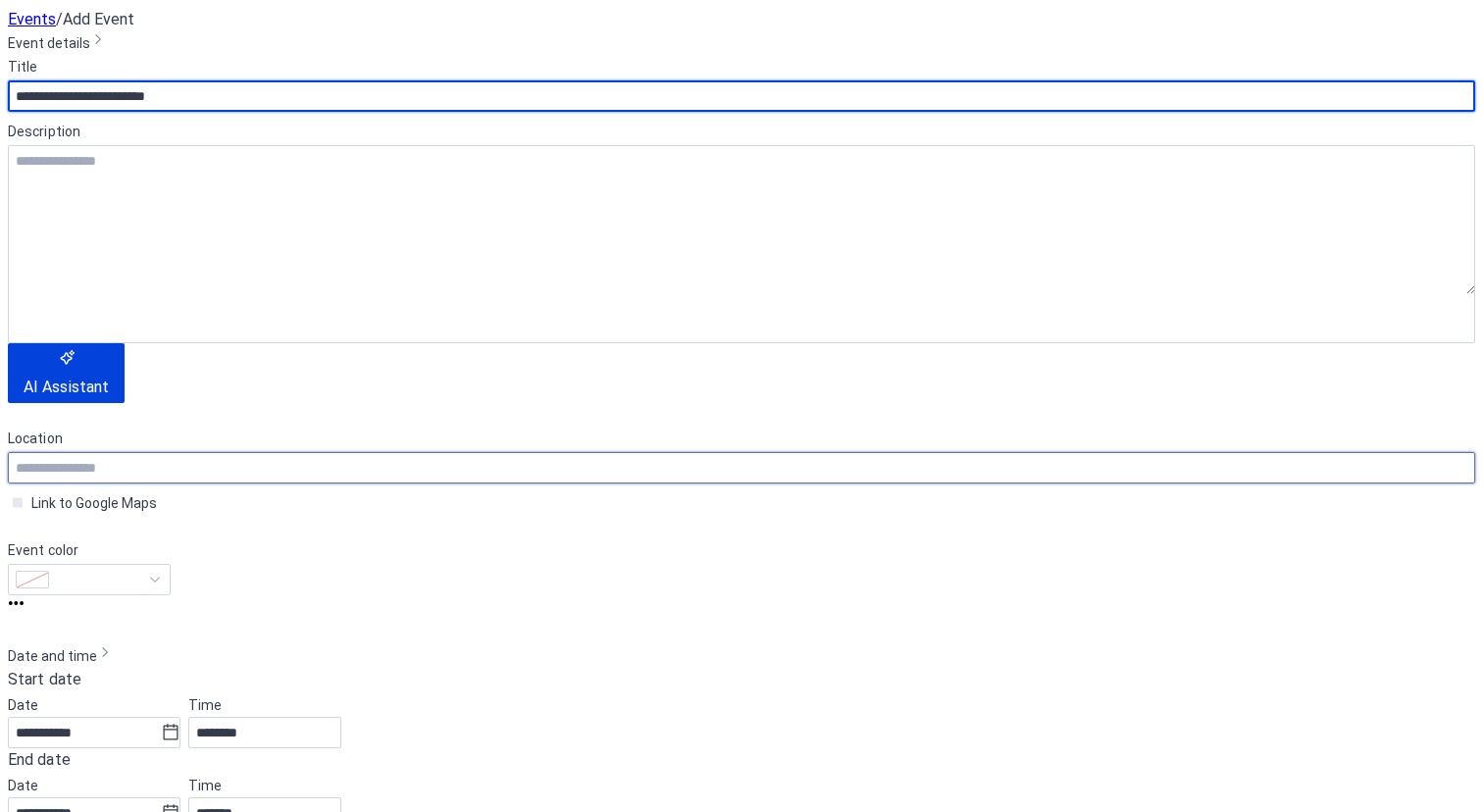 click at bounding box center (742, 468) 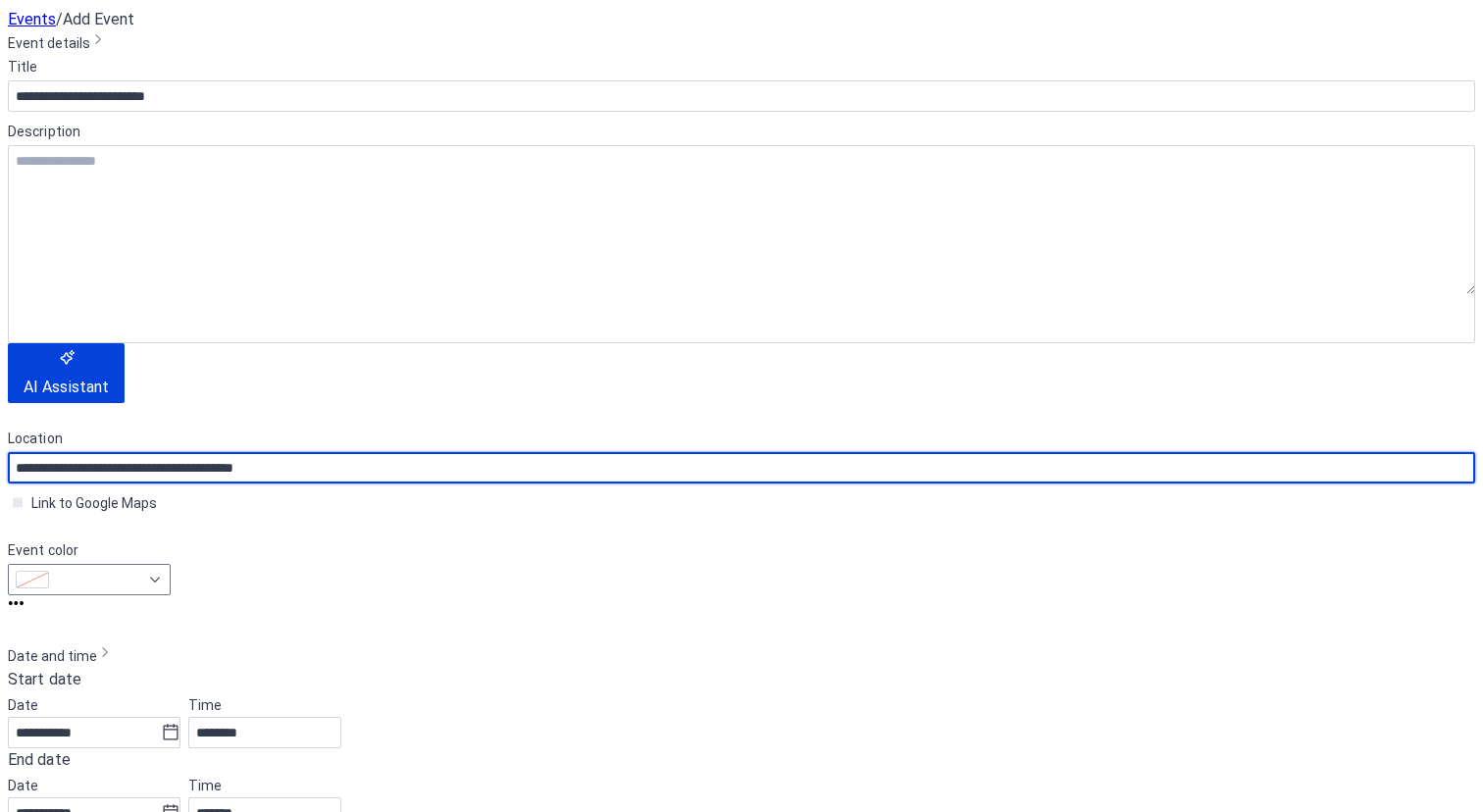 type on "**********" 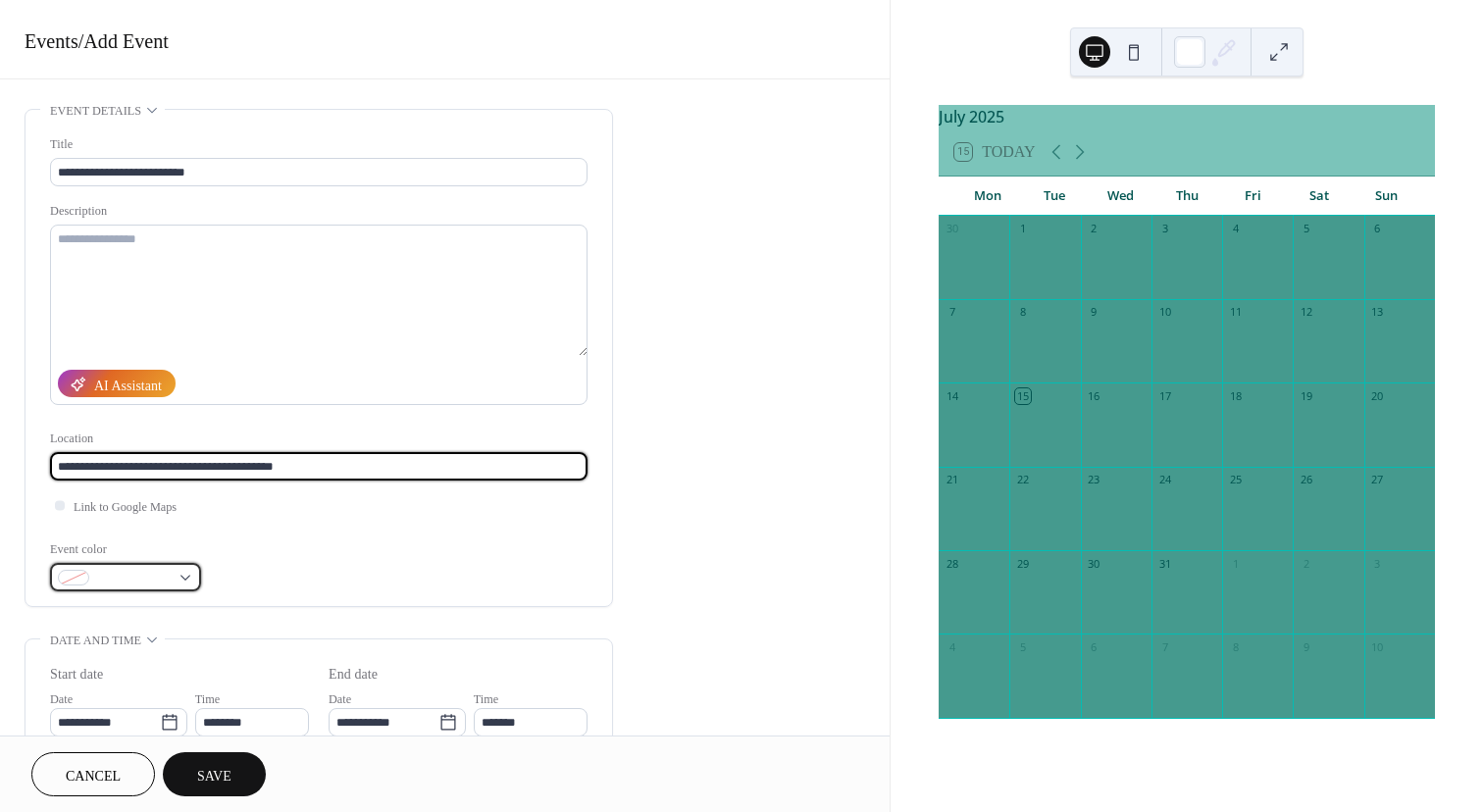 click at bounding box center [126, 577] 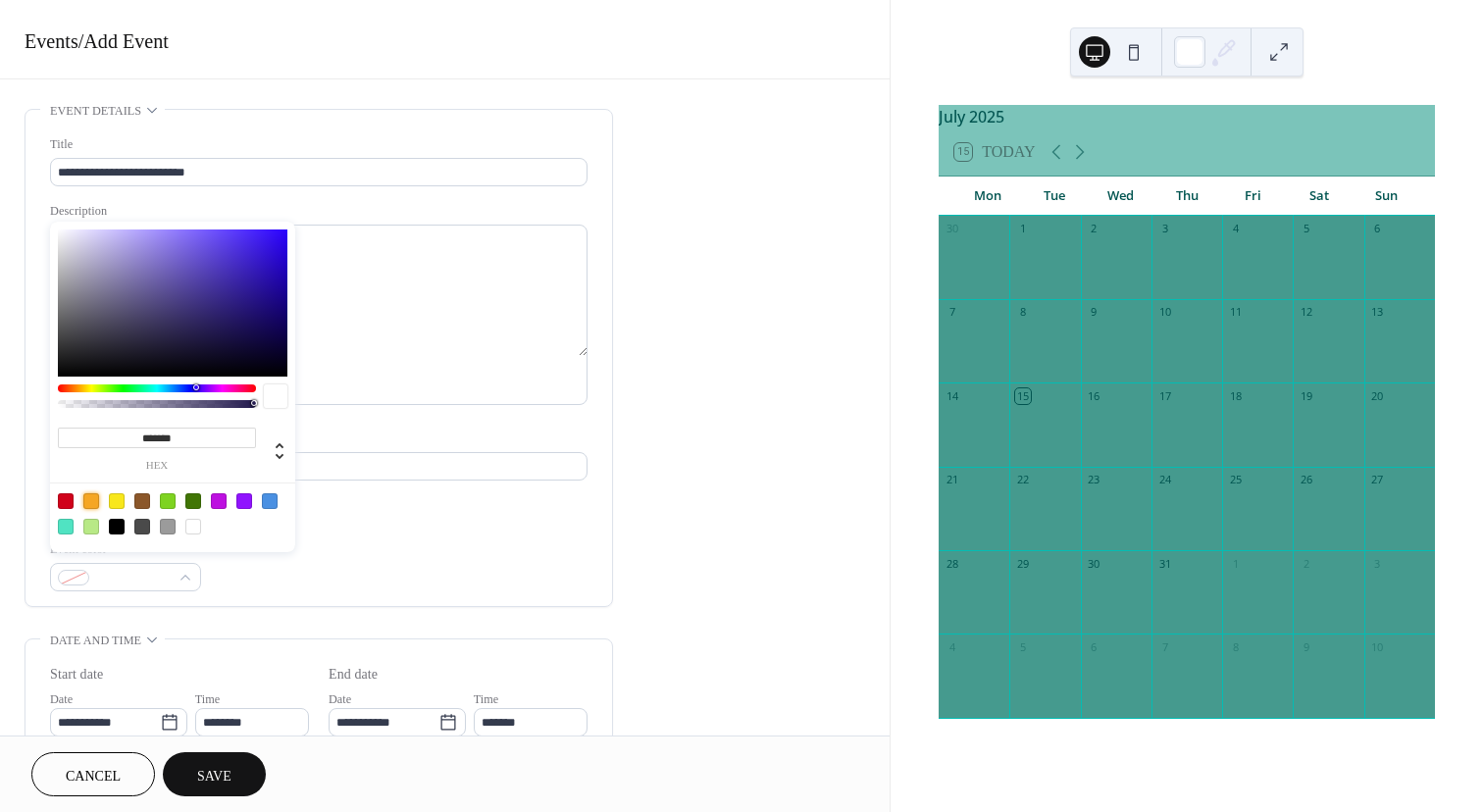 click at bounding box center (91, 501) 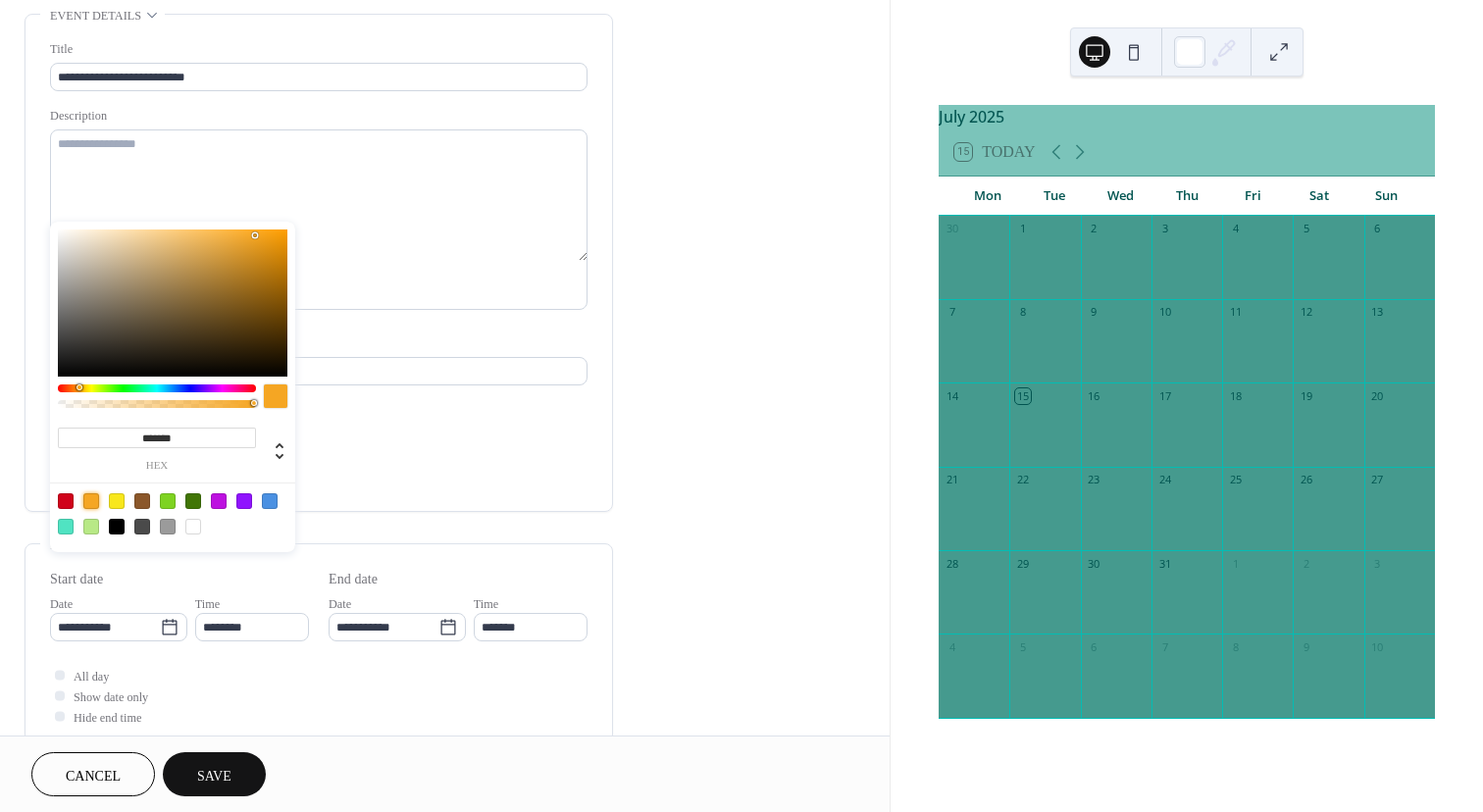 scroll, scrollTop: 97, scrollLeft: 0, axis: vertical 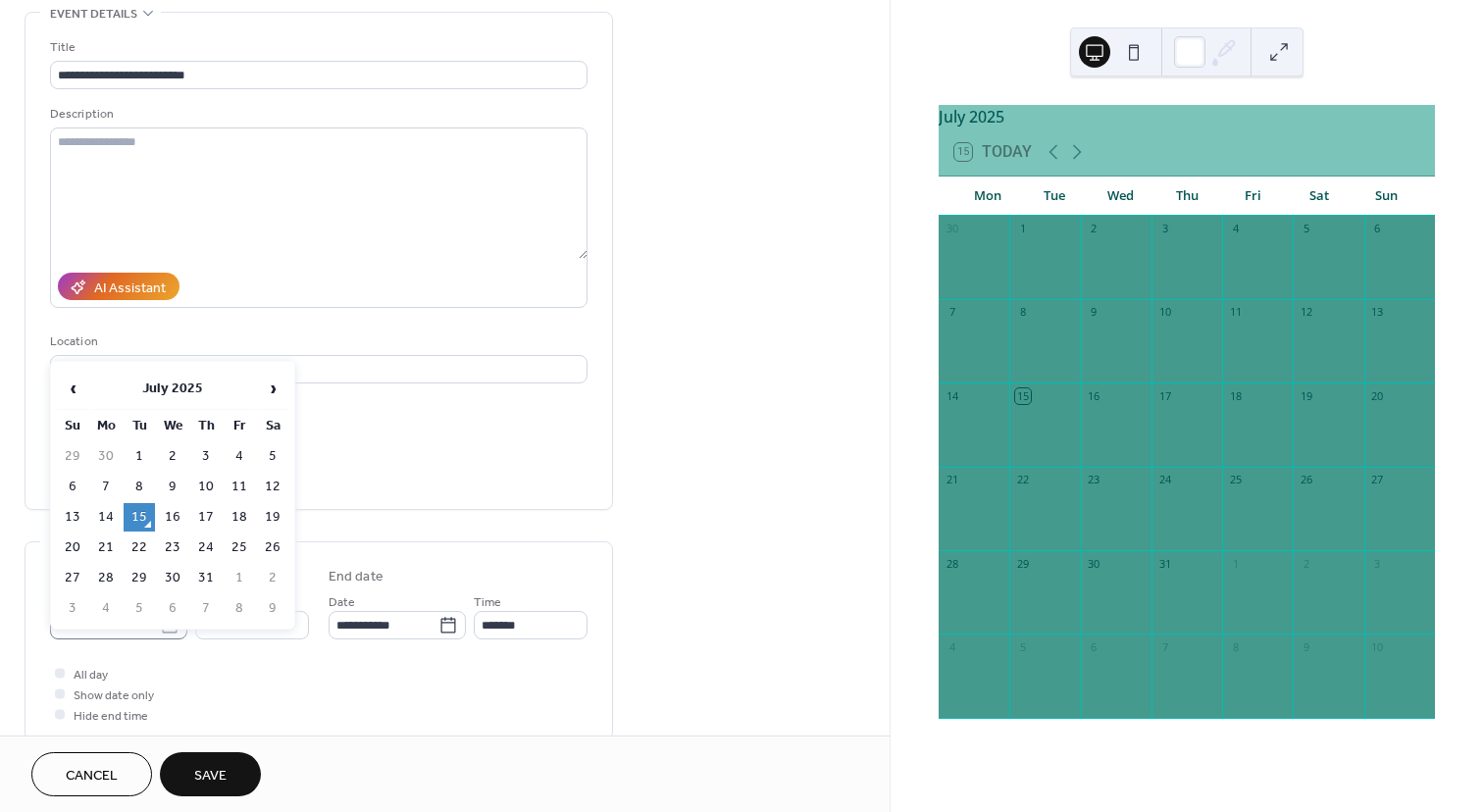 click on "**********" at bounding box center (742, 406) 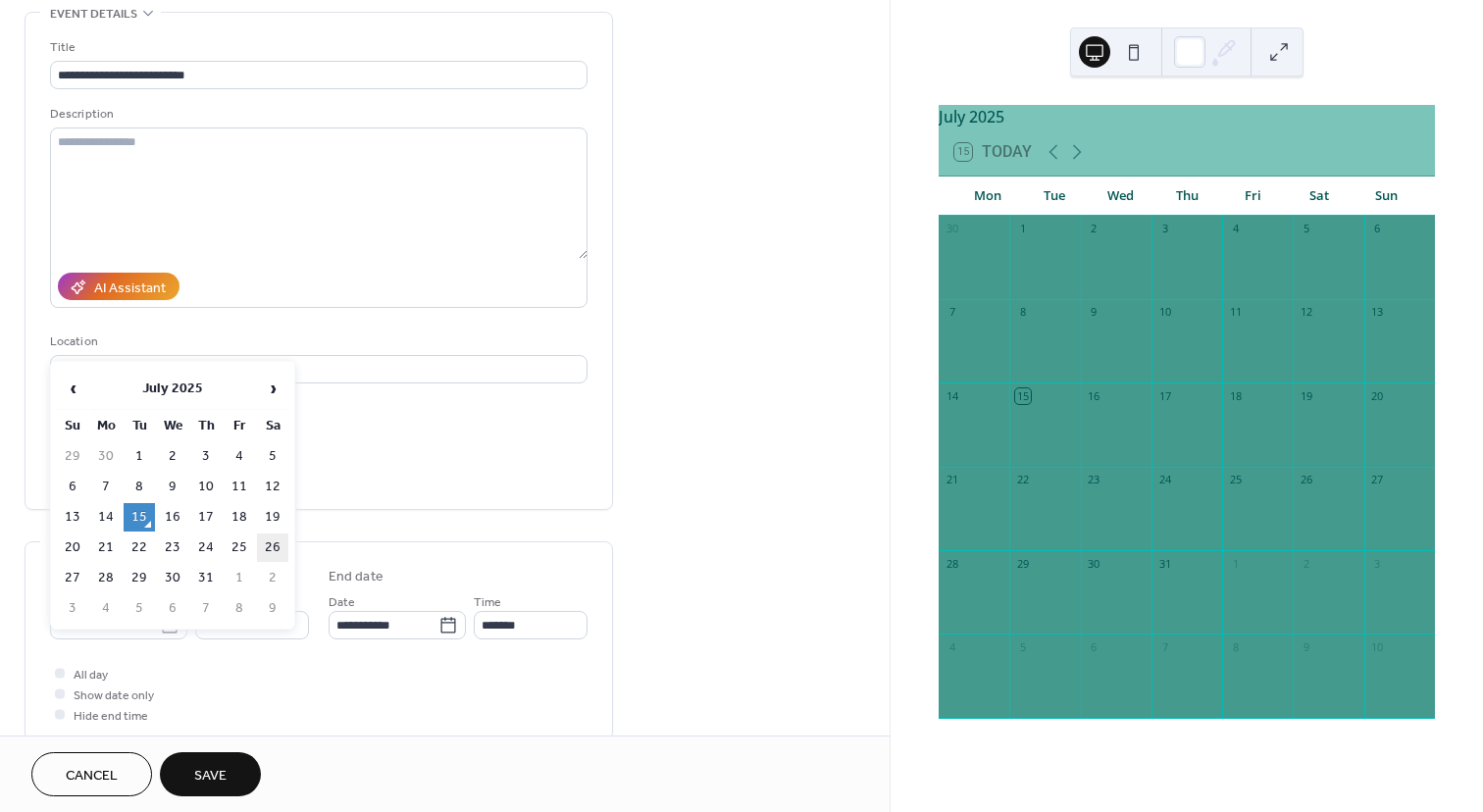 click on "26" at bounding box center (273, 547) 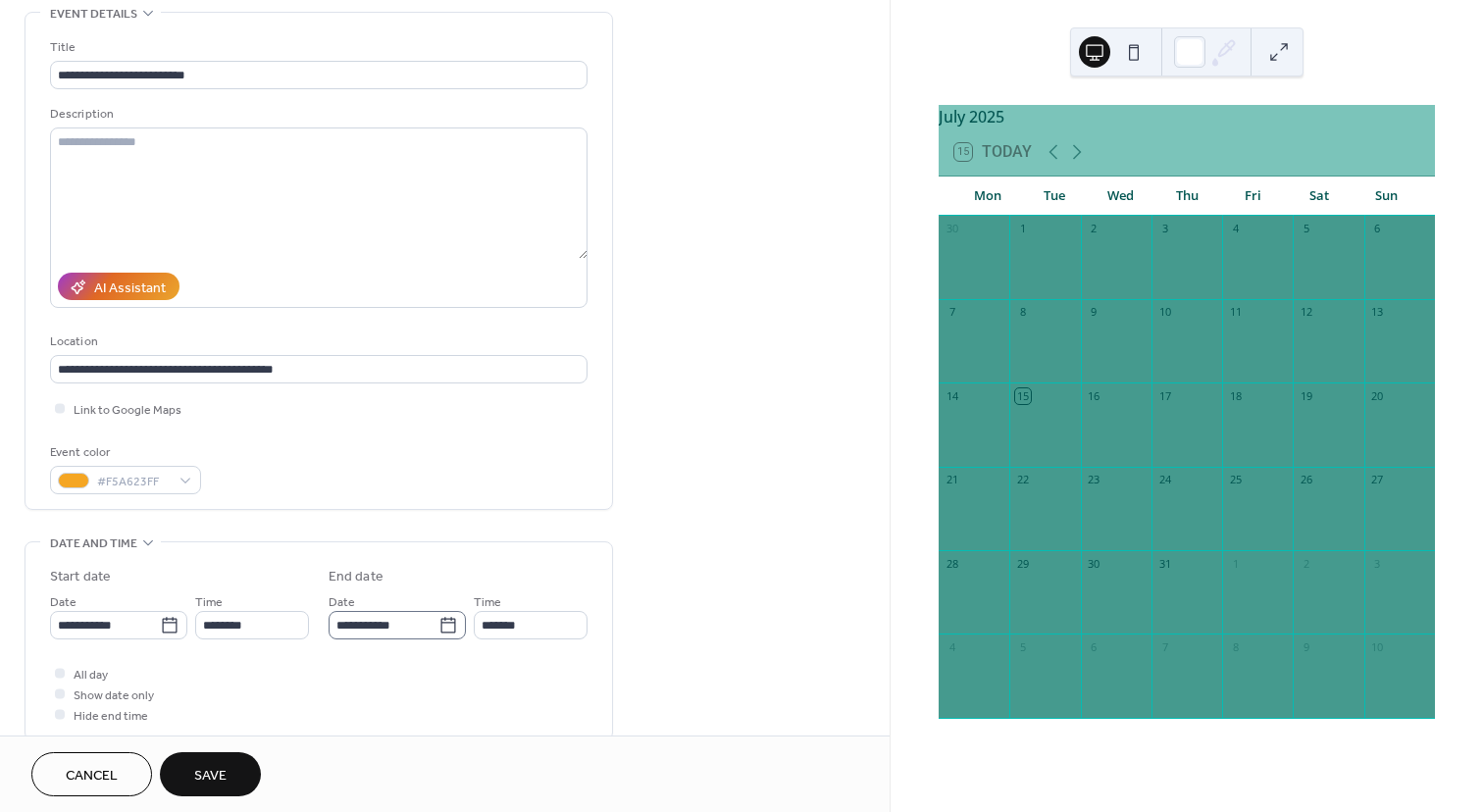 click 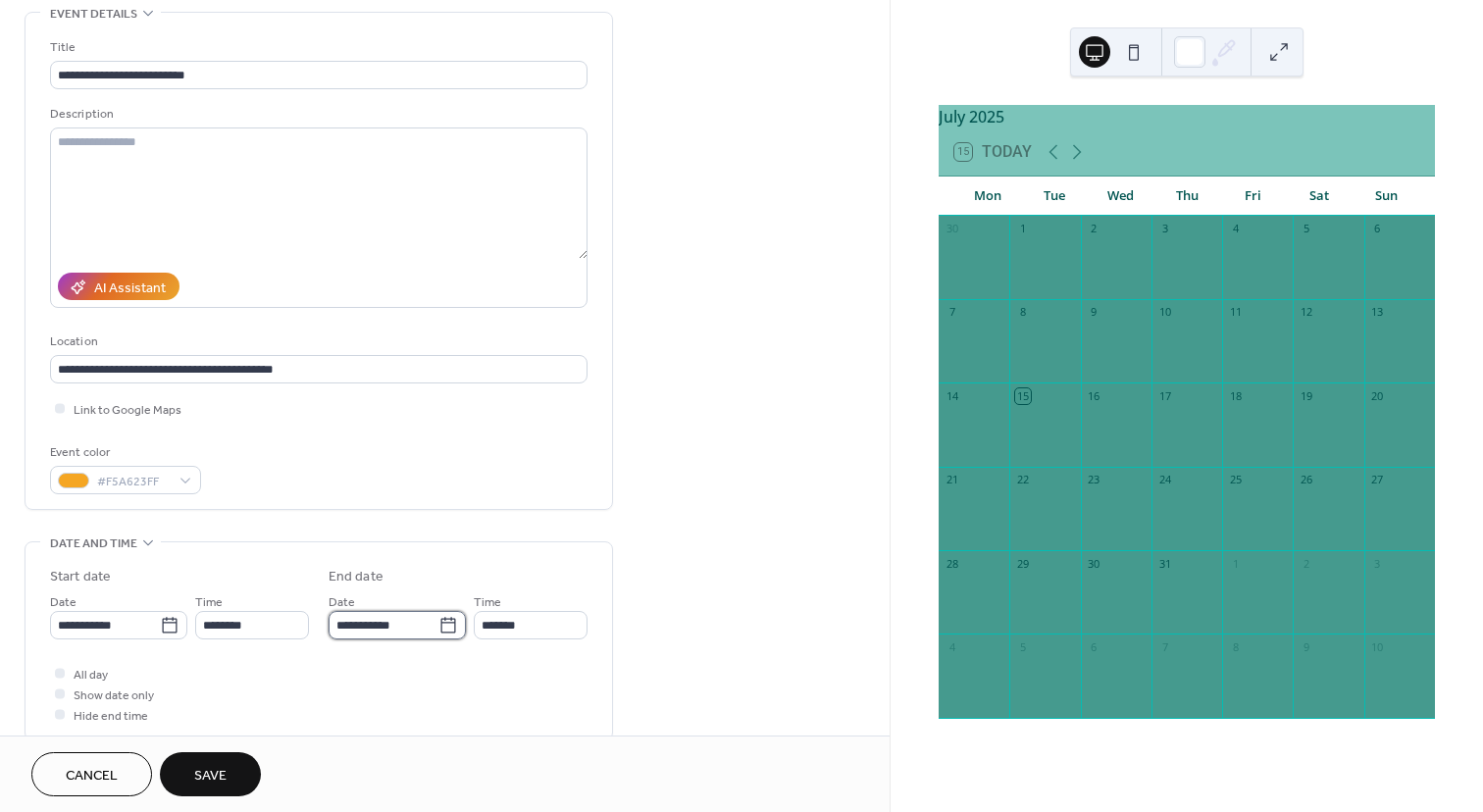 click on "**********" at bounding box center (384, 625) 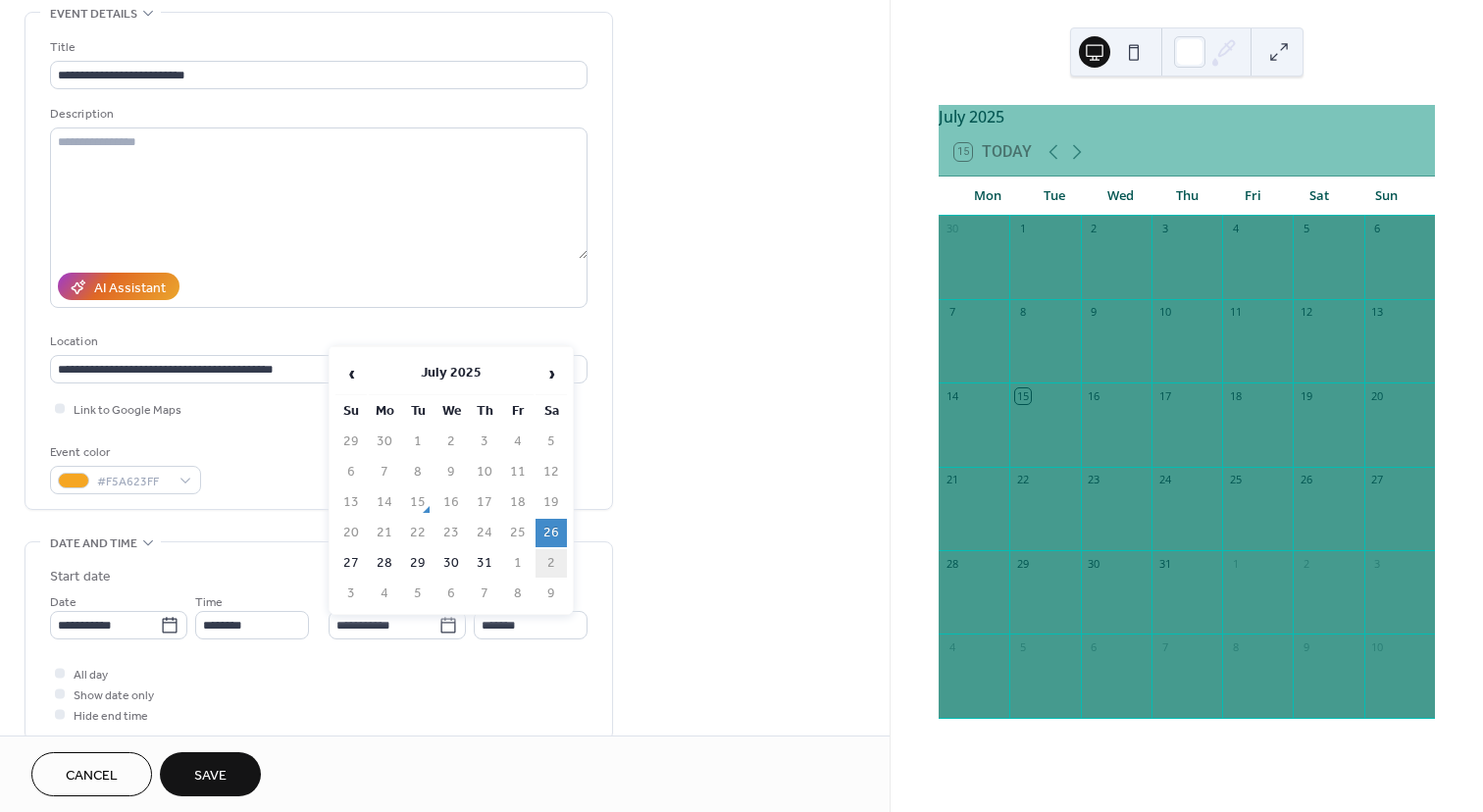 click on "2" at bounding box center [551, 563] 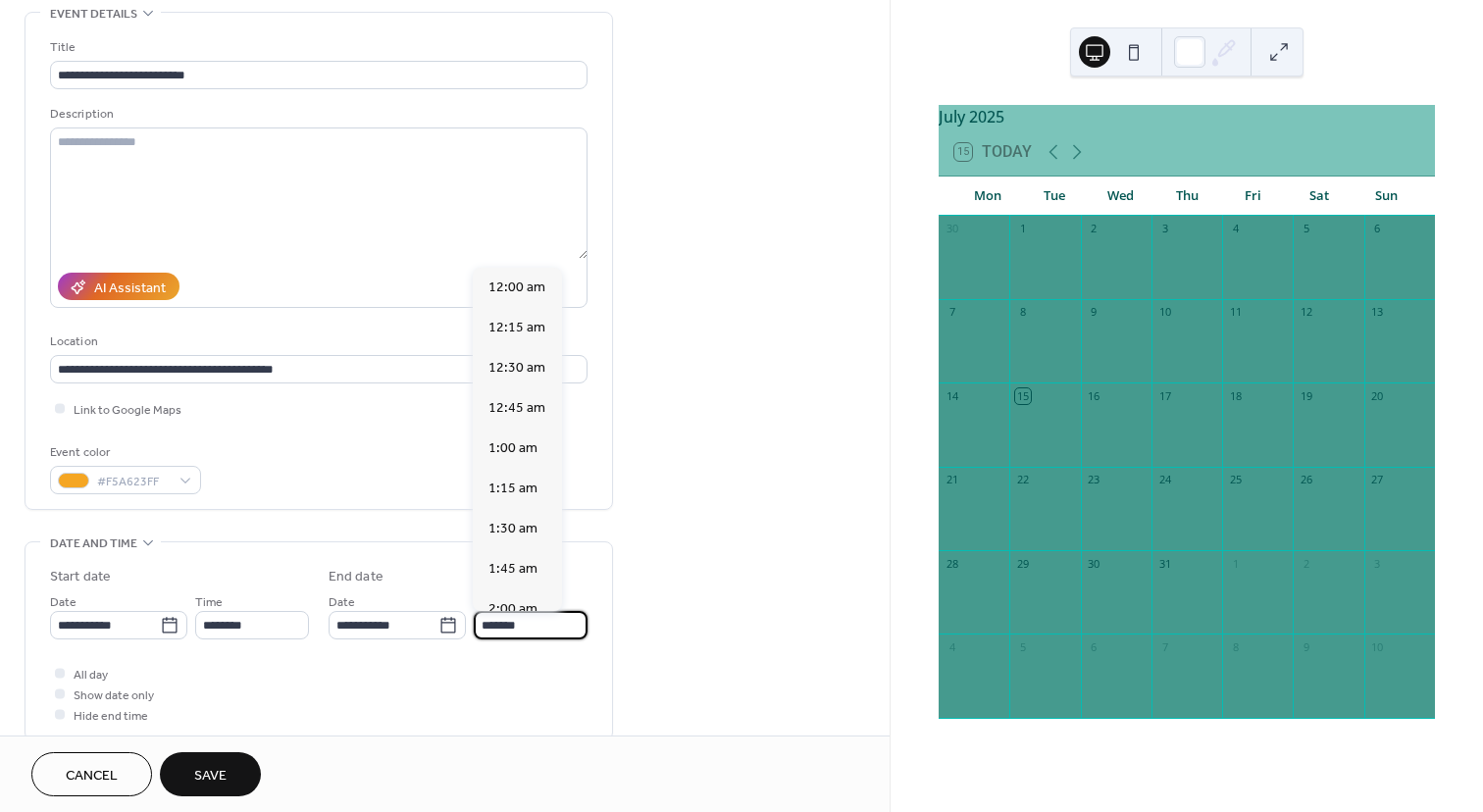 click on "*******" at bounding box center [531, 625] 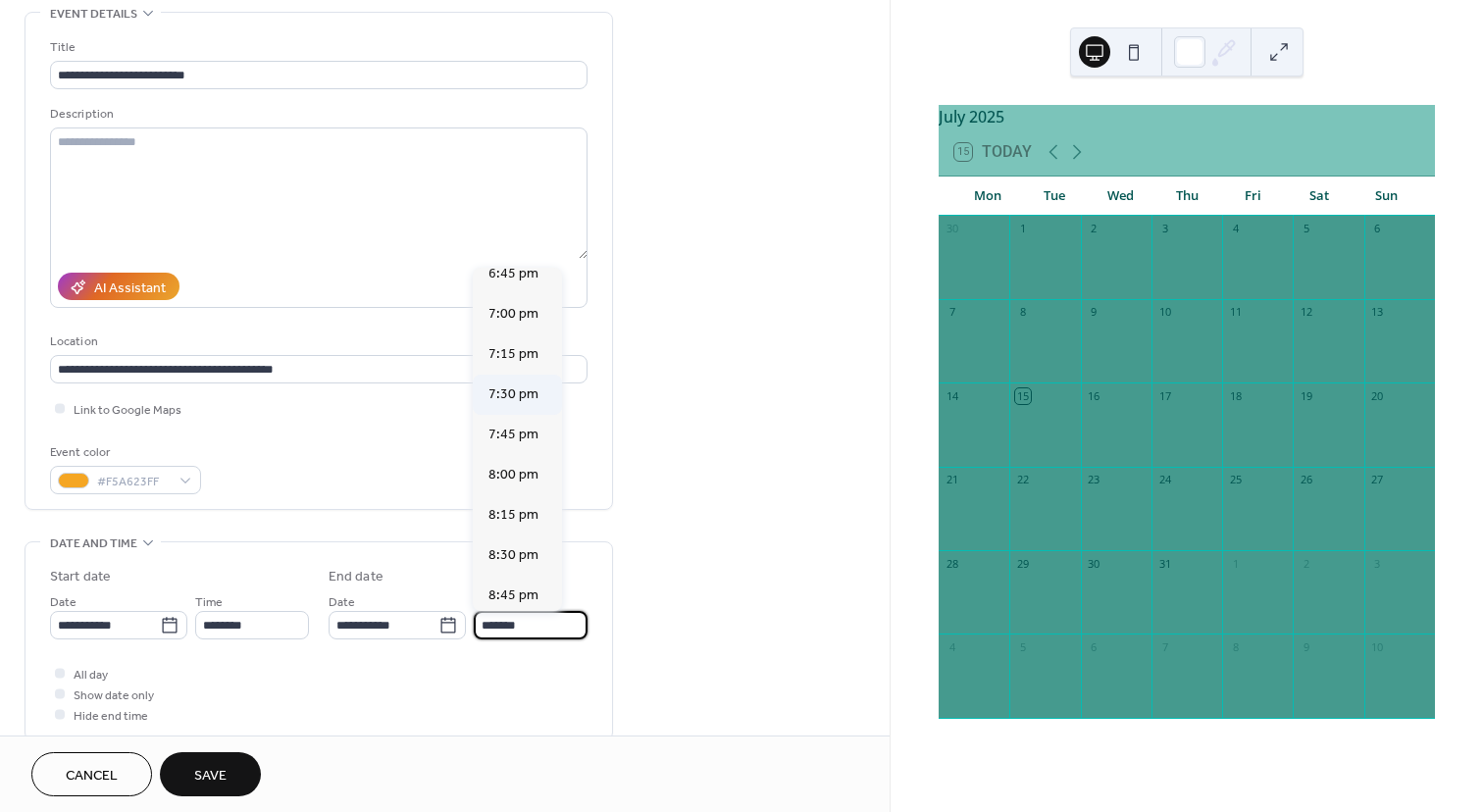 scroll, scrollTop: 3041, scrollLeft: 0, axis: vertical 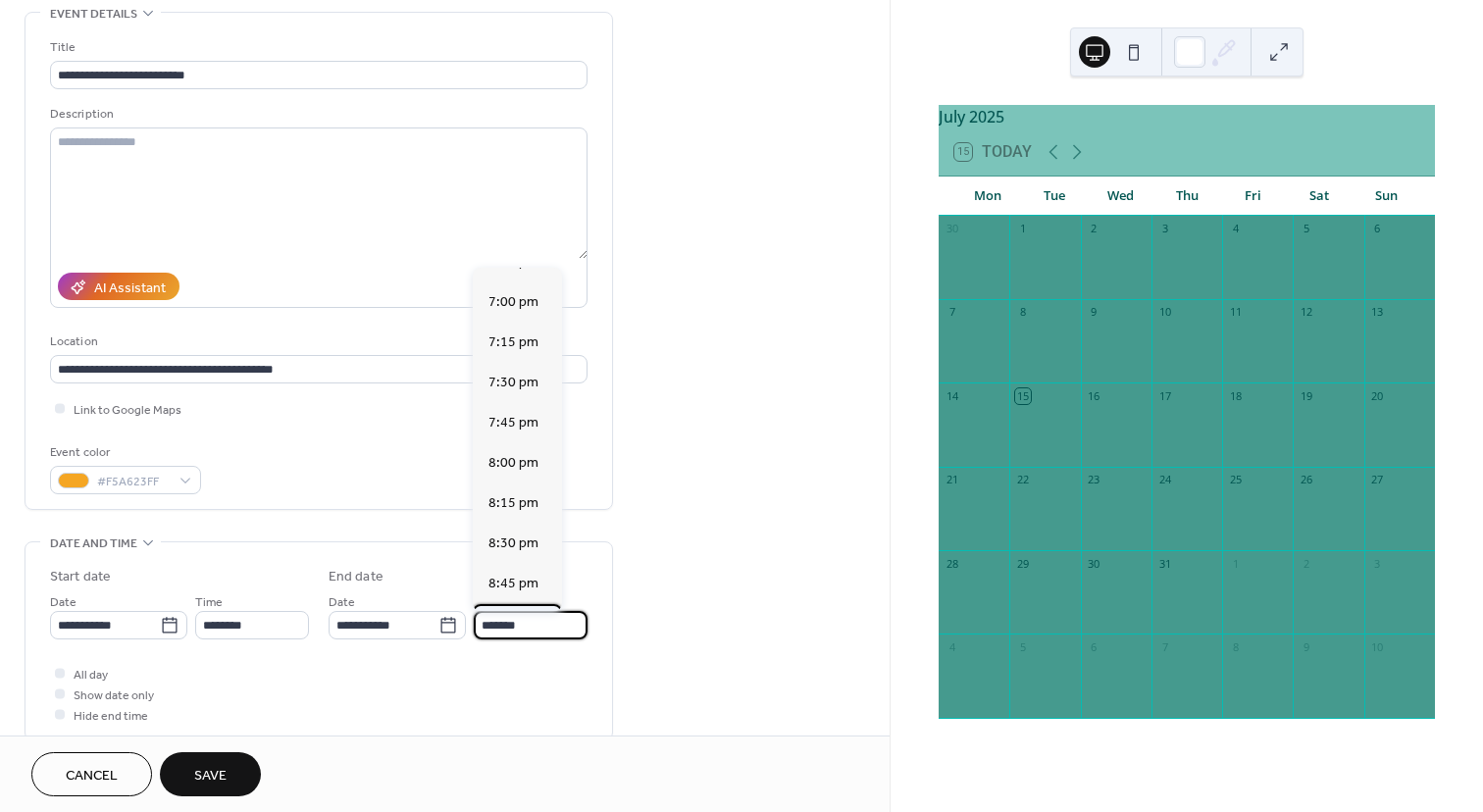 click on "9:00 pm" at bounding box center [513, 624] 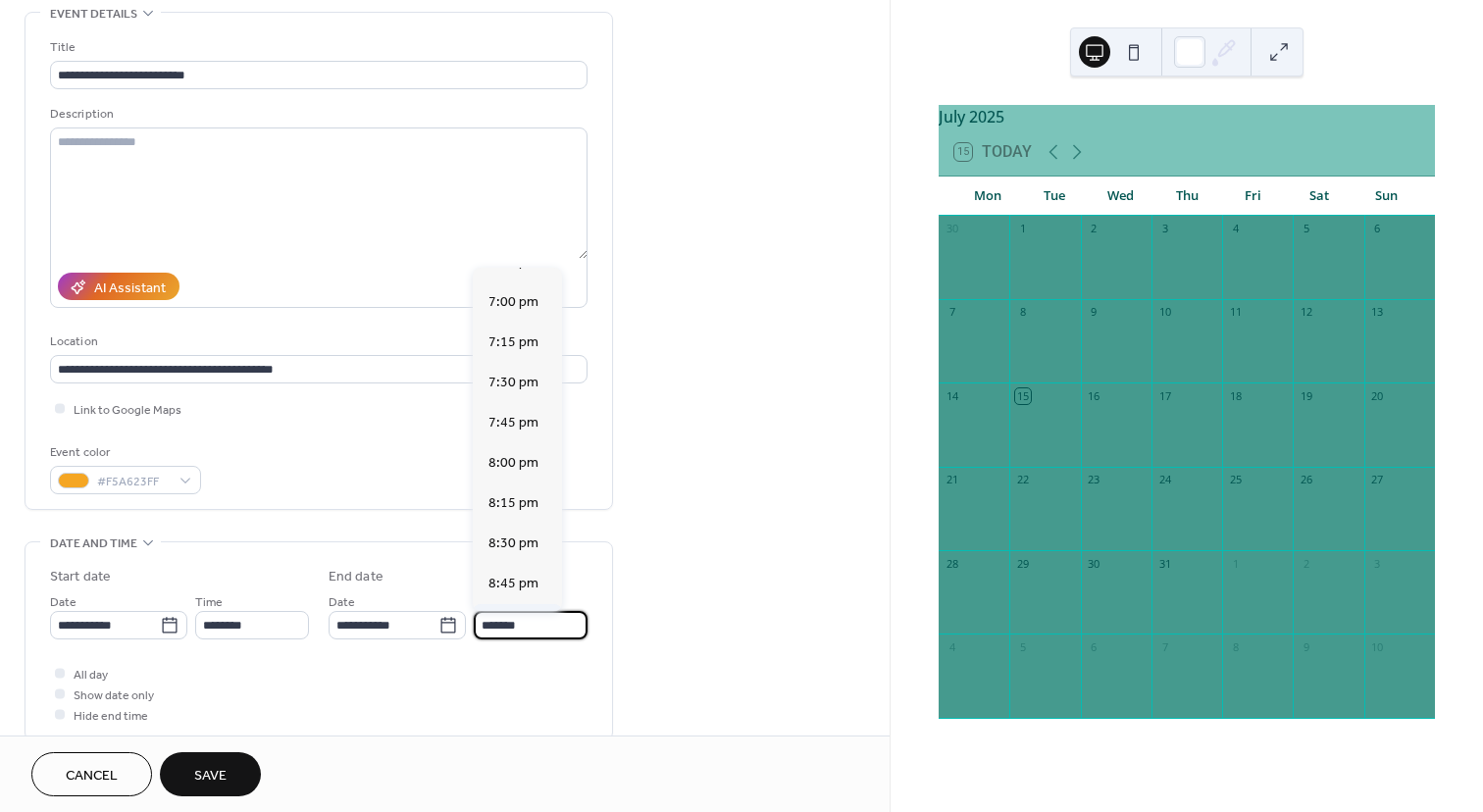 type on "*******" 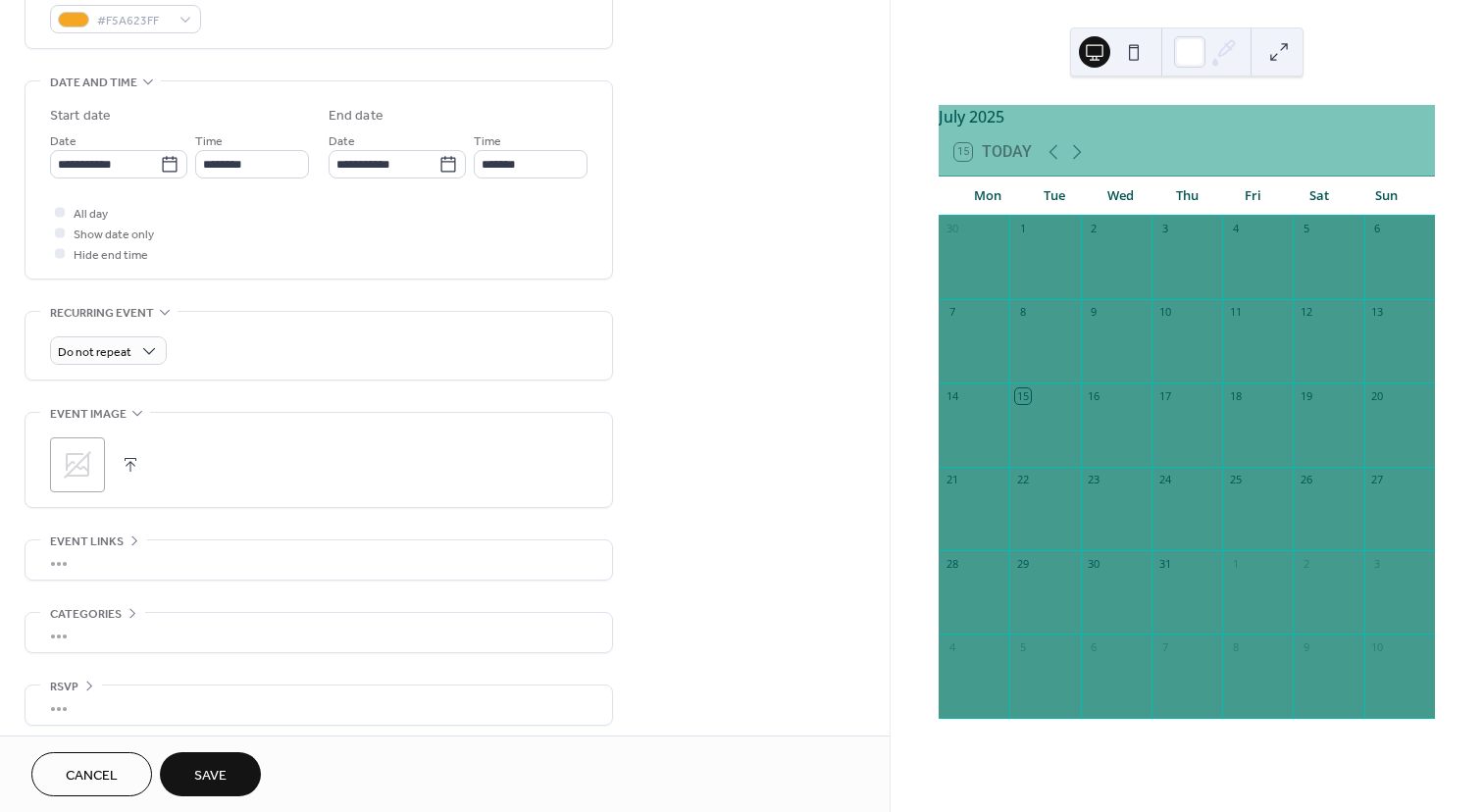 scroll, scrollTop: 568, scrollLeft: 0, axis: vertical 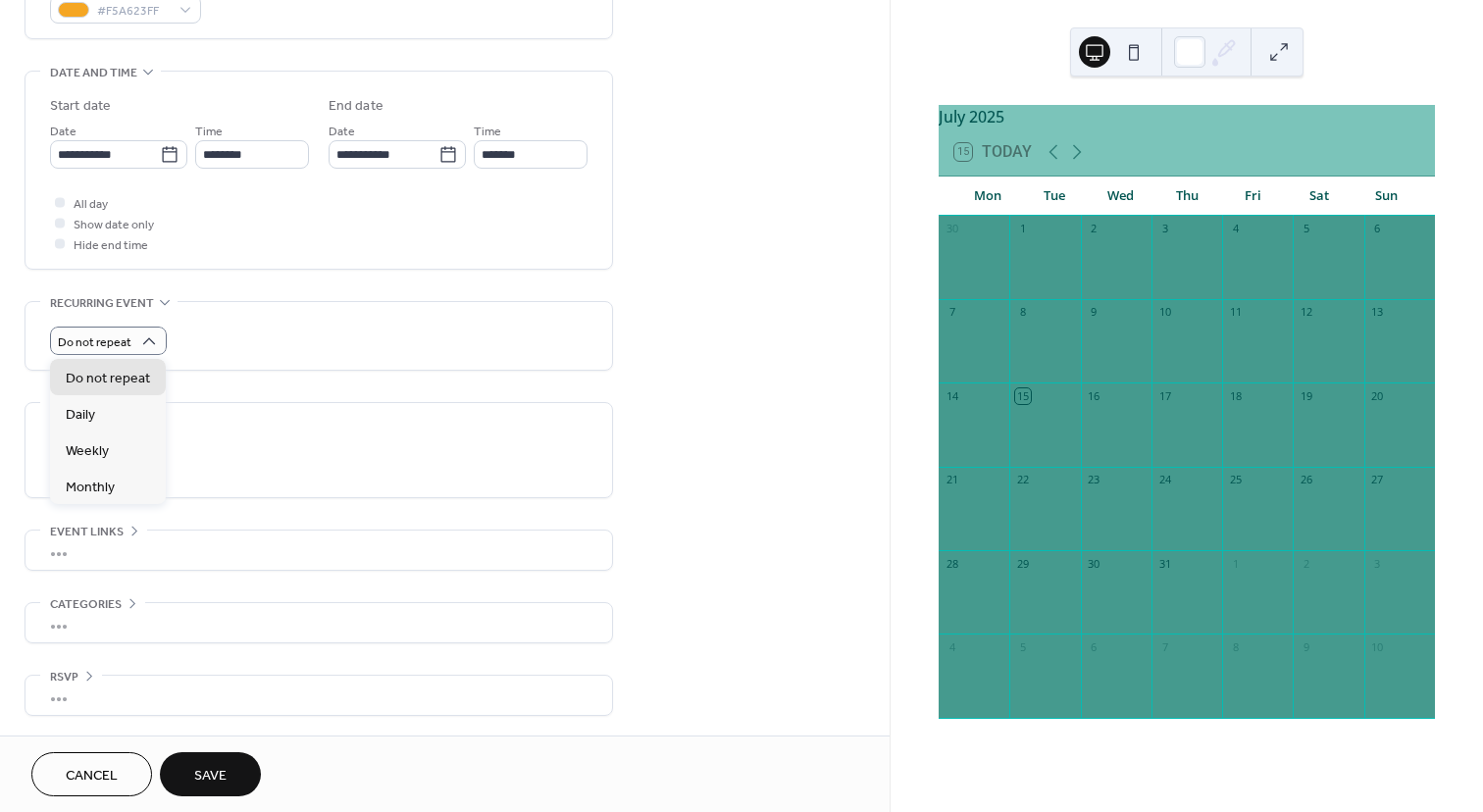 click on "Do not repeat" at bounding box center (319, 340) 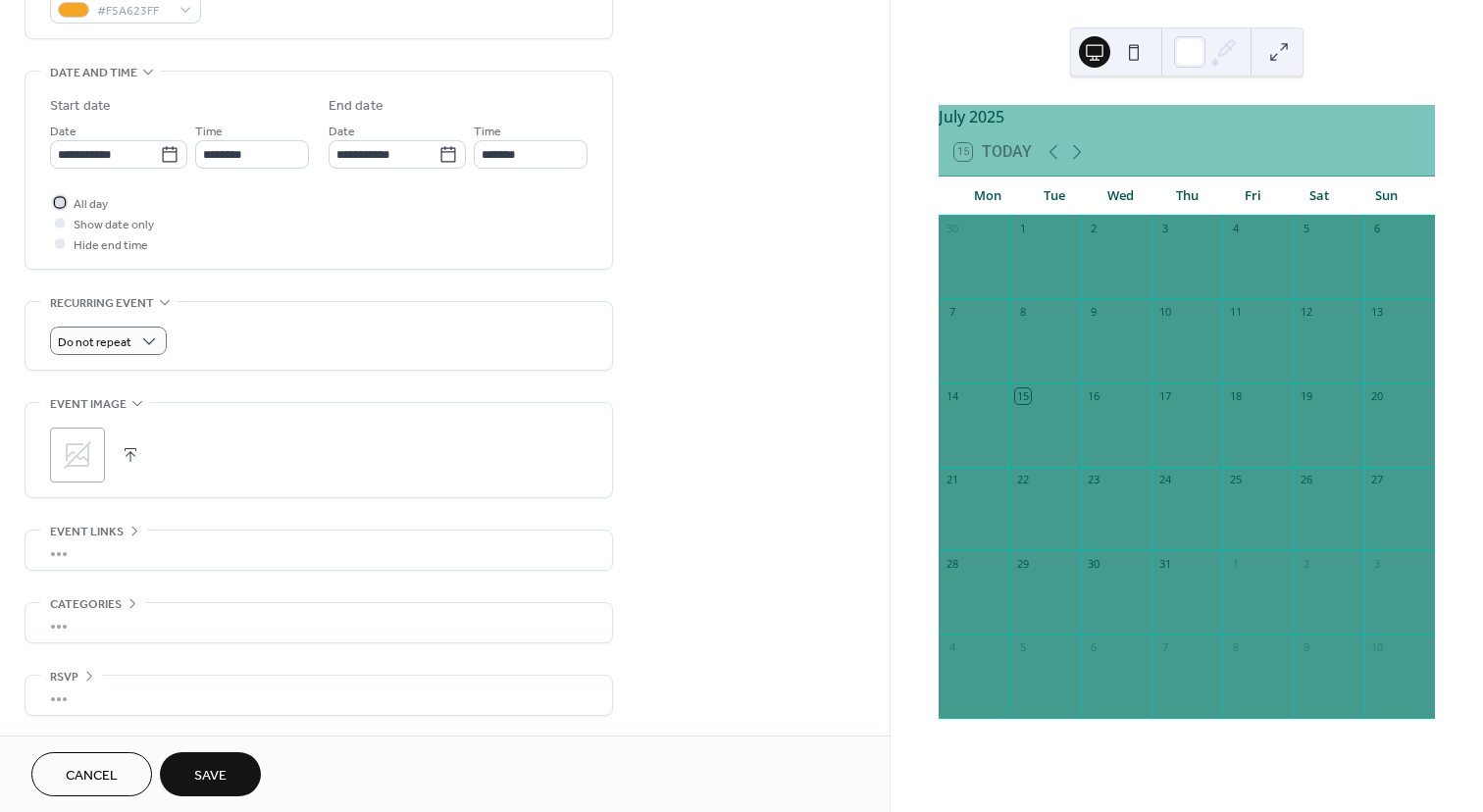 click at bounding box center (60, 202) 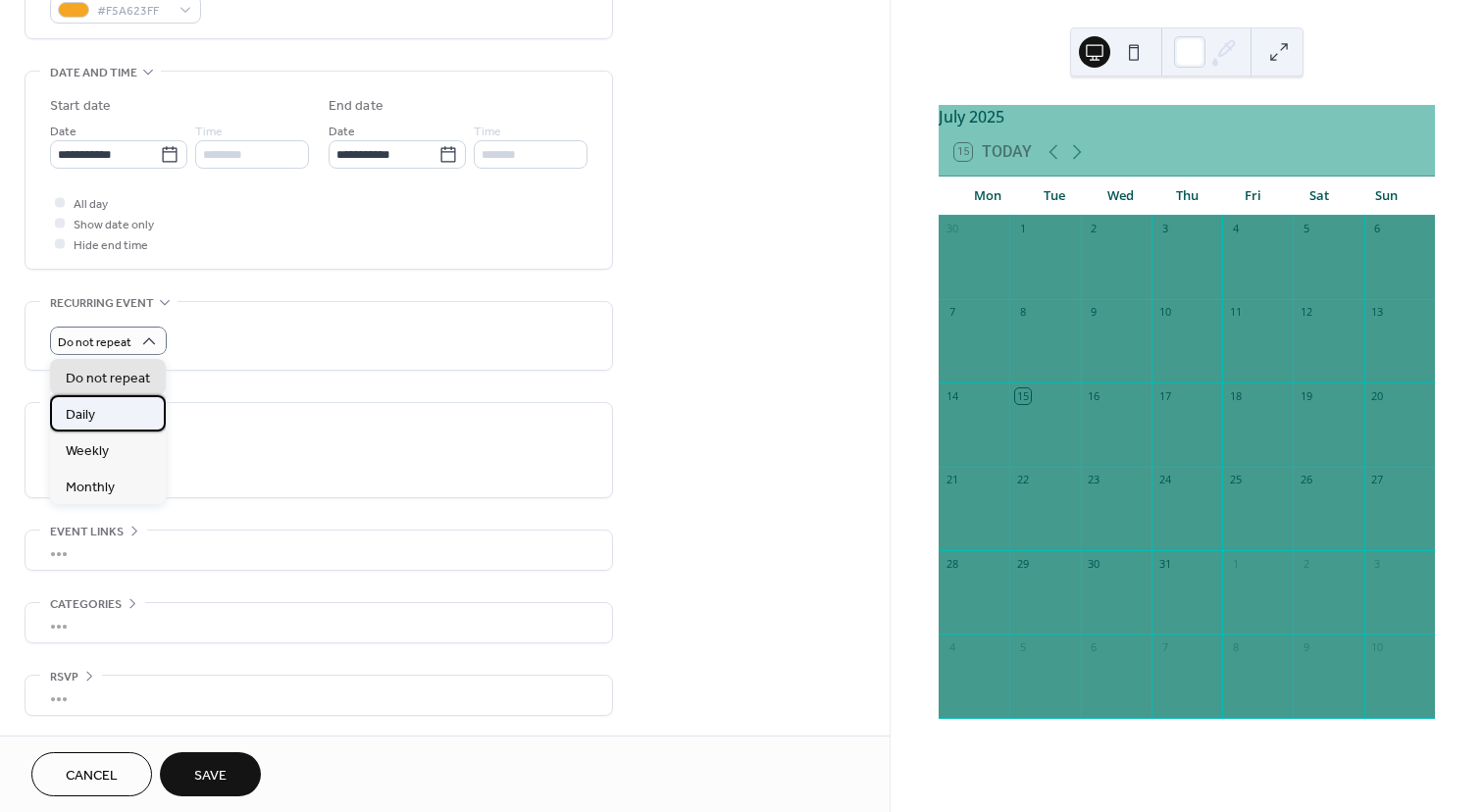 click on "Daily" at bounding box center [108, 413] 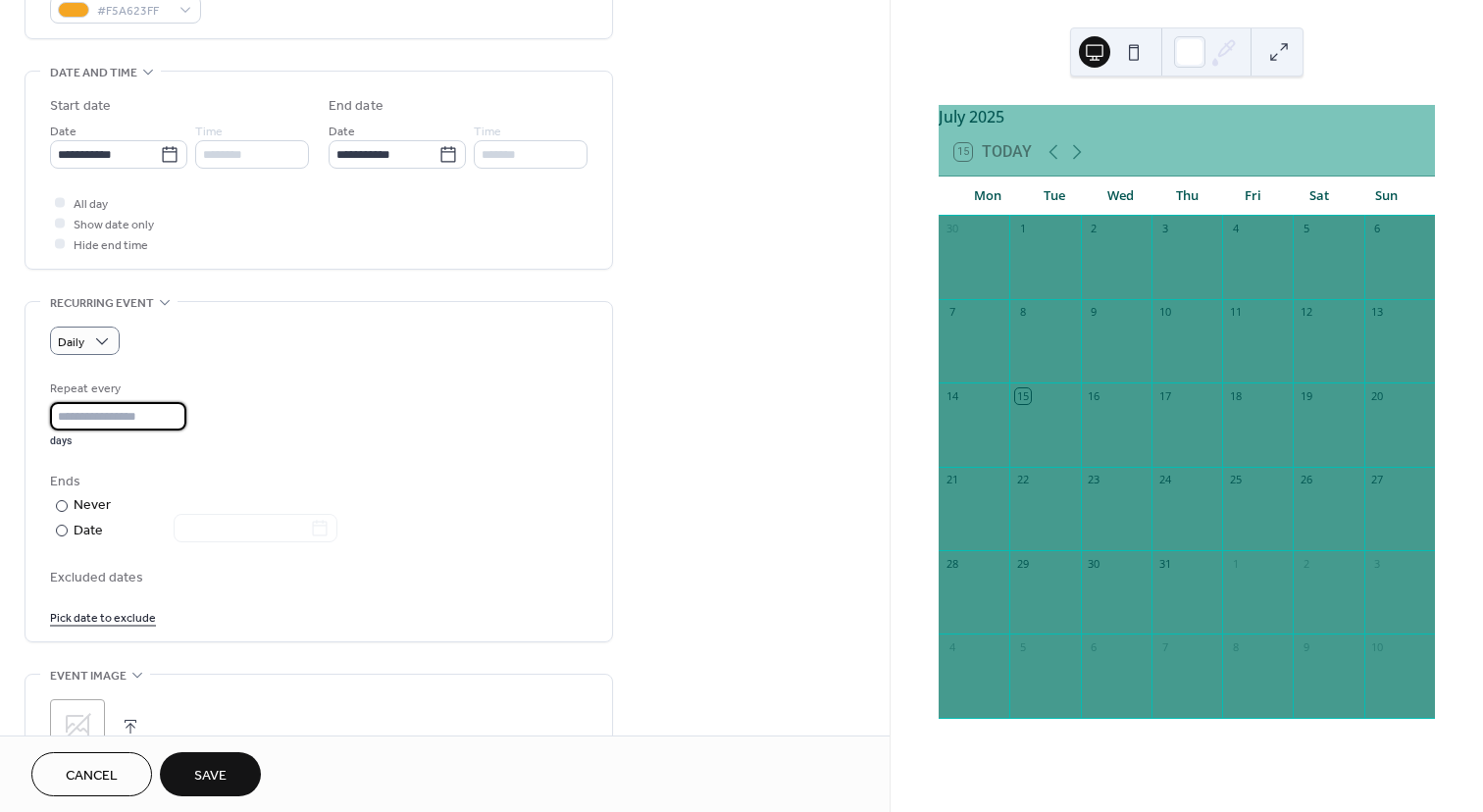 click on "*" at bounding box center (118, 416) 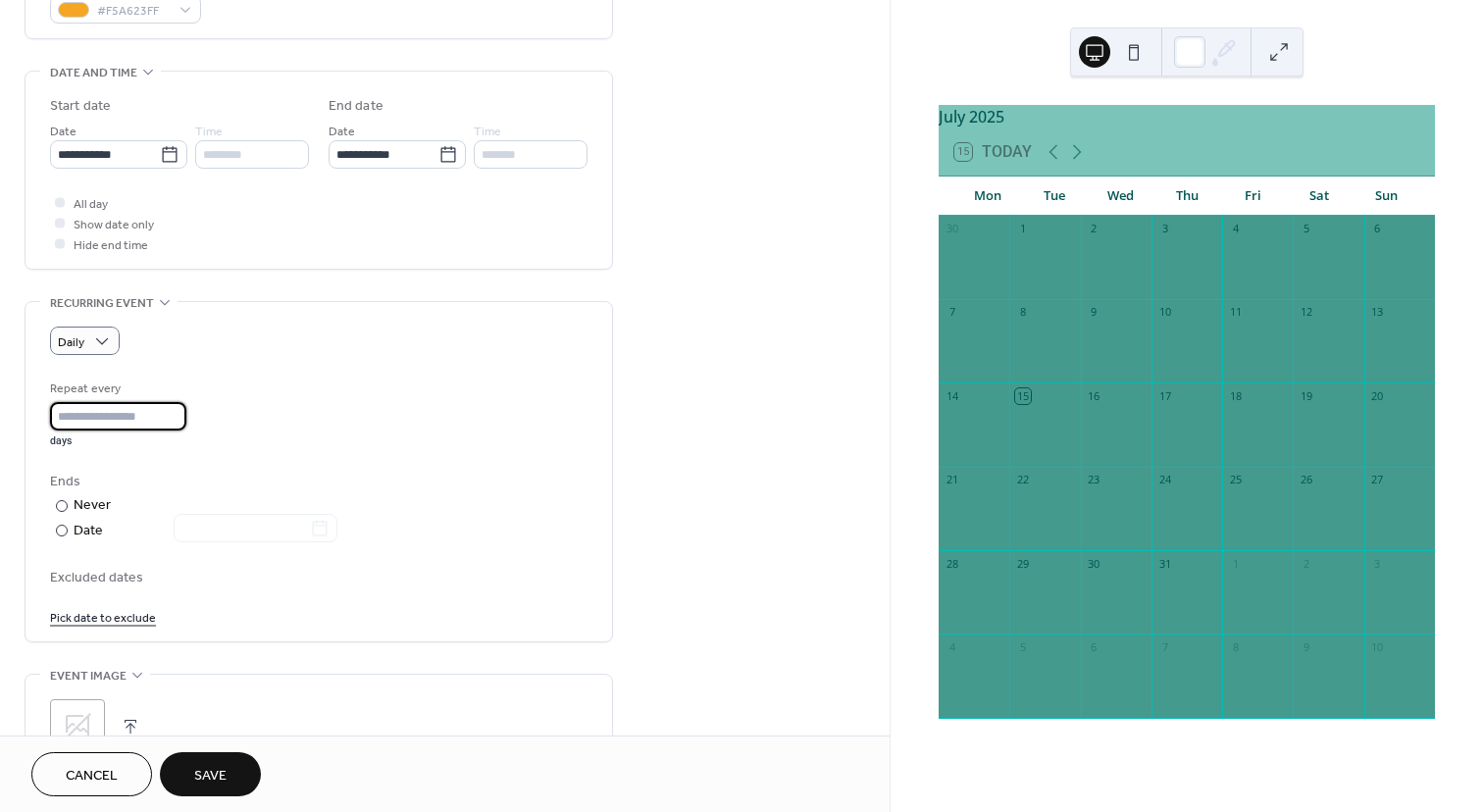 click on "*" at bounding box center [118, 416] 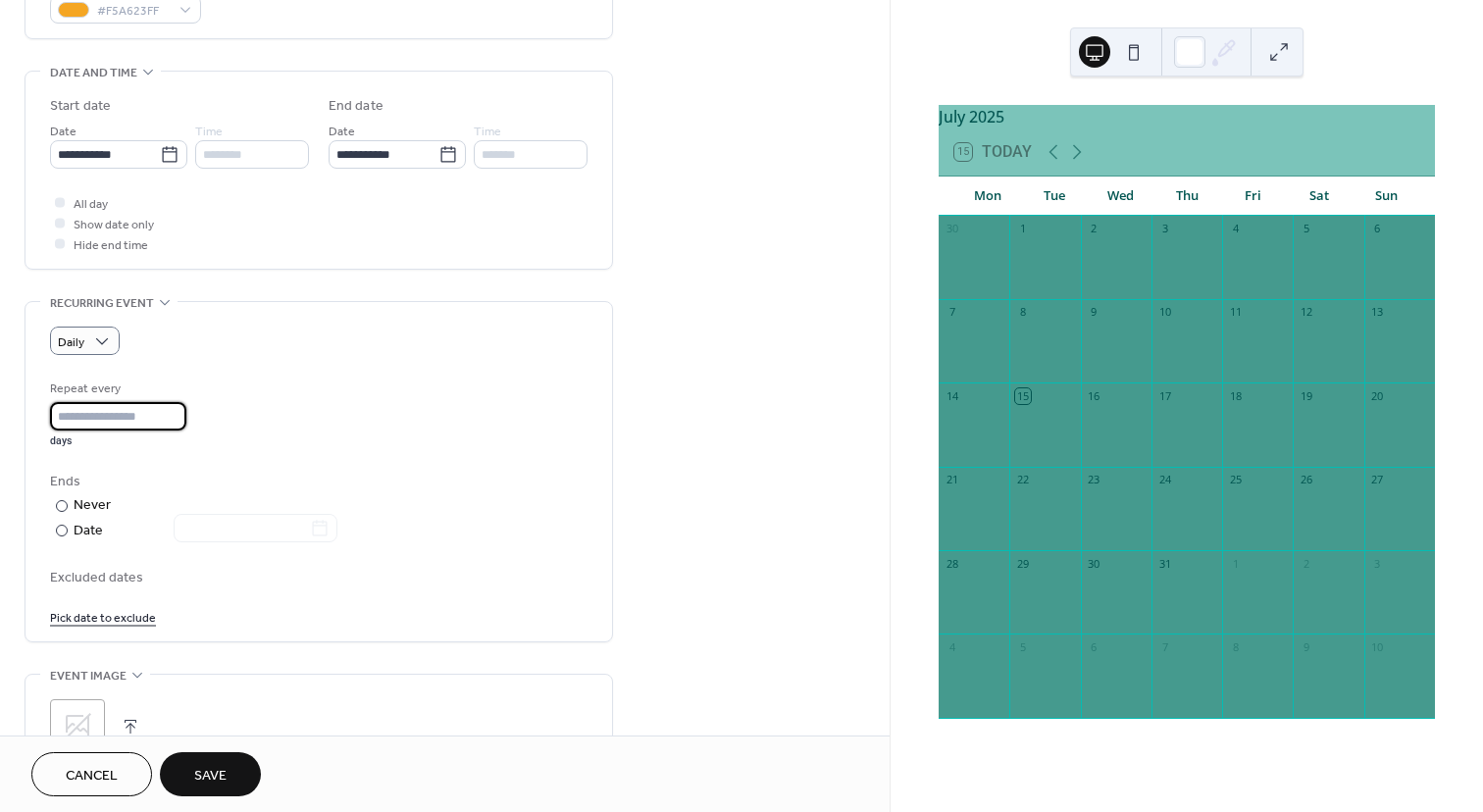 click on "*" at bounding box center (118, 416) 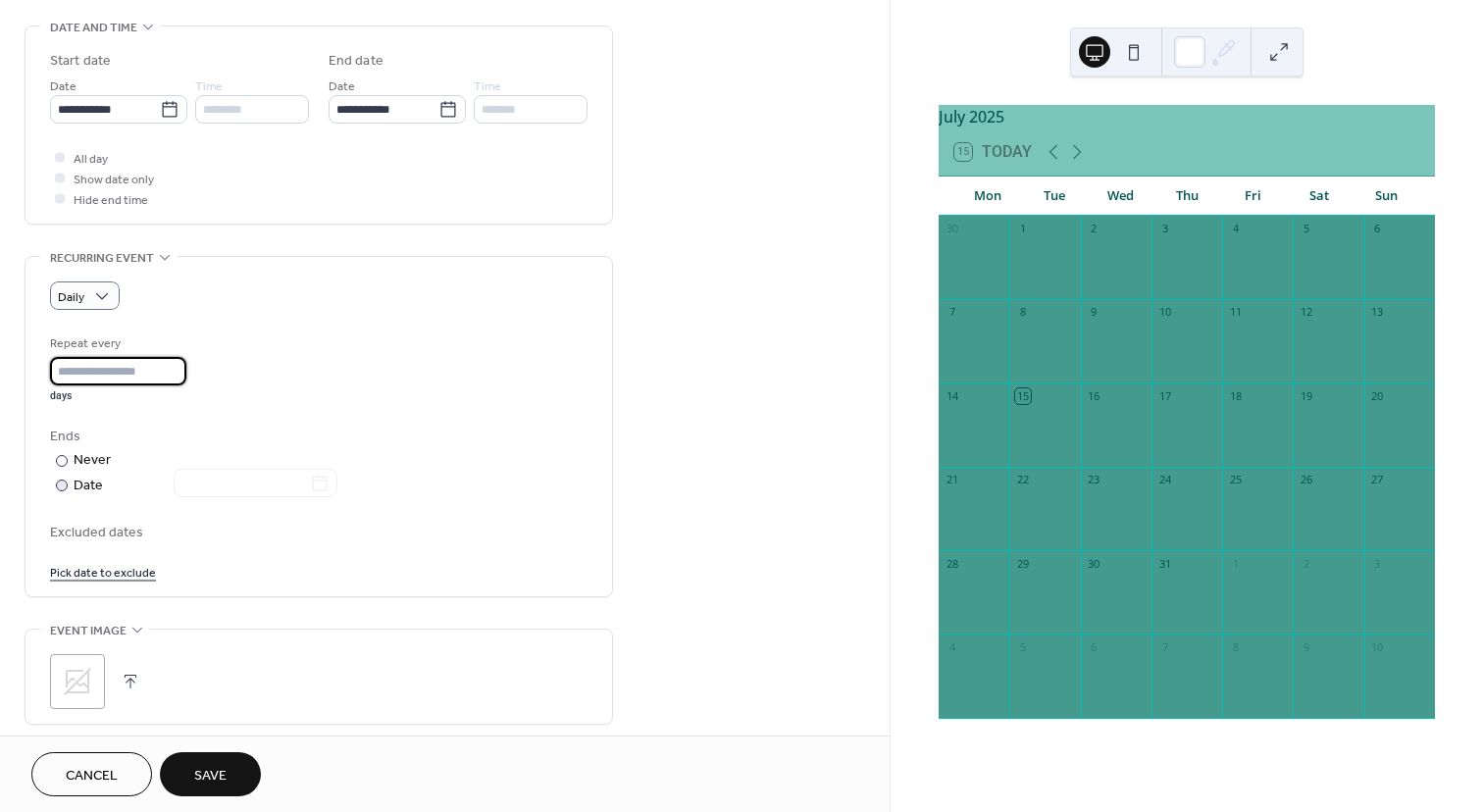 scroll, scrollTop: 616, scrollLeft: 0, axis: vertical 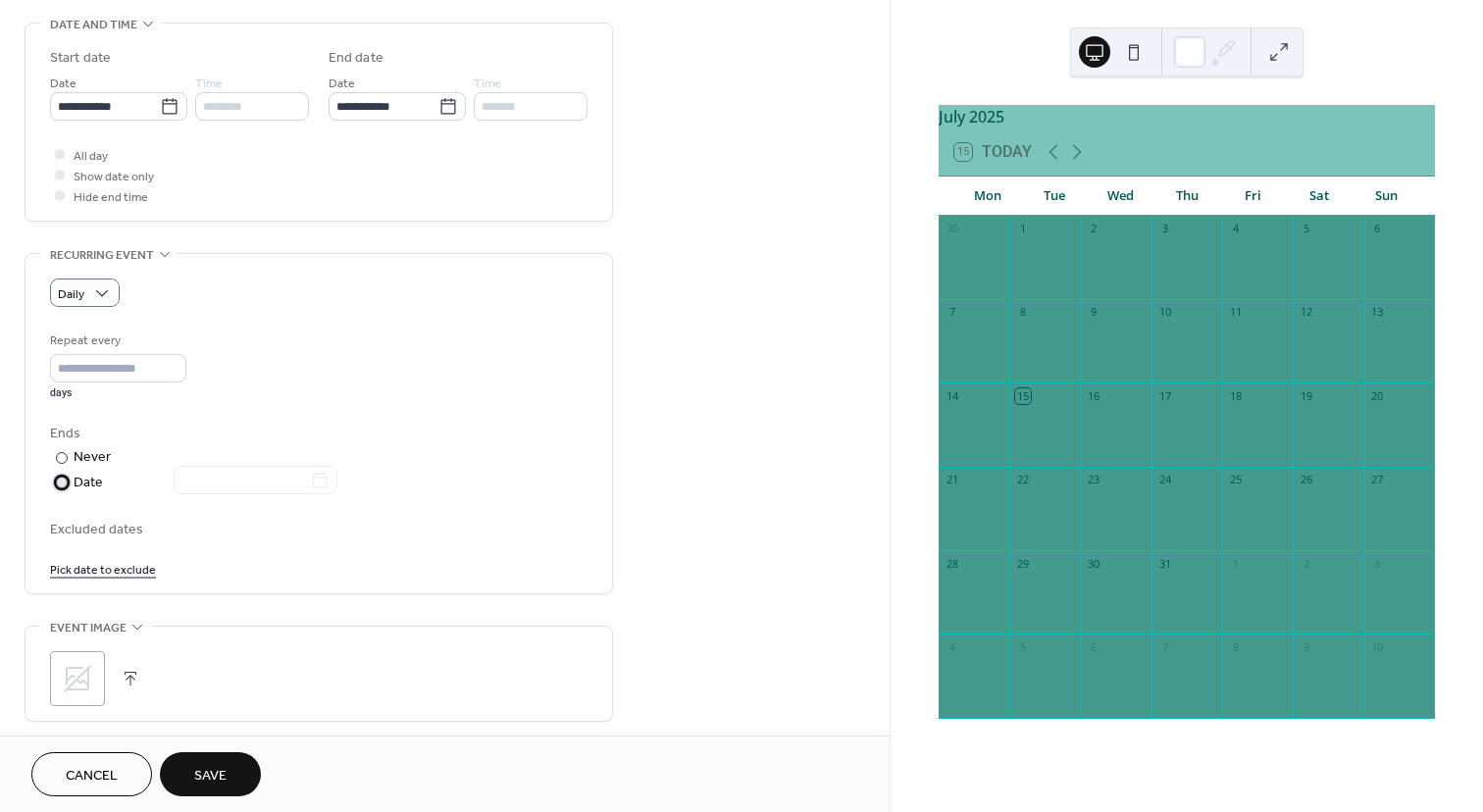 click at bounding box center (62, 482) 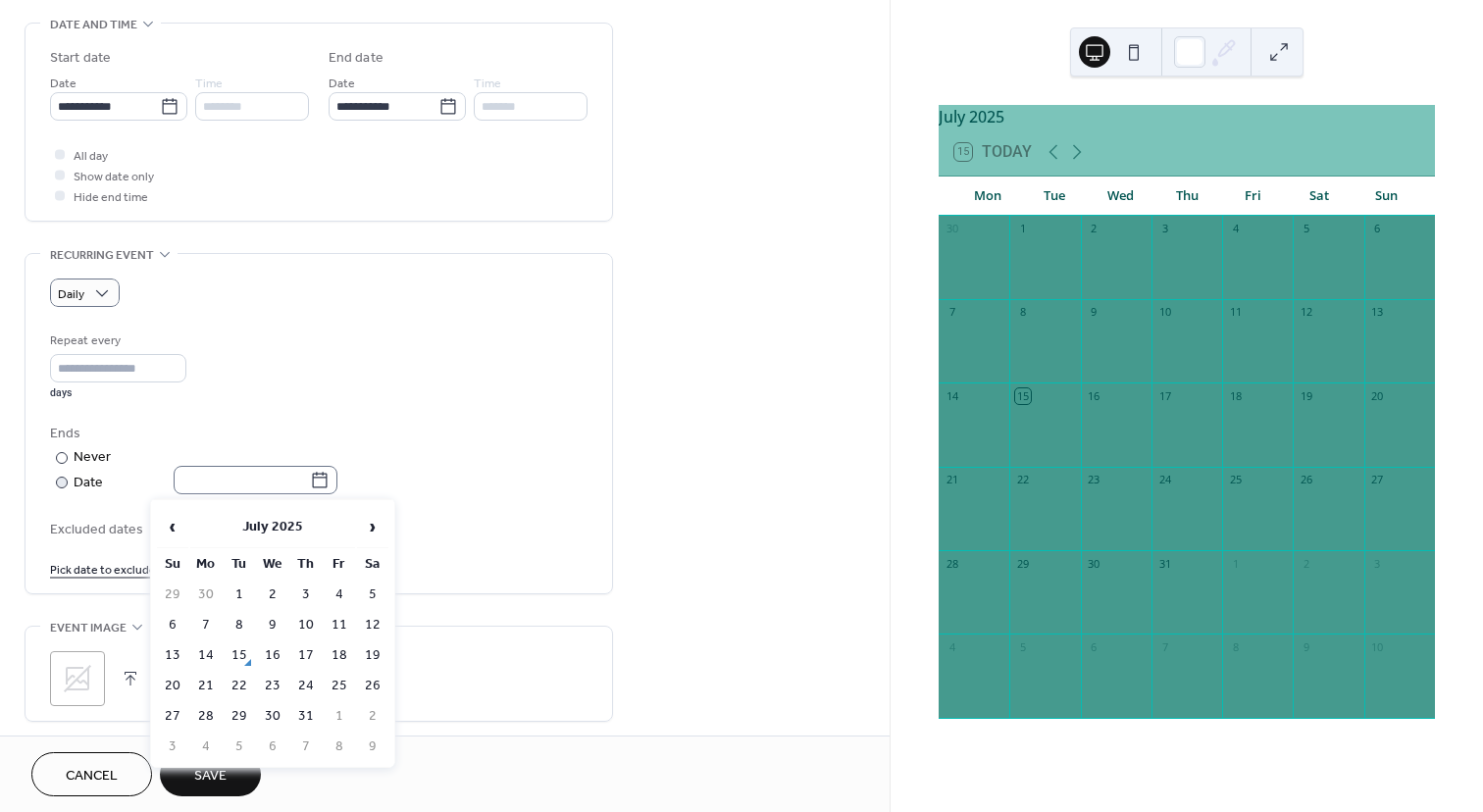 click 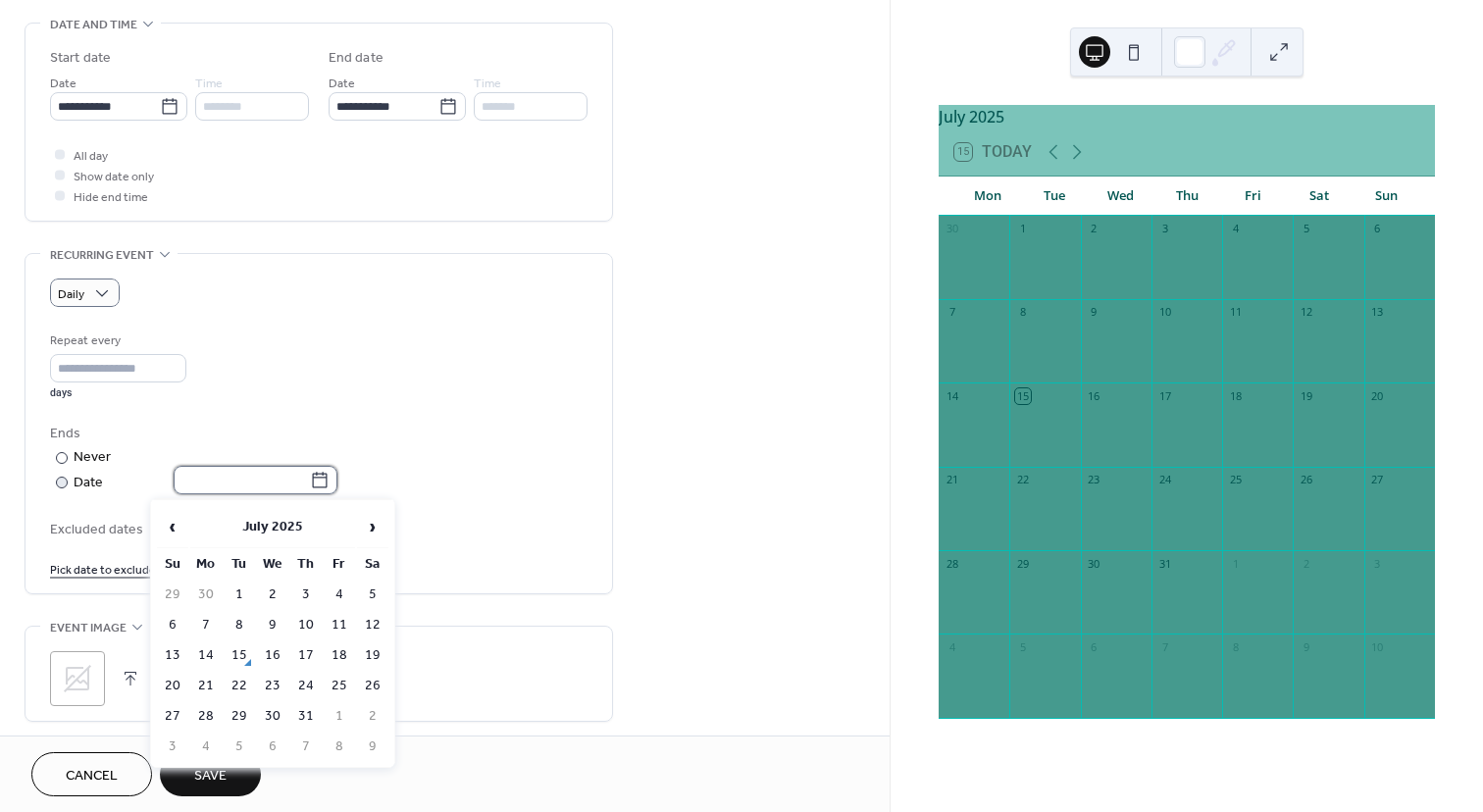 click at bounding box center [241, 480] 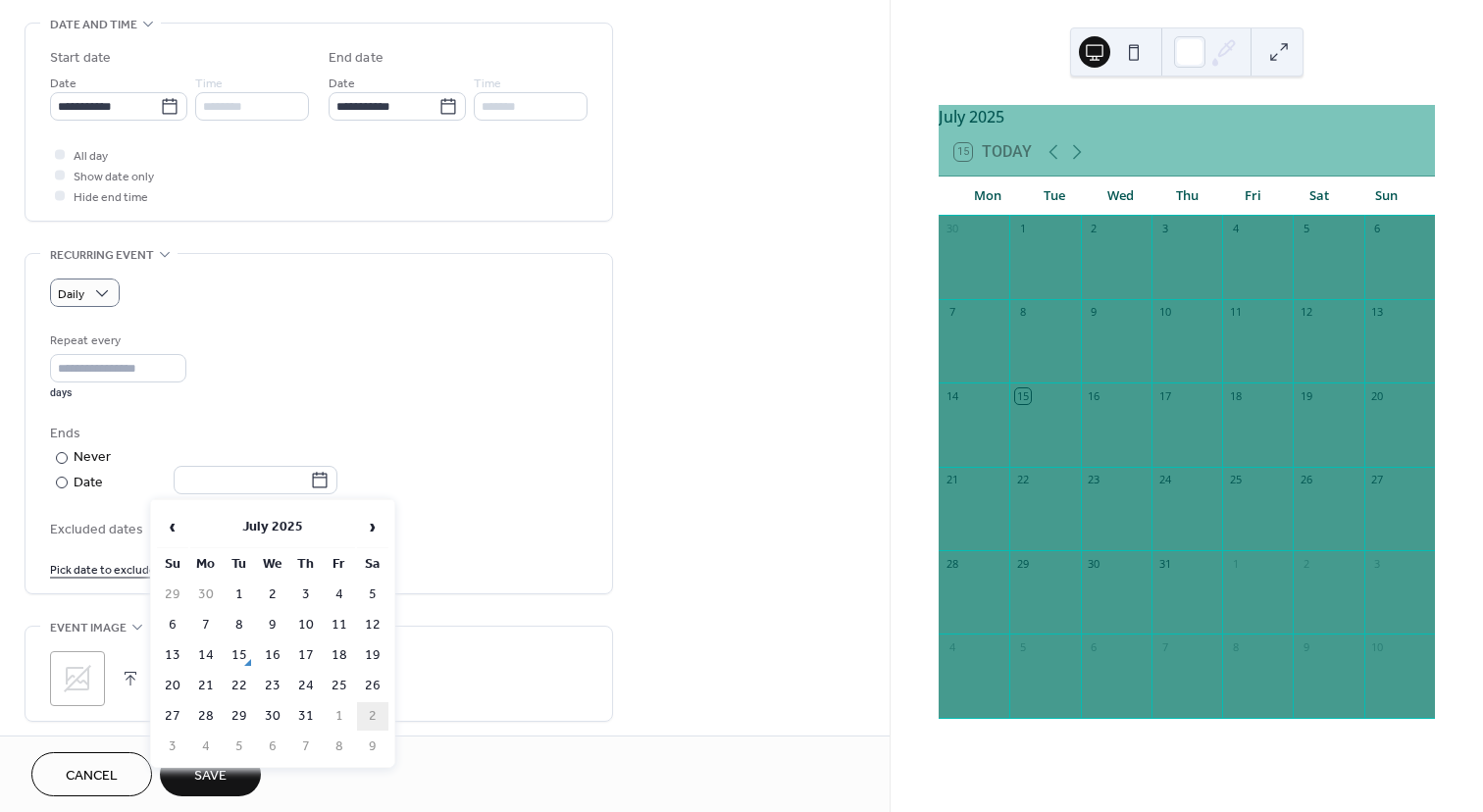 click on "2" at bounding box center [373, 716] 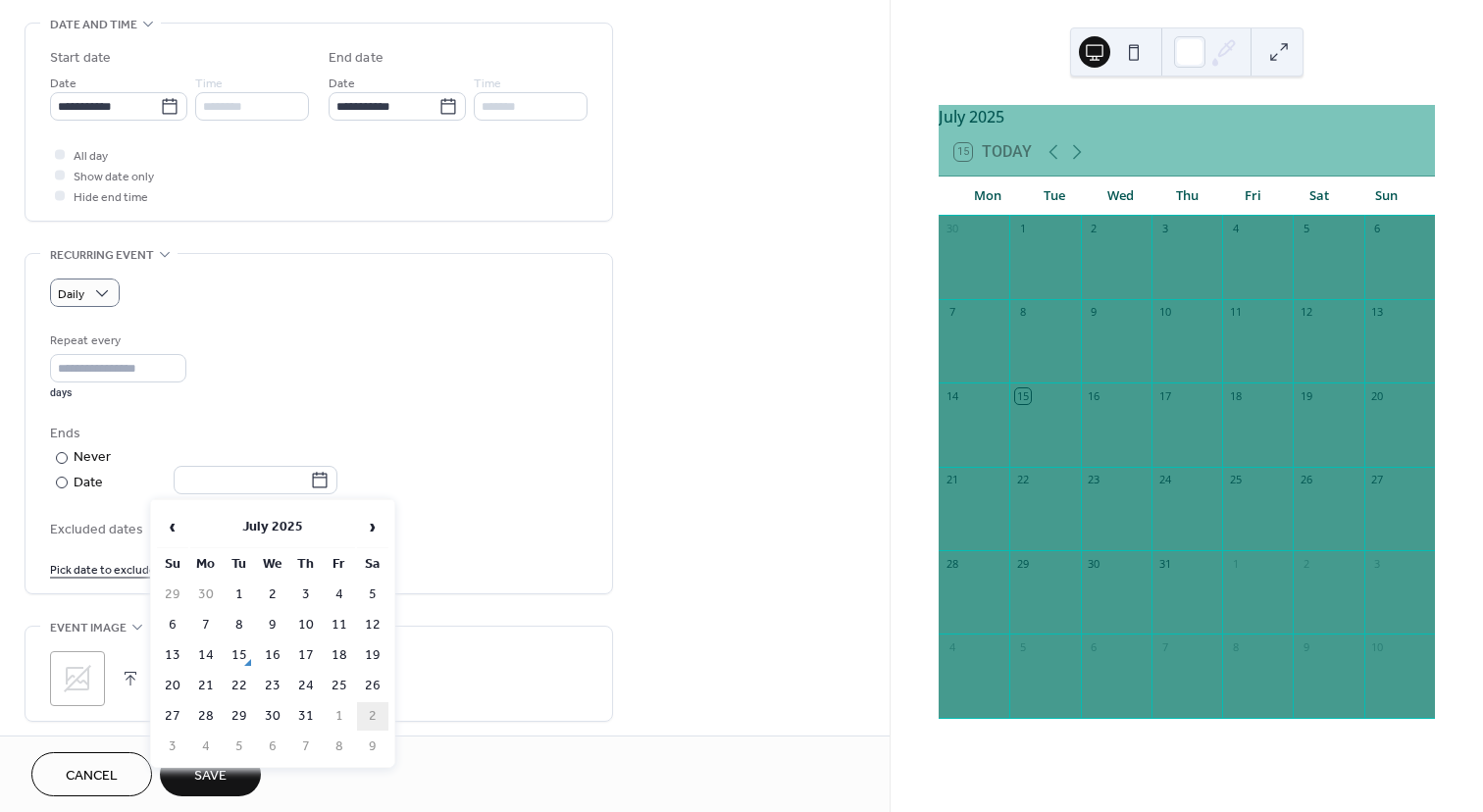 type on "**********" 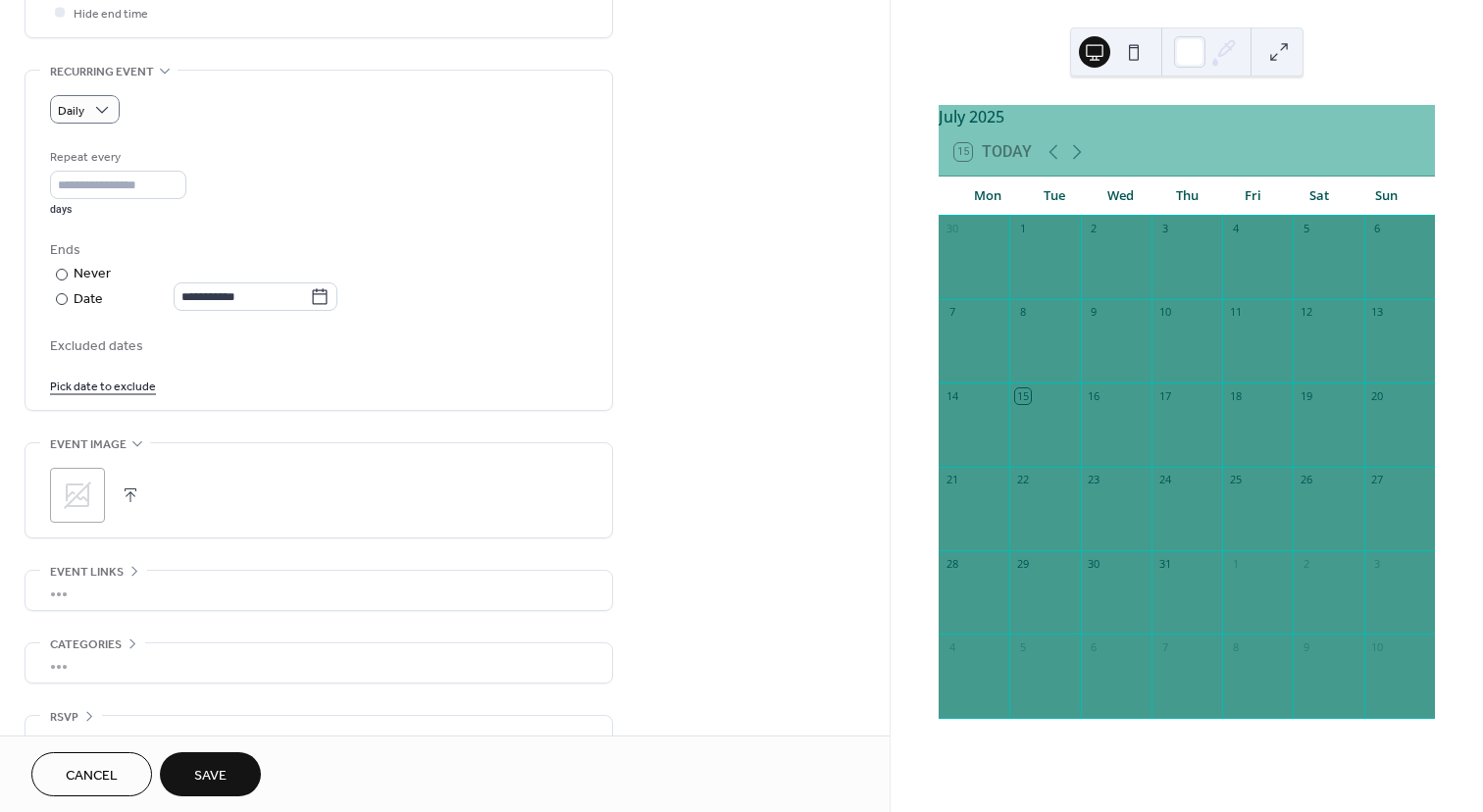 scroll, scrollTop: 839, scrollLeft: 0, axis: vertical 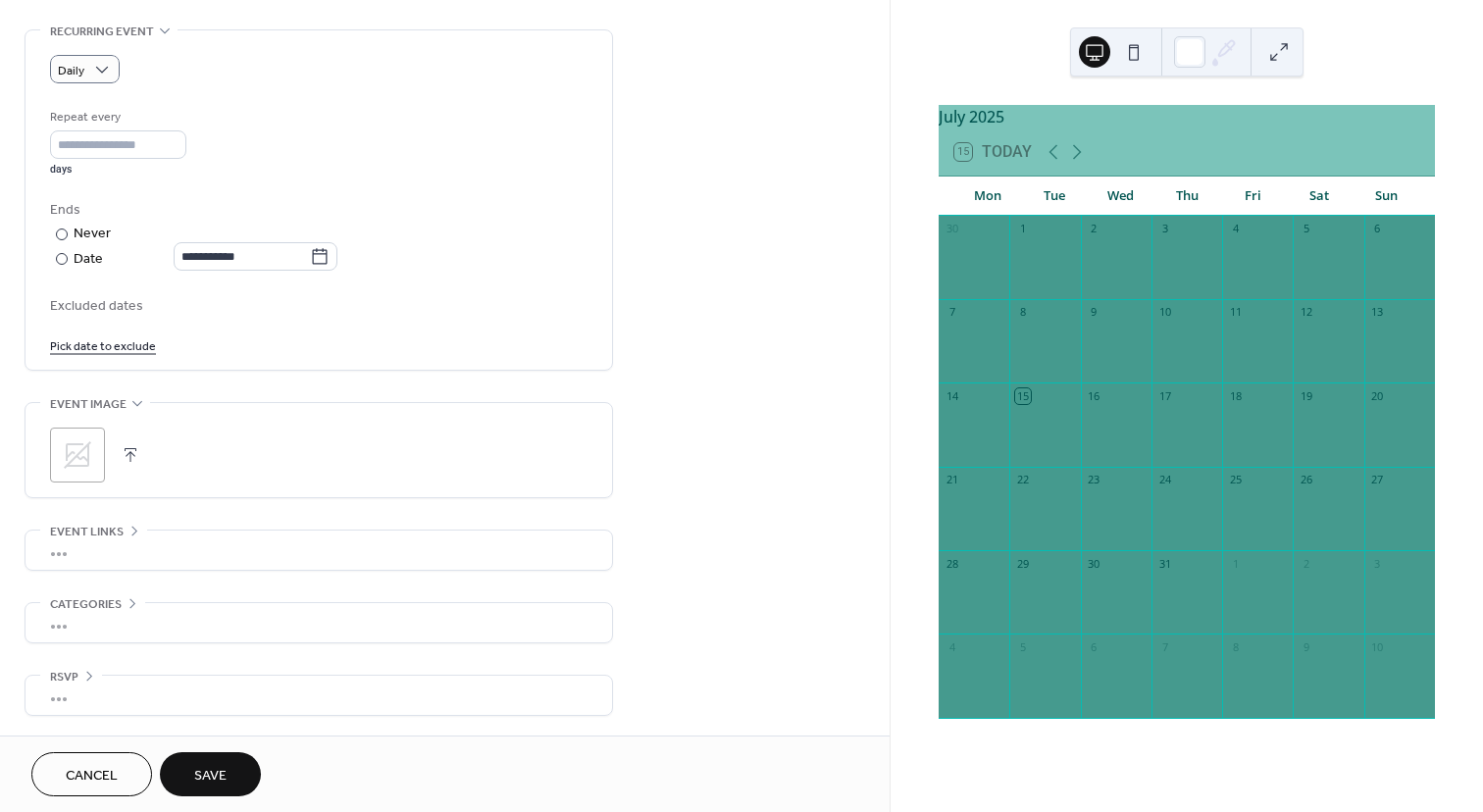 click on "Save" at bounding box center (210, 776) 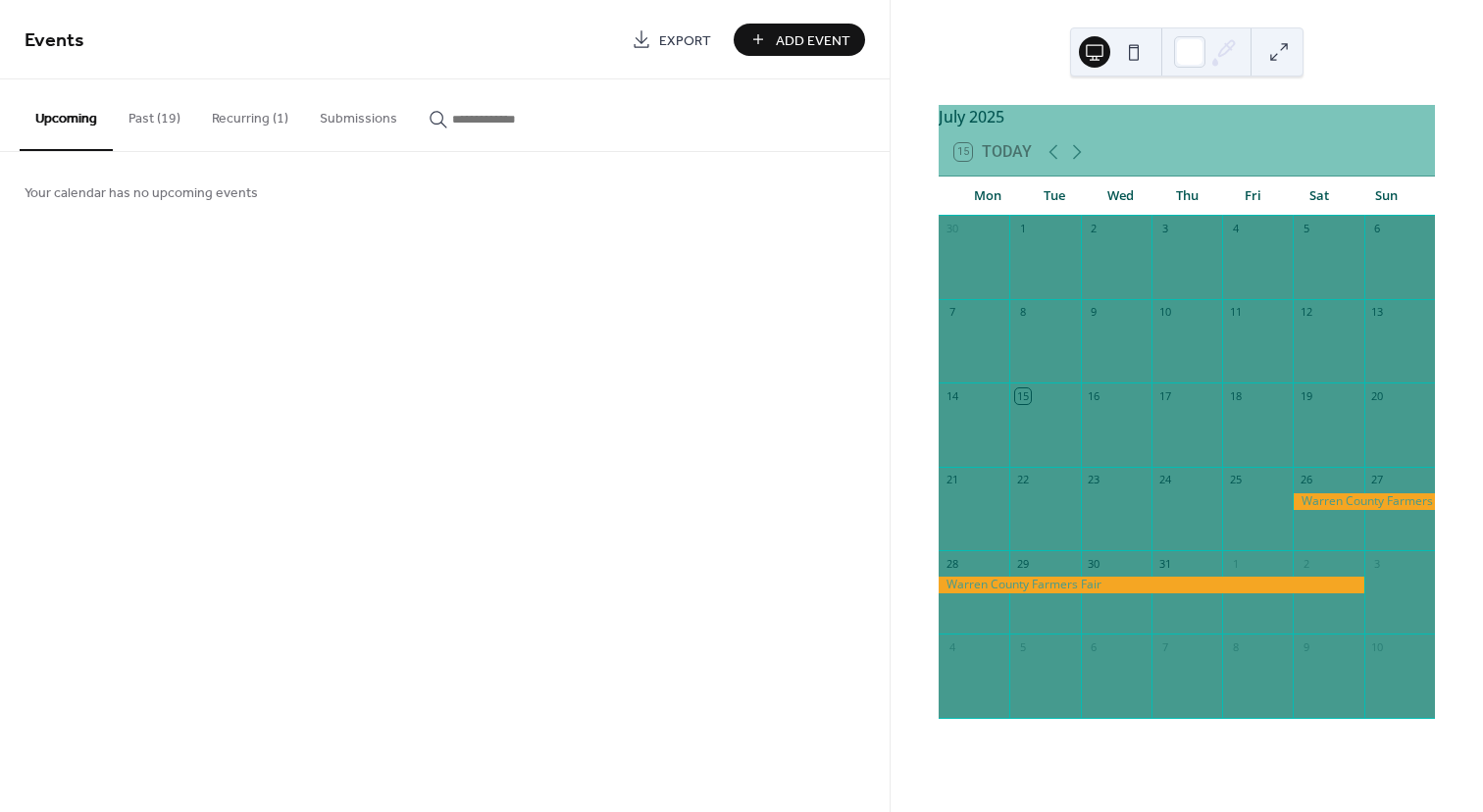 click on "Past (19)" at bounding box center (154, 114) 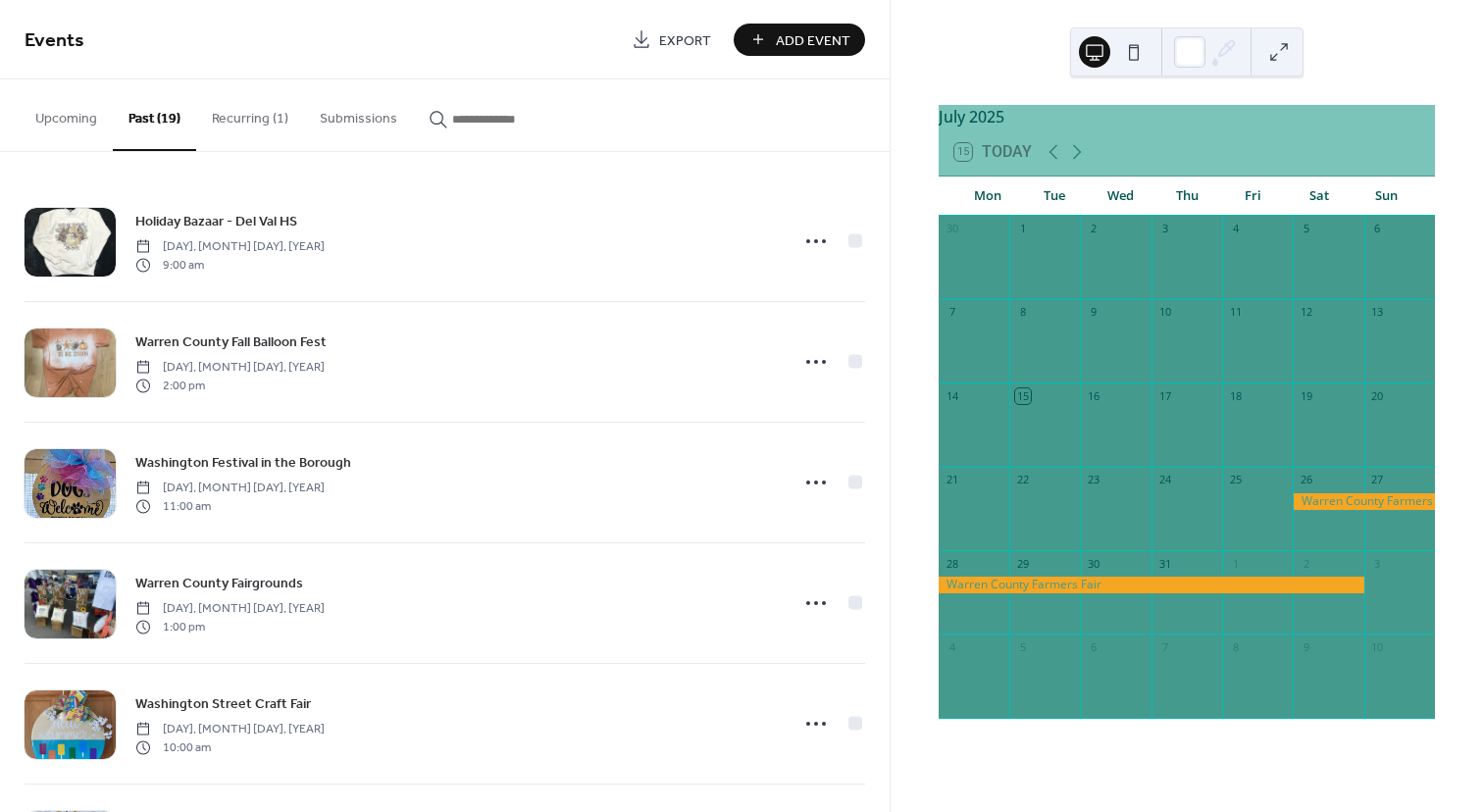 click on "Upcoming" at bounding box center (66, 114) 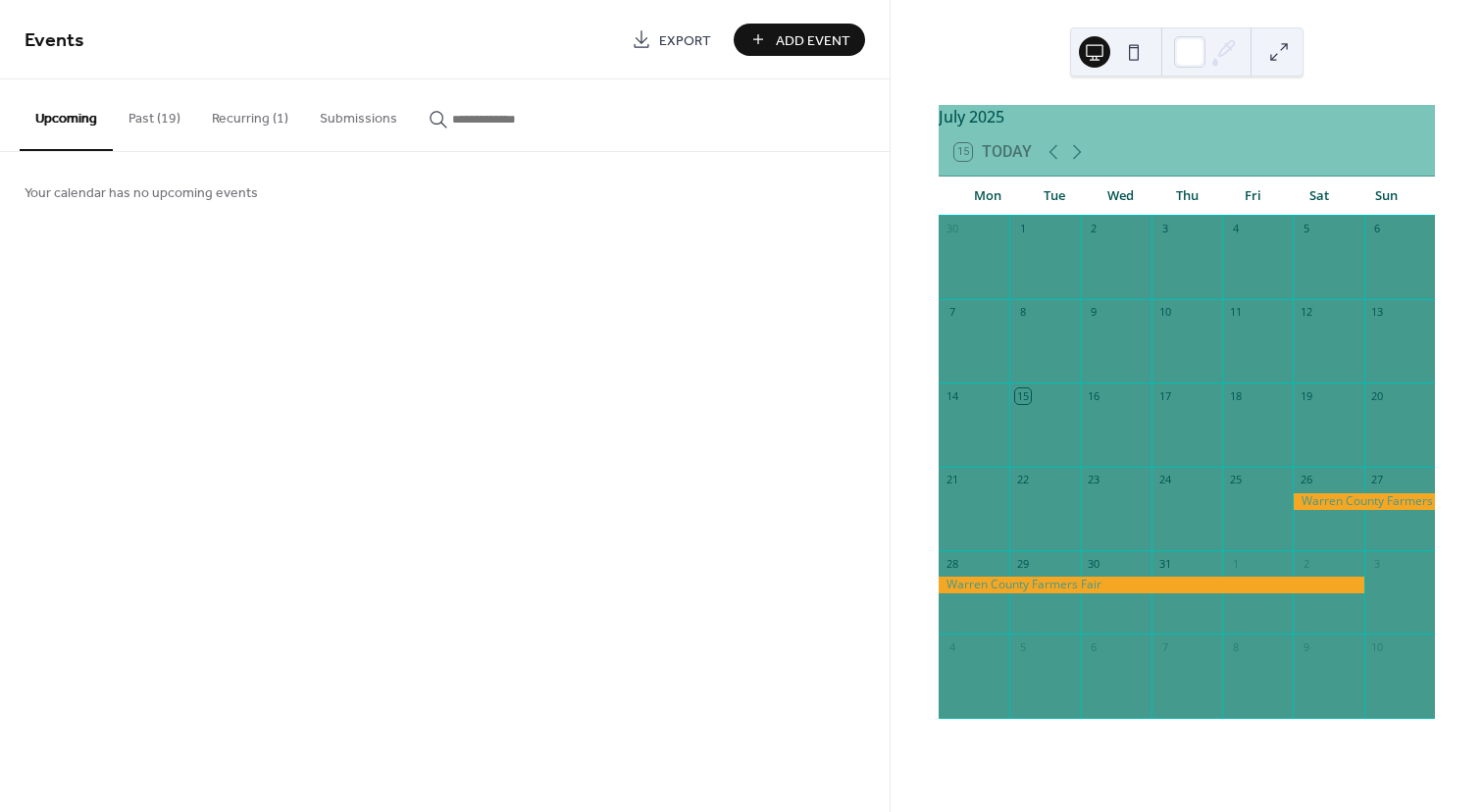 click at bounding box center [1363, 501] 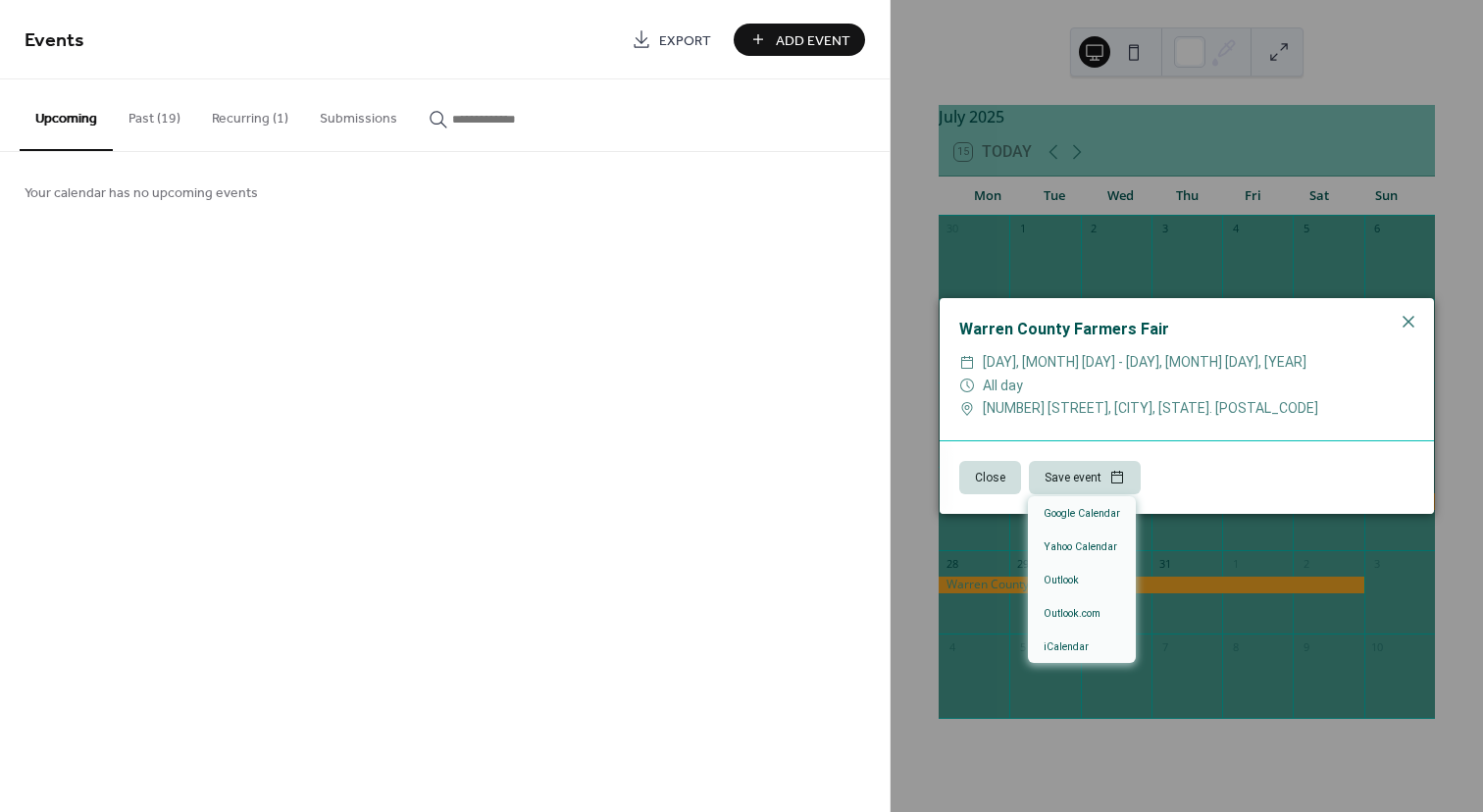 click on "Save event" at bounding box center (1085, 478) 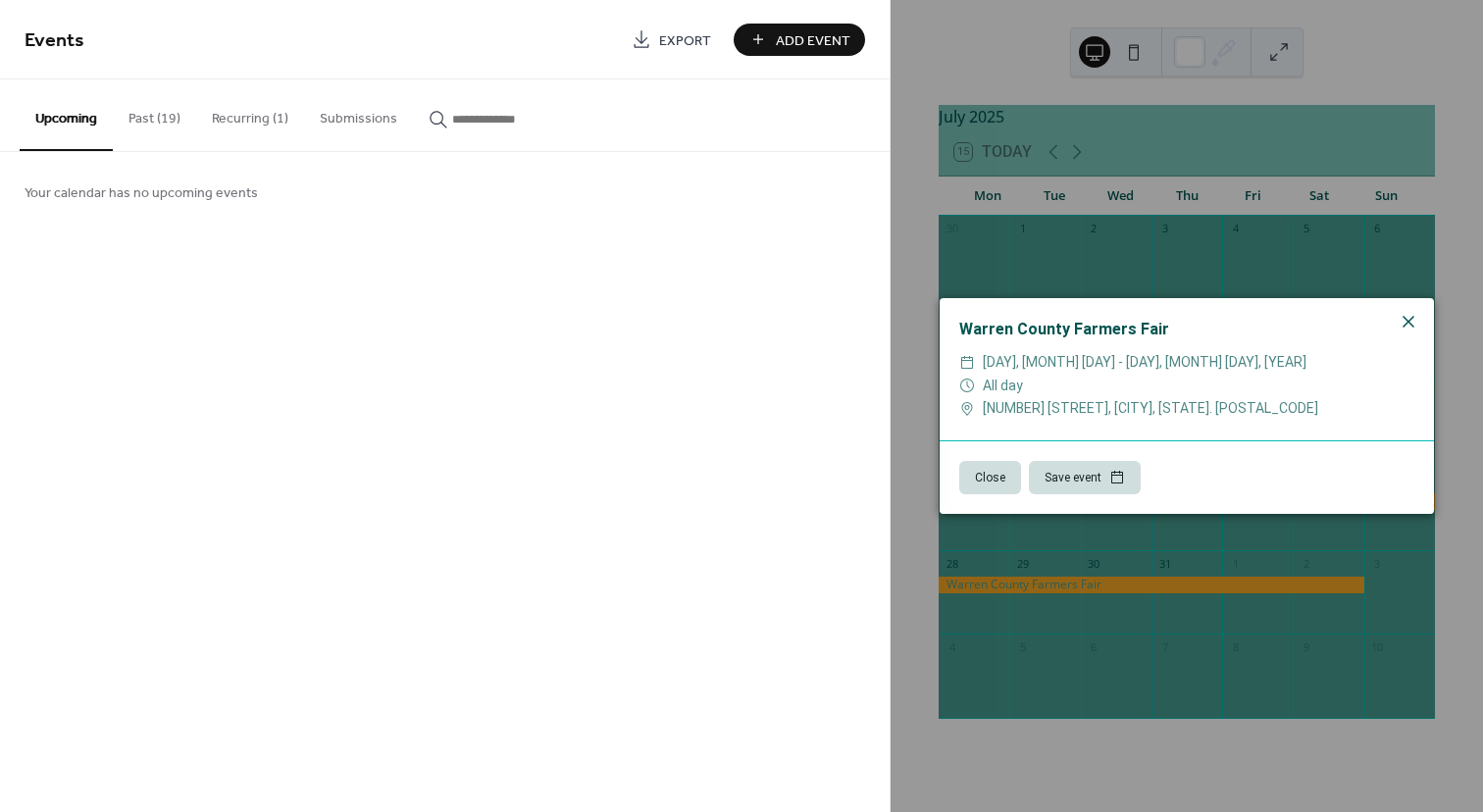 click 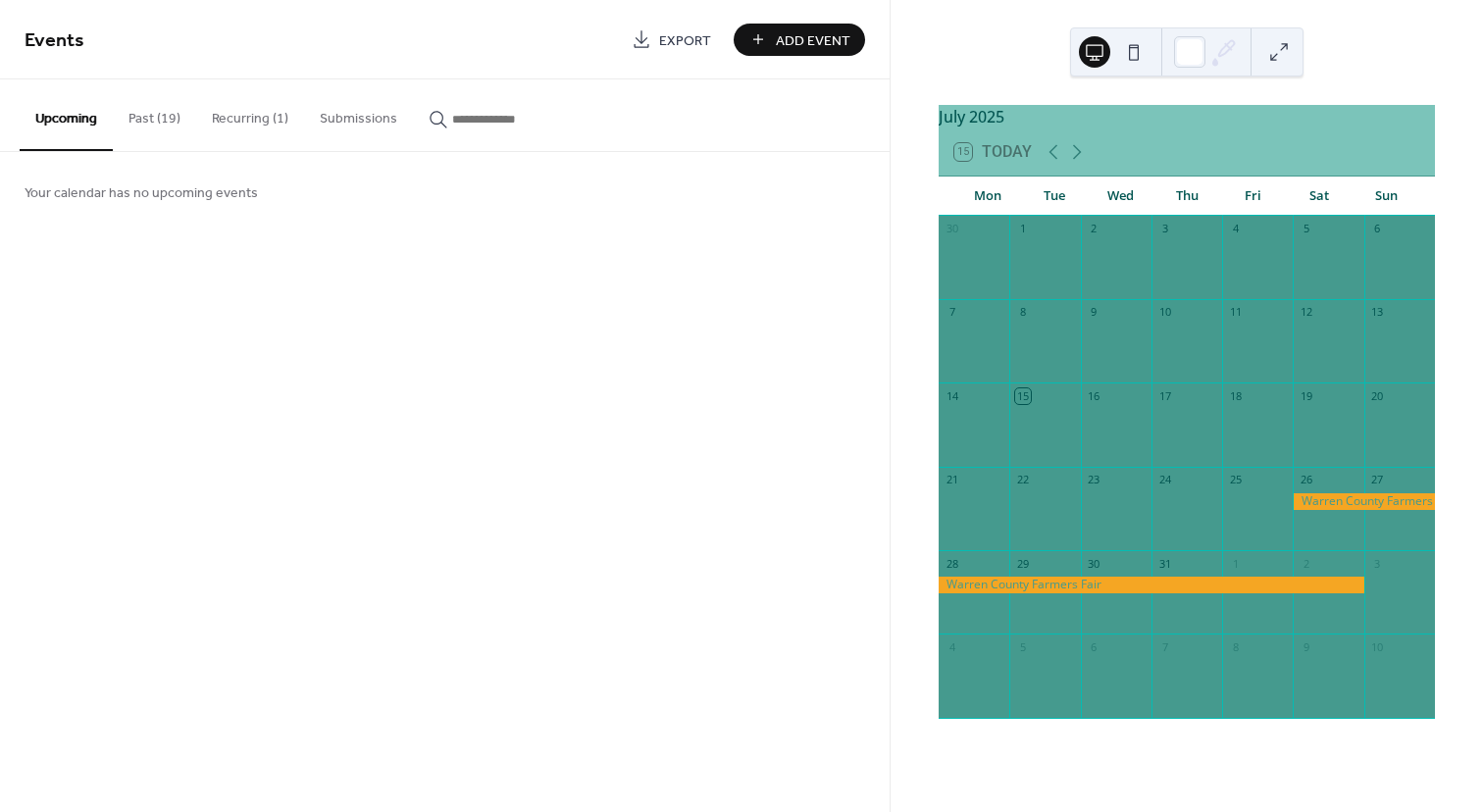scroll, scrollTop: 0, scrollLeft: 0, axis: both 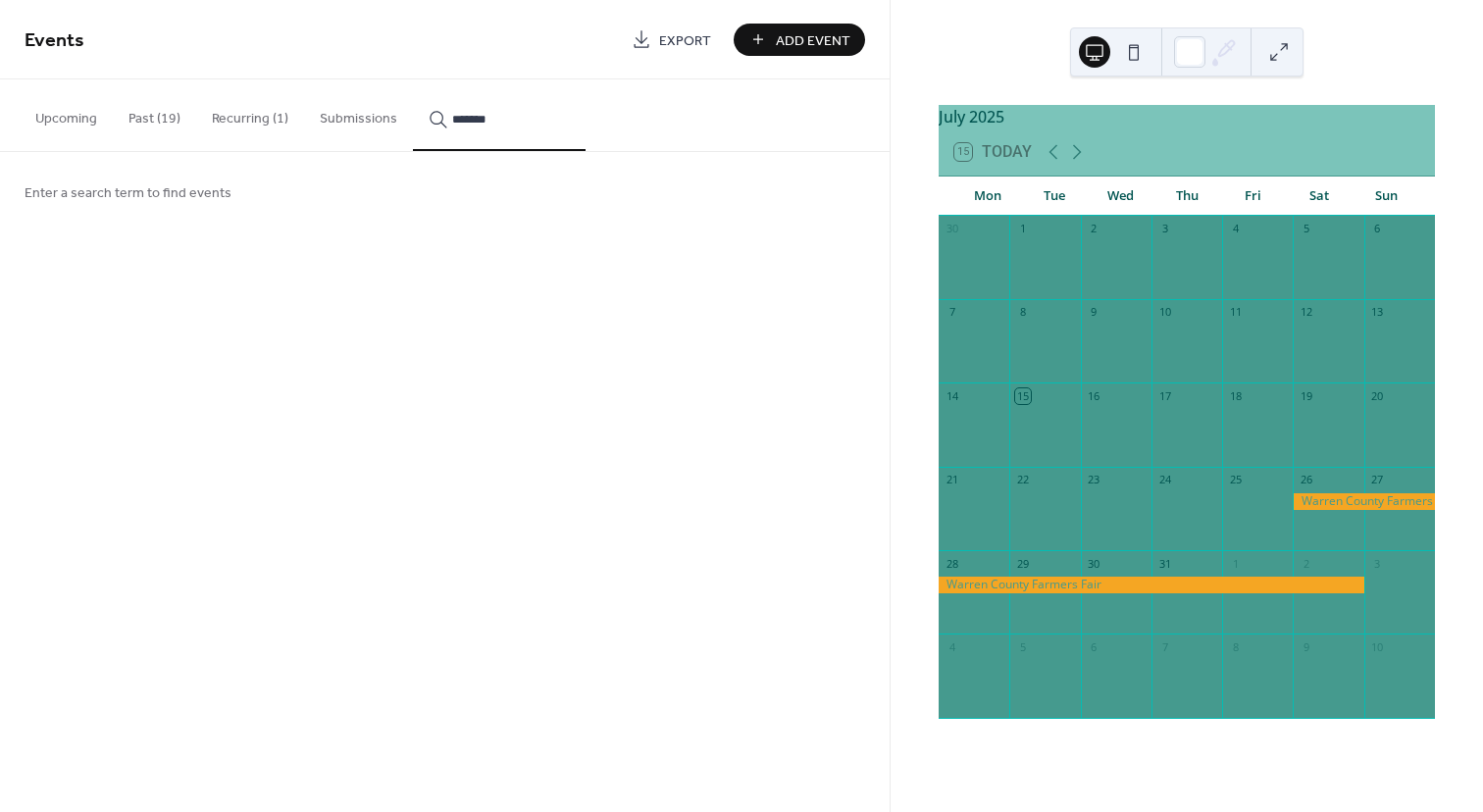 click on "******" at bounding box center [499, 115] 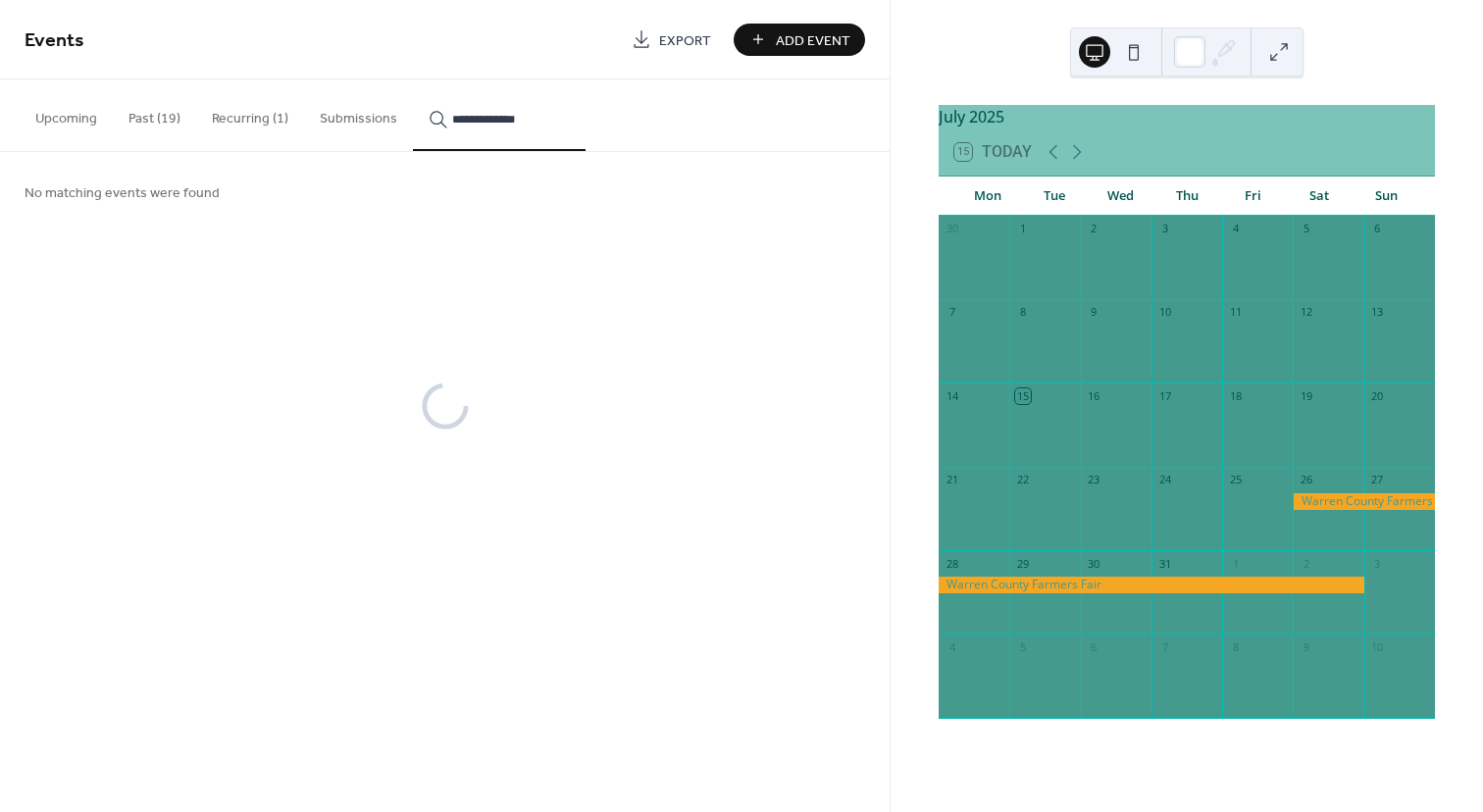 type on "**********" 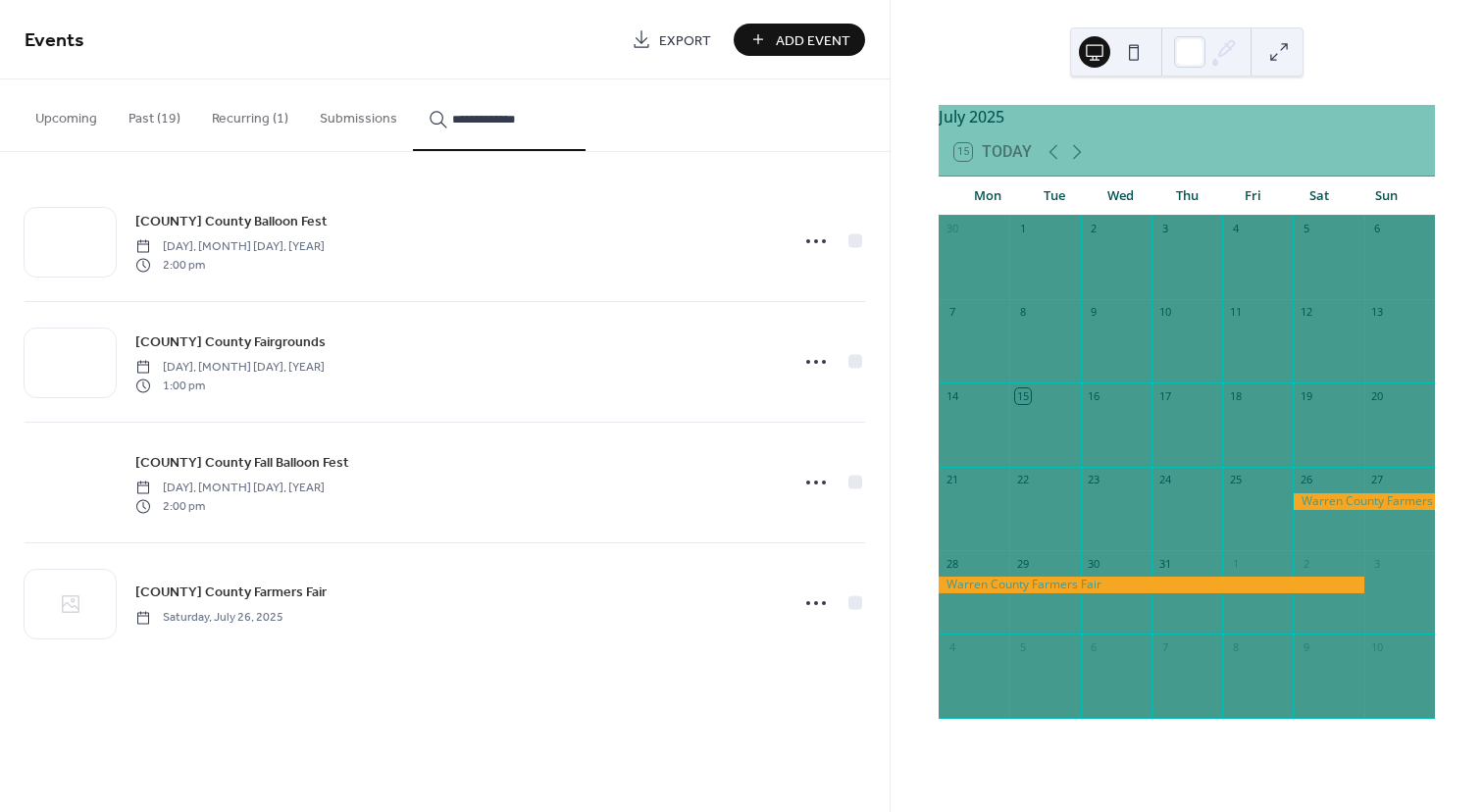 click at bounding box center (70, 483) 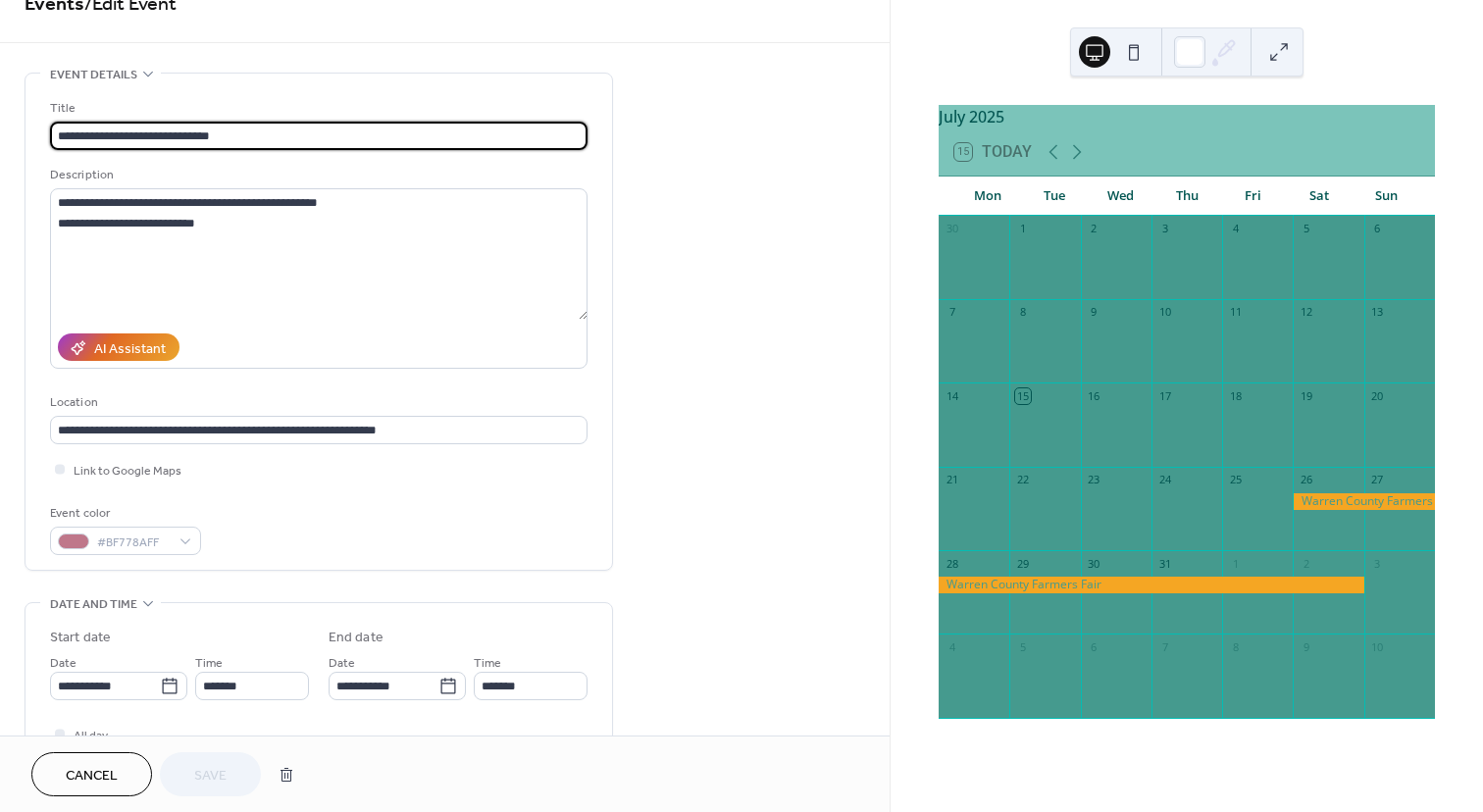 scroll, scrollTop: 0, scrollLeft: 0, axis: both 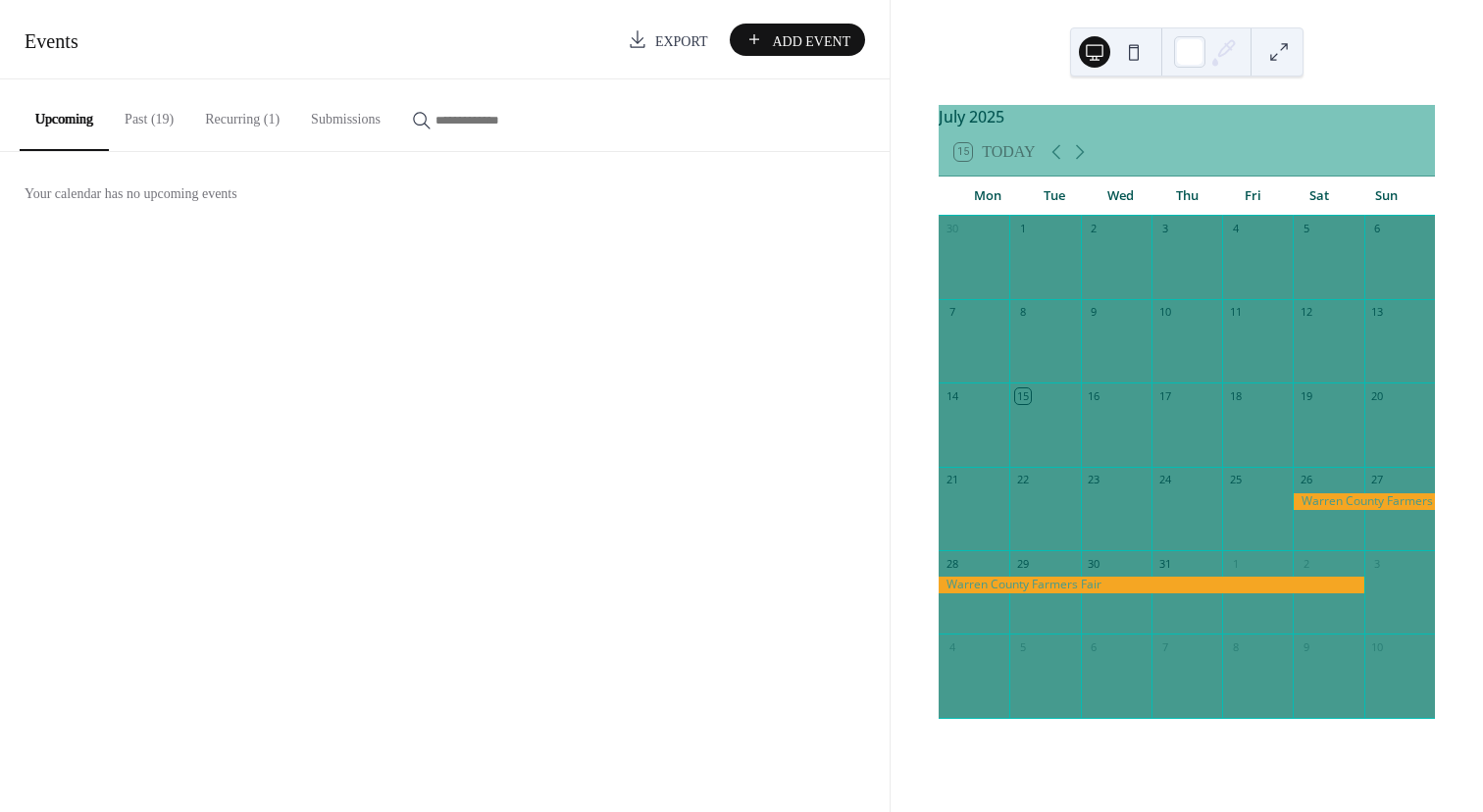 click on "Upcoming" at bounding box center [64, 115] 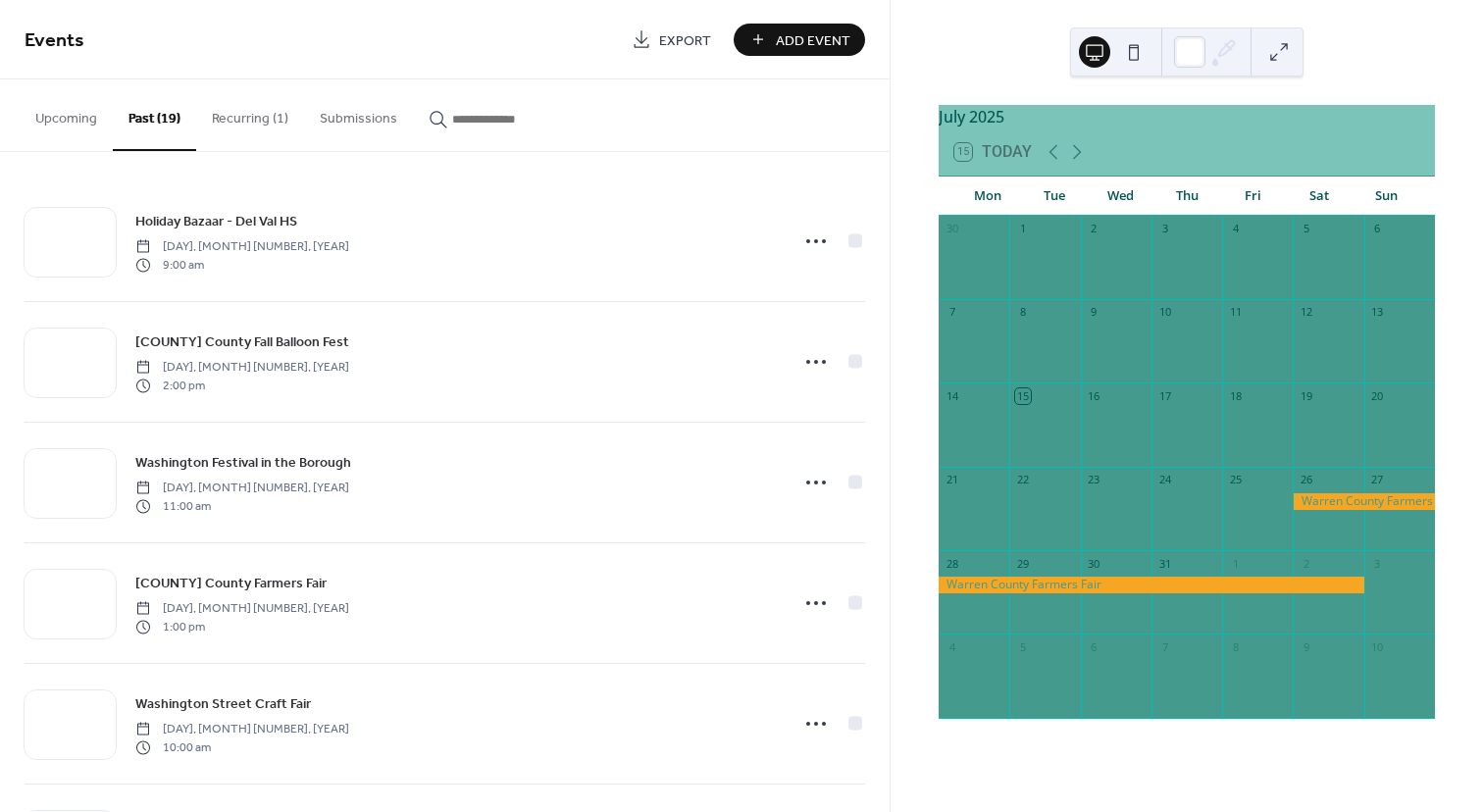 click on "Recurring (1)" at bounding box center [250, 114] 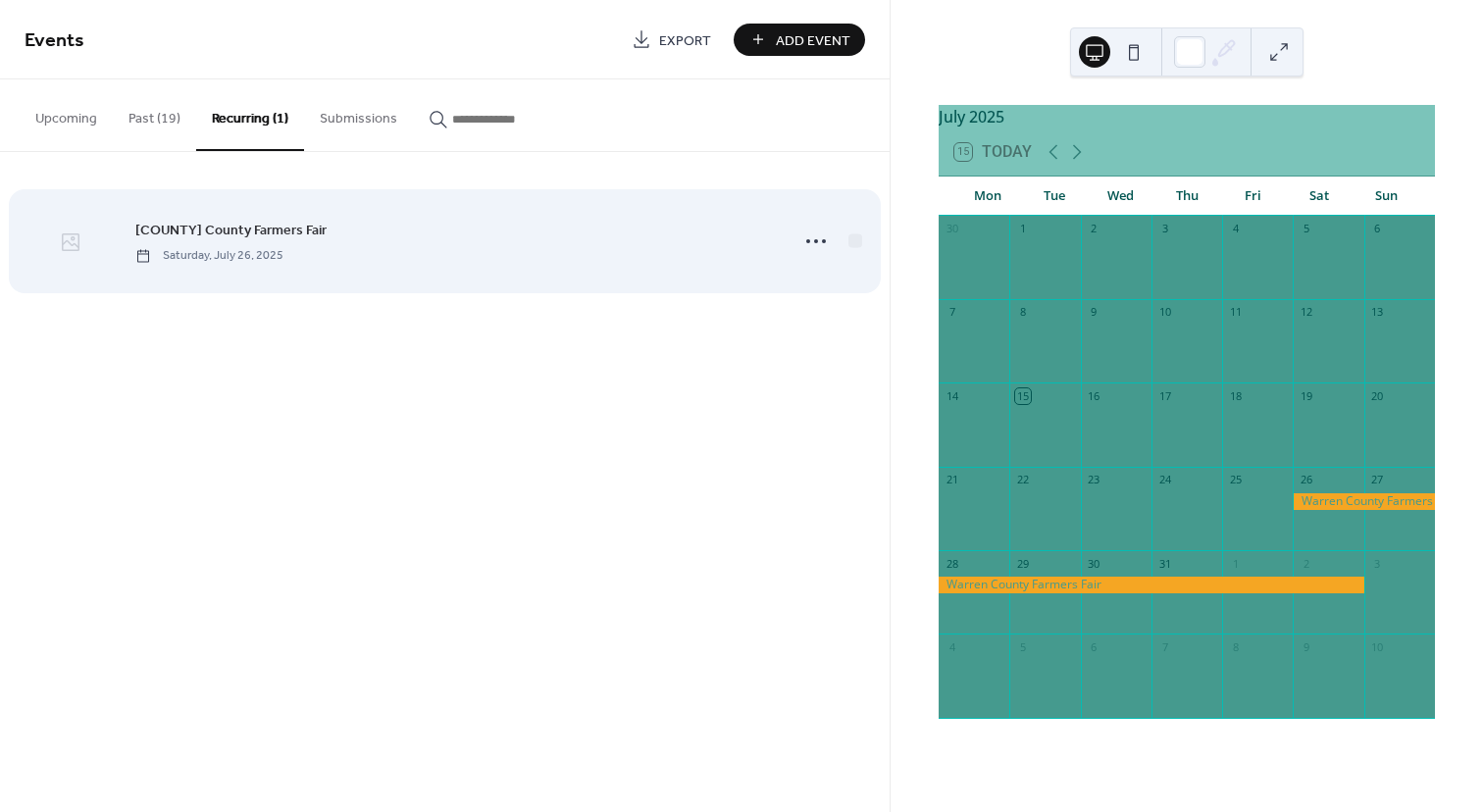 click at bounding box center [70, 242] 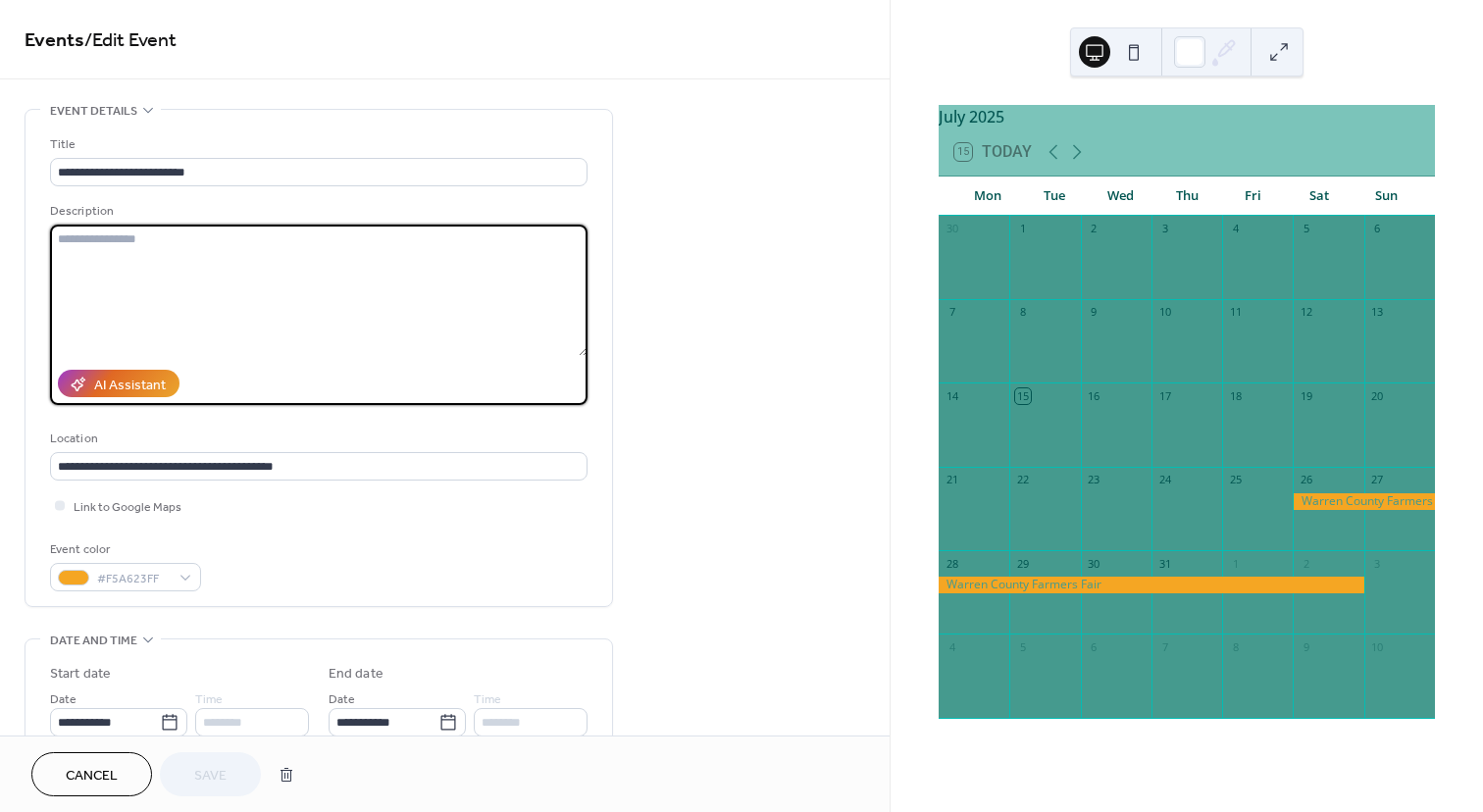 click at bounding box center (319, 290) 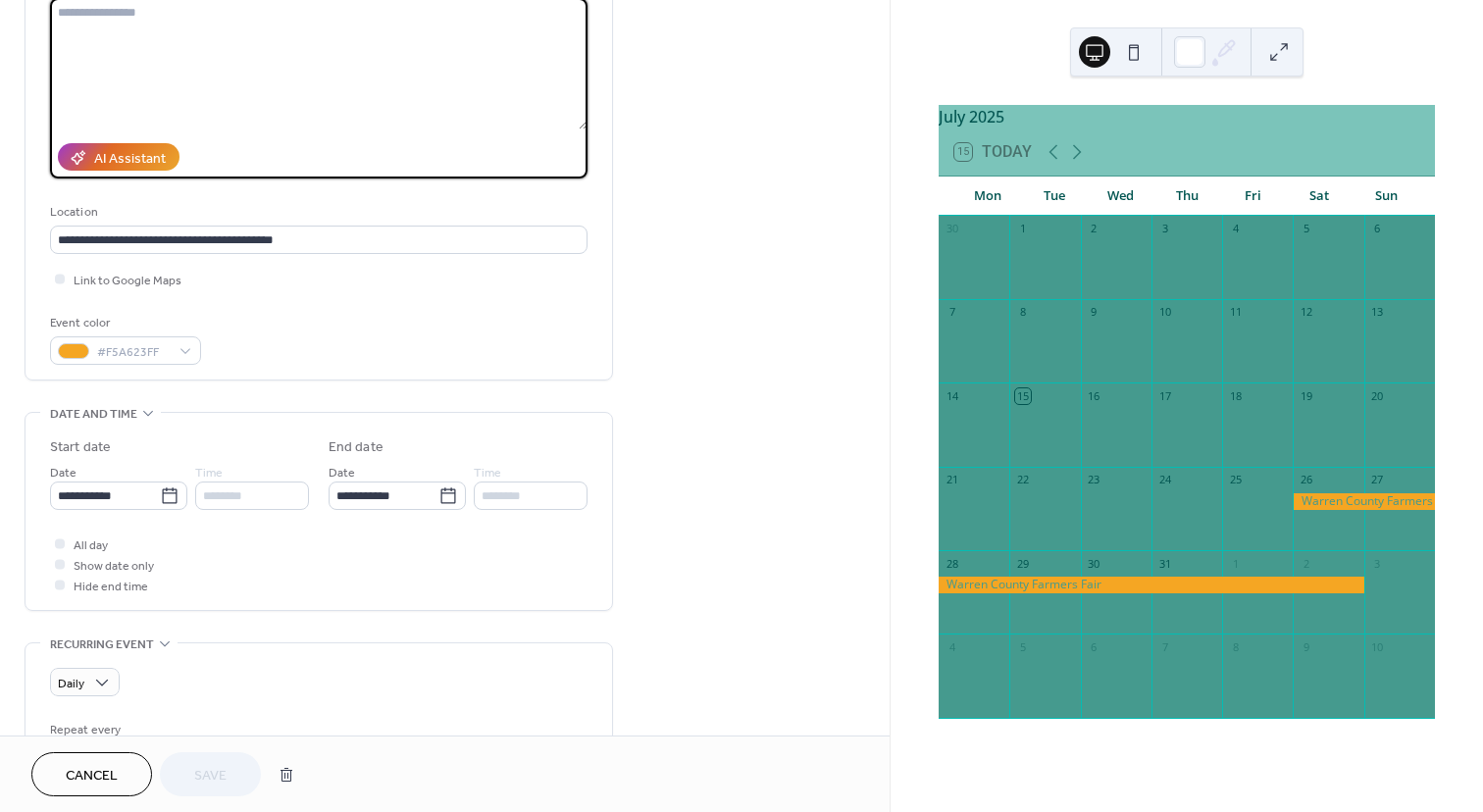 scroll, scrollTop: 257, scrollLeft: 0, axis: vertical 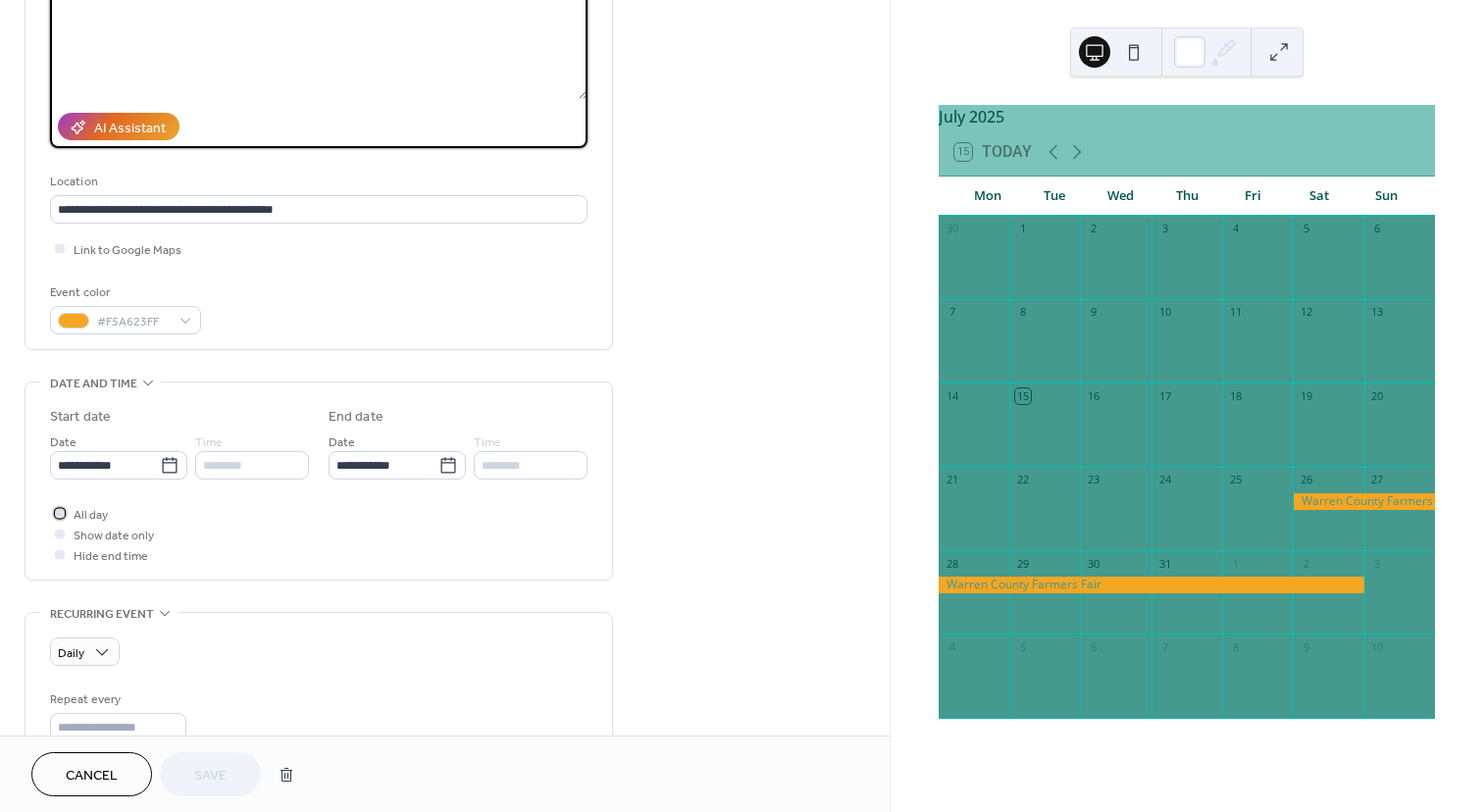 click 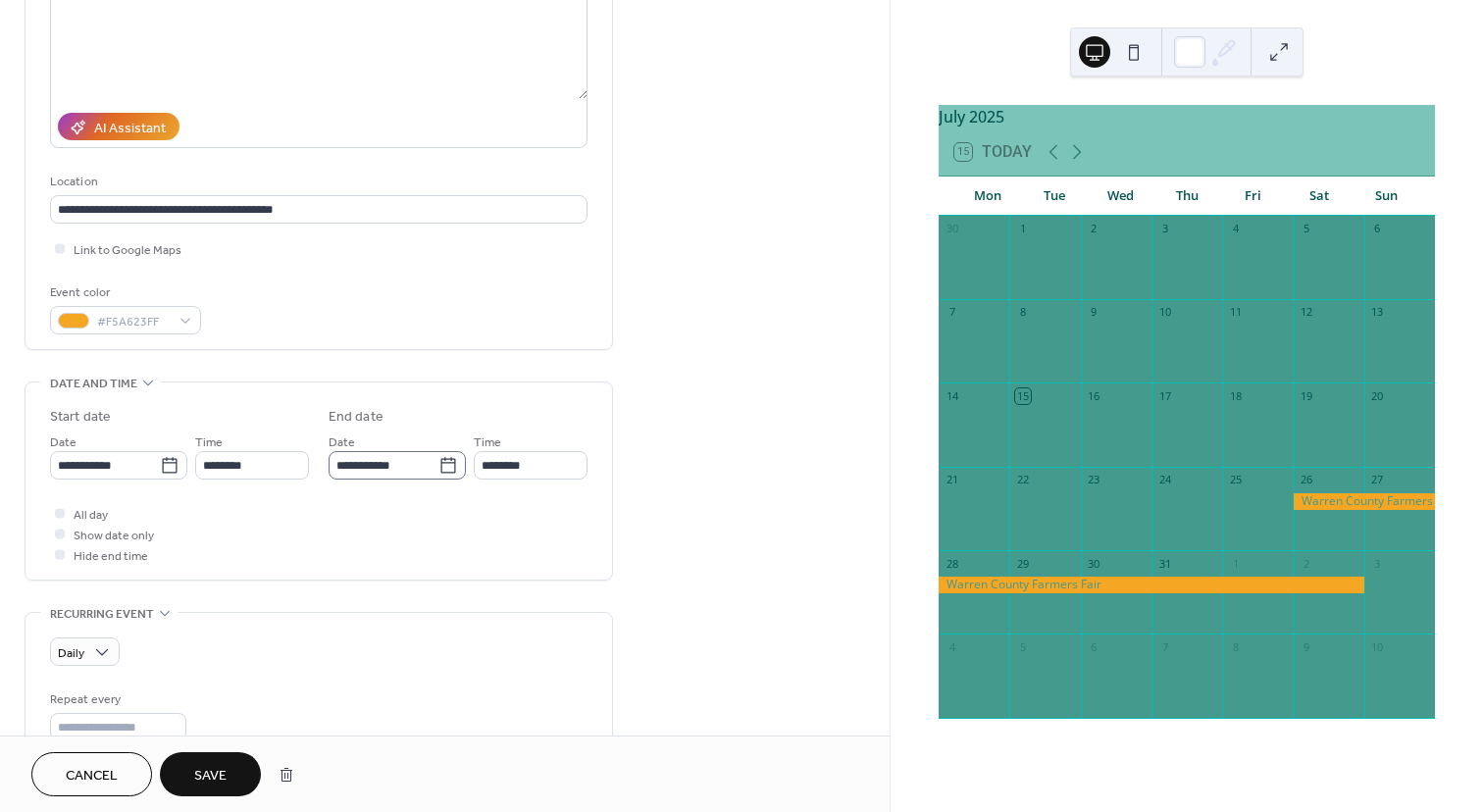 click 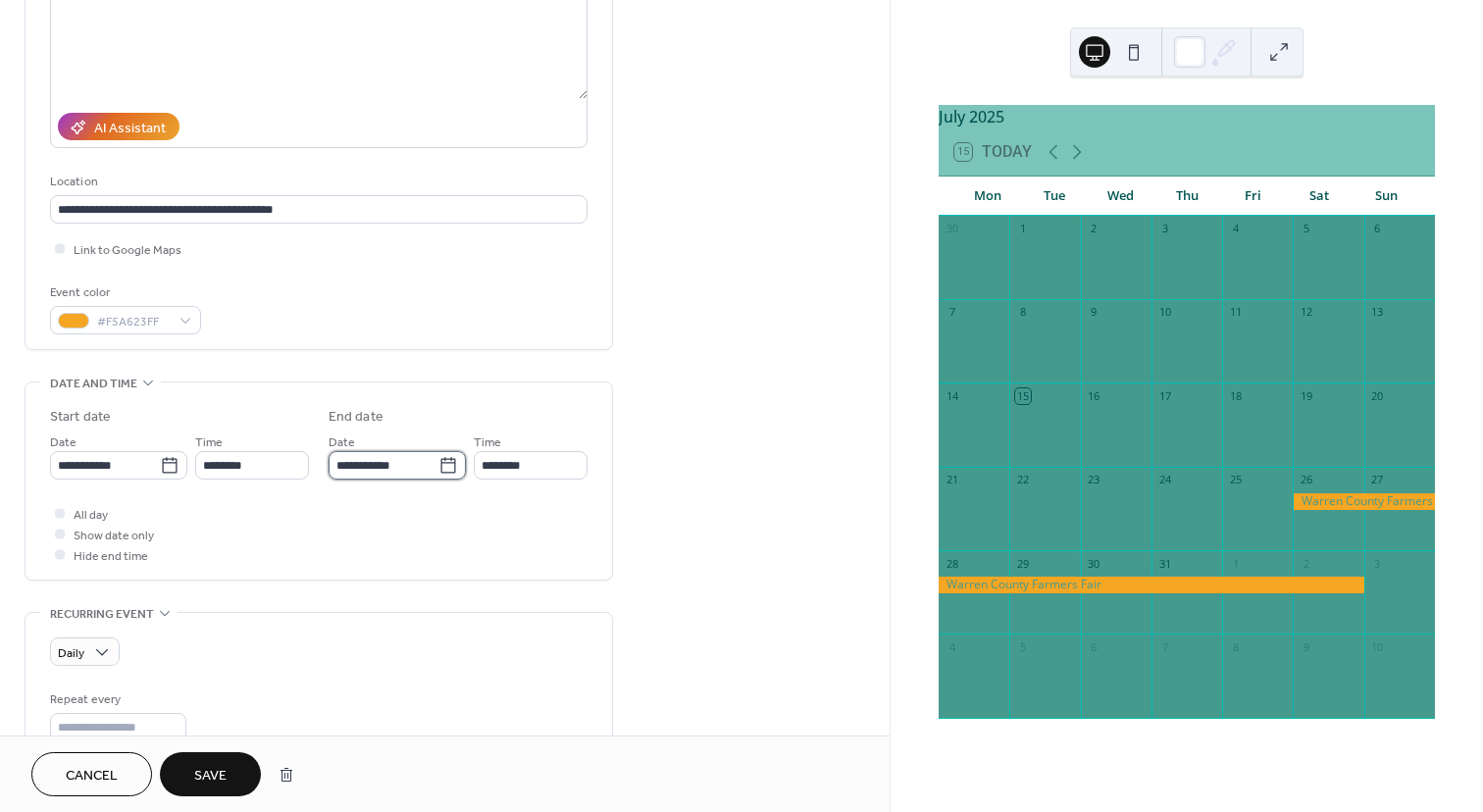 click on "**********" at bounding box center (384, 465) 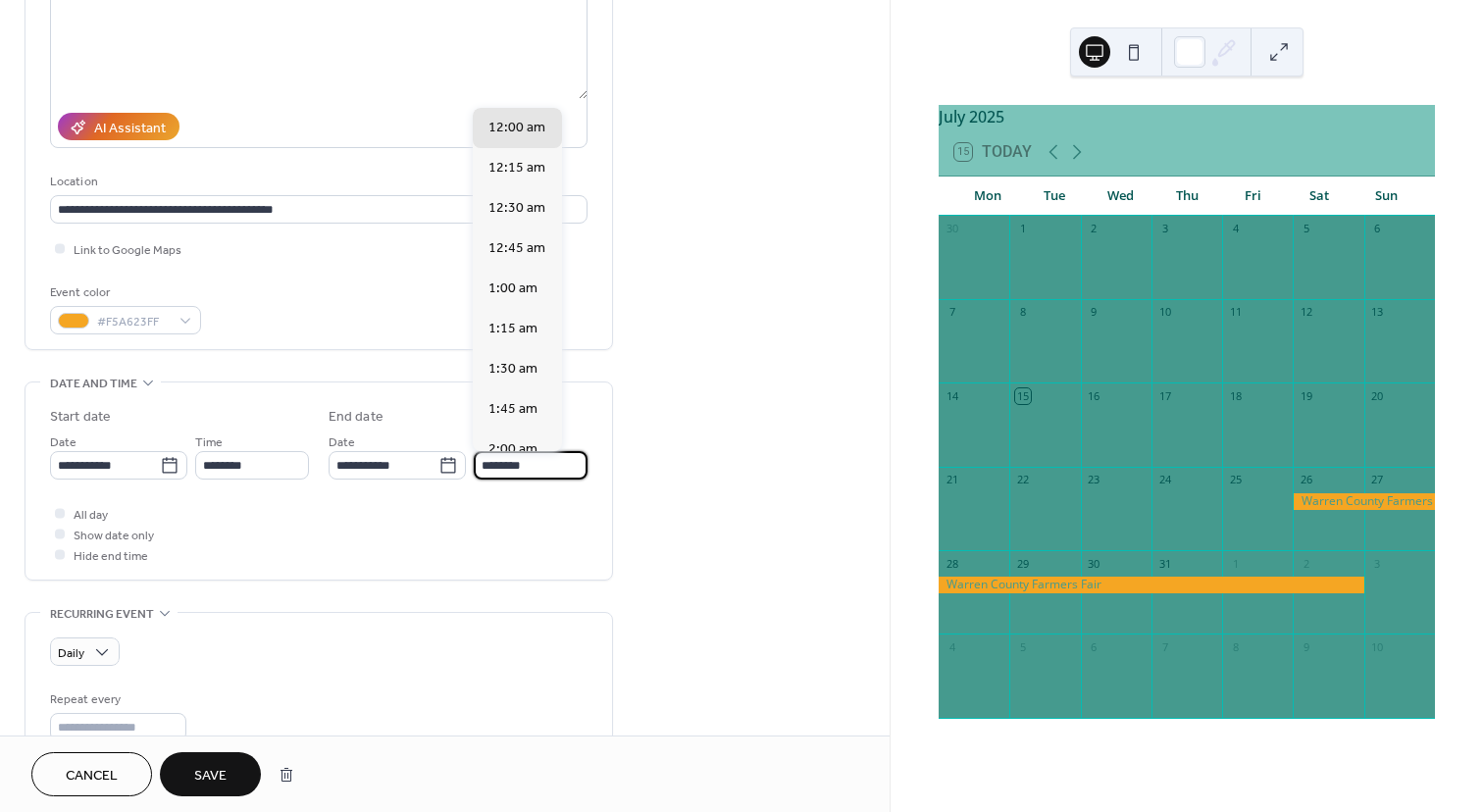 click on "********" at bounding box center (531, 465) 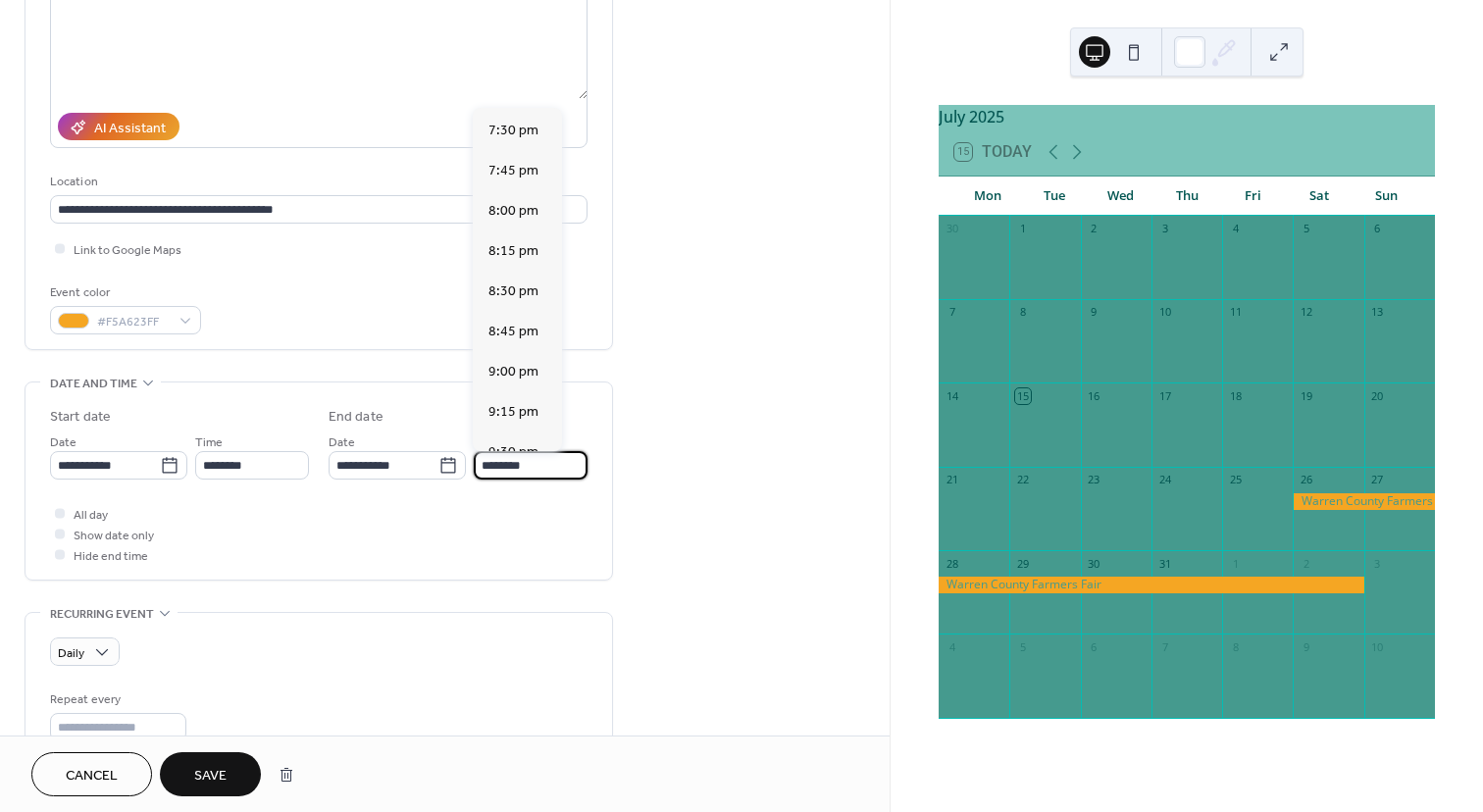 scroll, scrollTop: 3142, scrollLeft: 0, axis: vertical 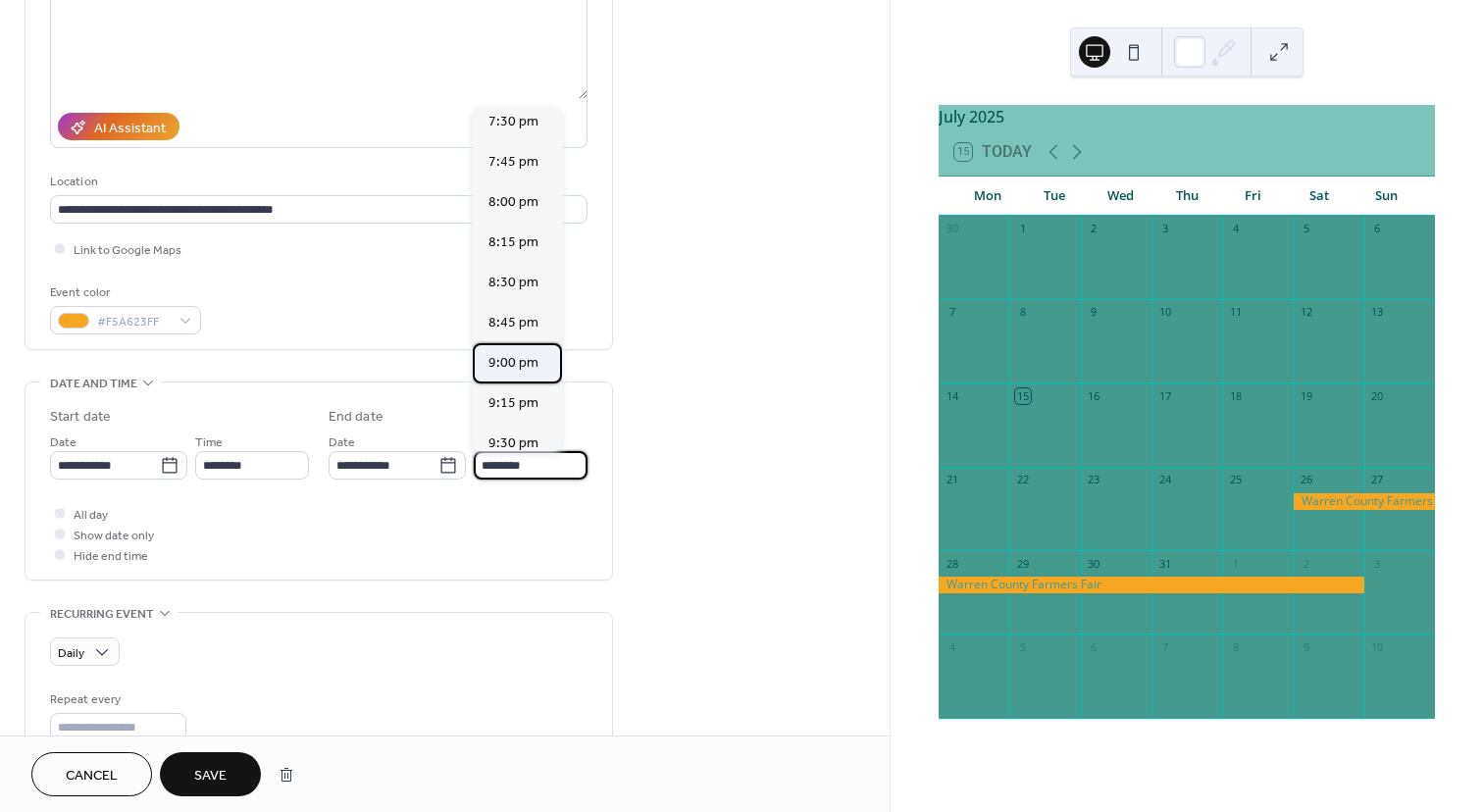 click on "9:00 pm" at bounding box center [513, 363] 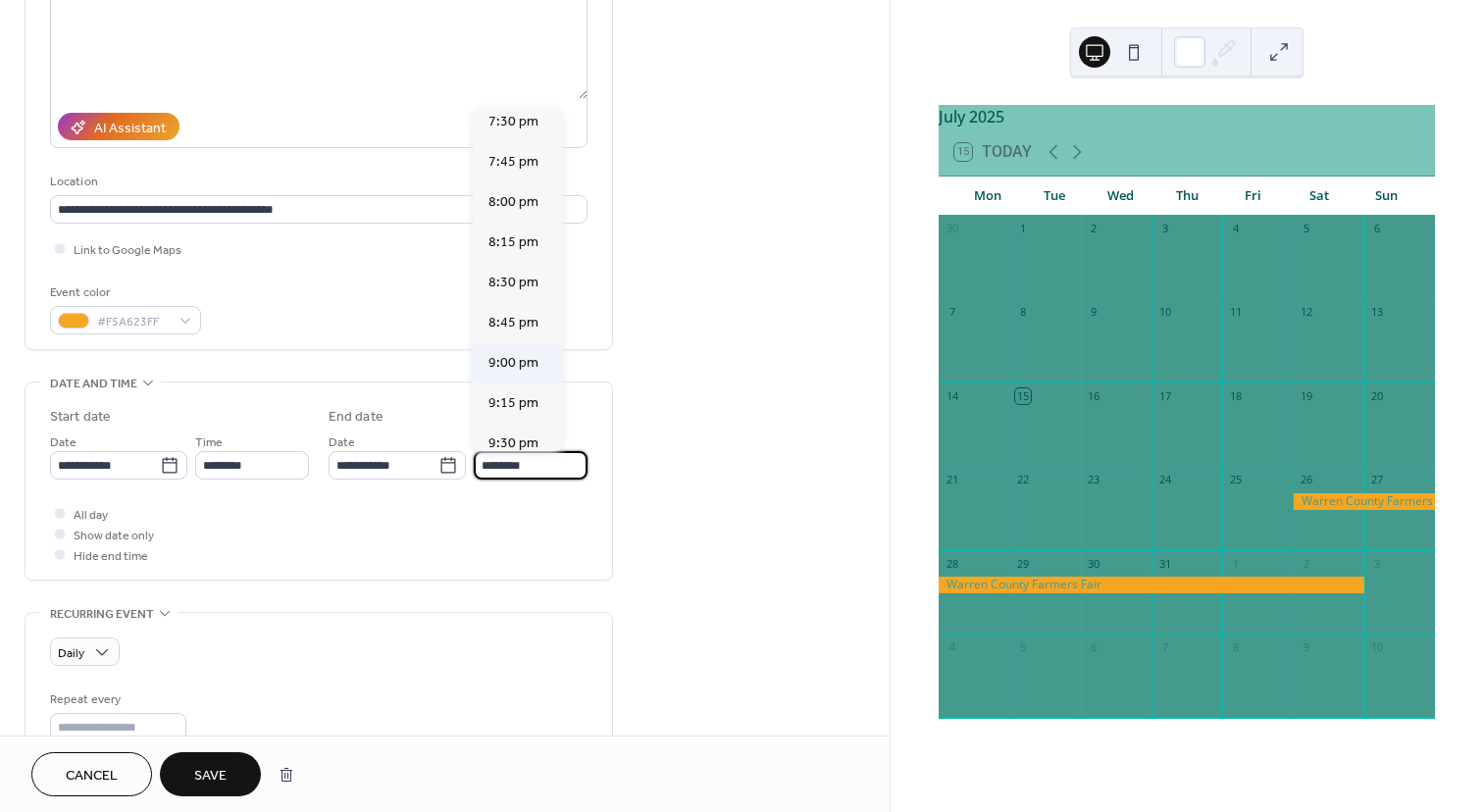 type on "*******" 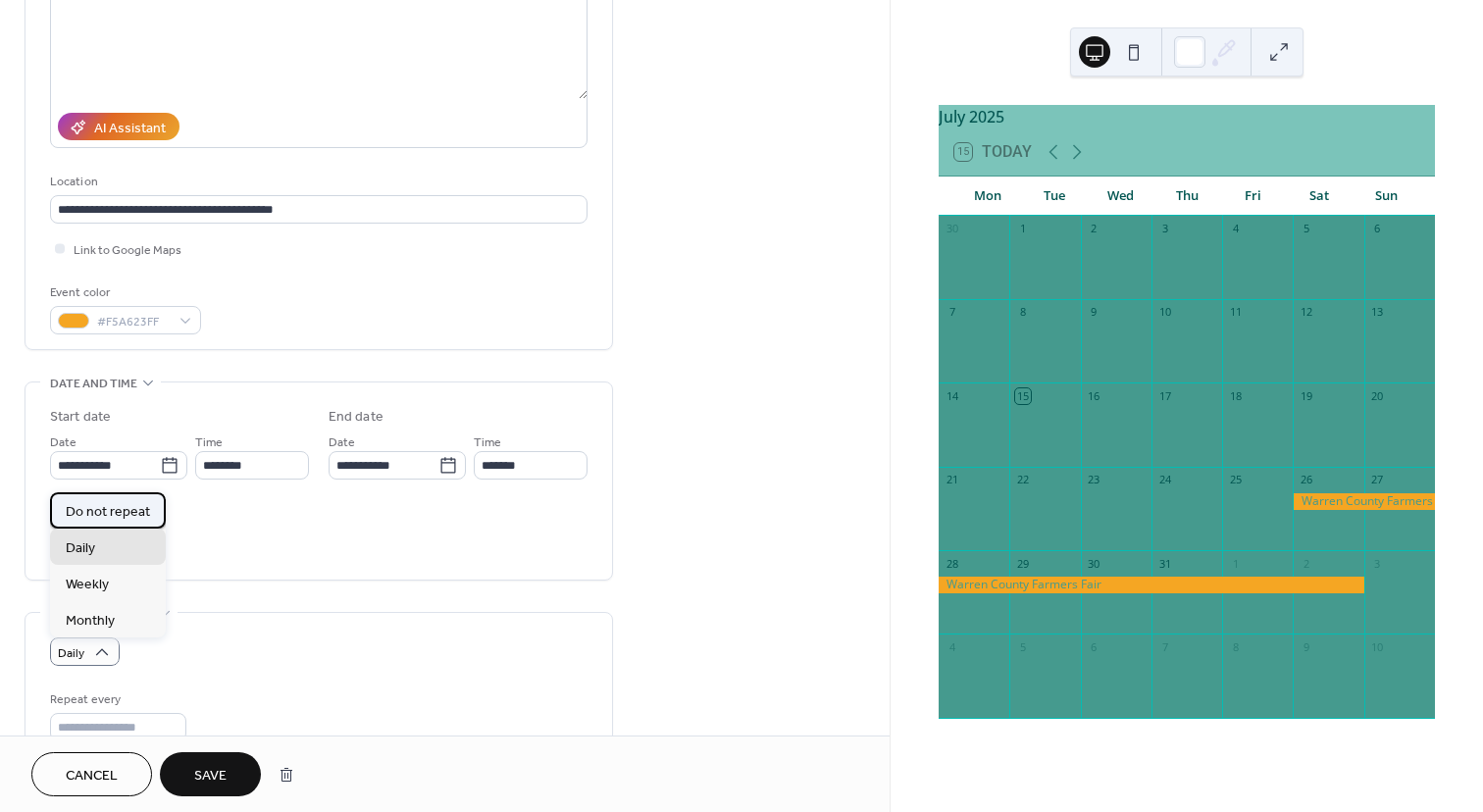 click on "Do not repeat" at bounding box center [108, 512] 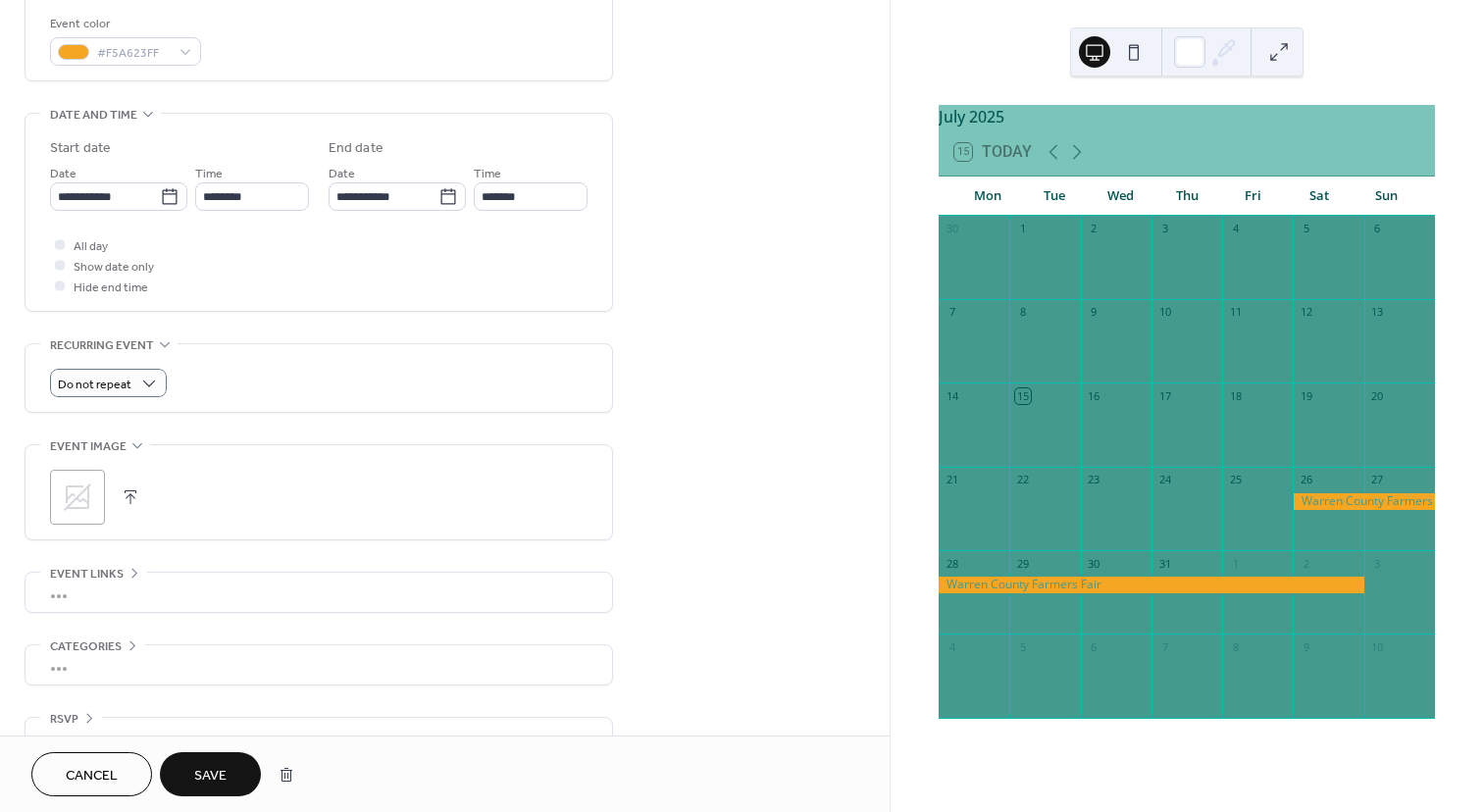 scroll, scrollTop: 568, scrollLeft: 0, axis: vertical 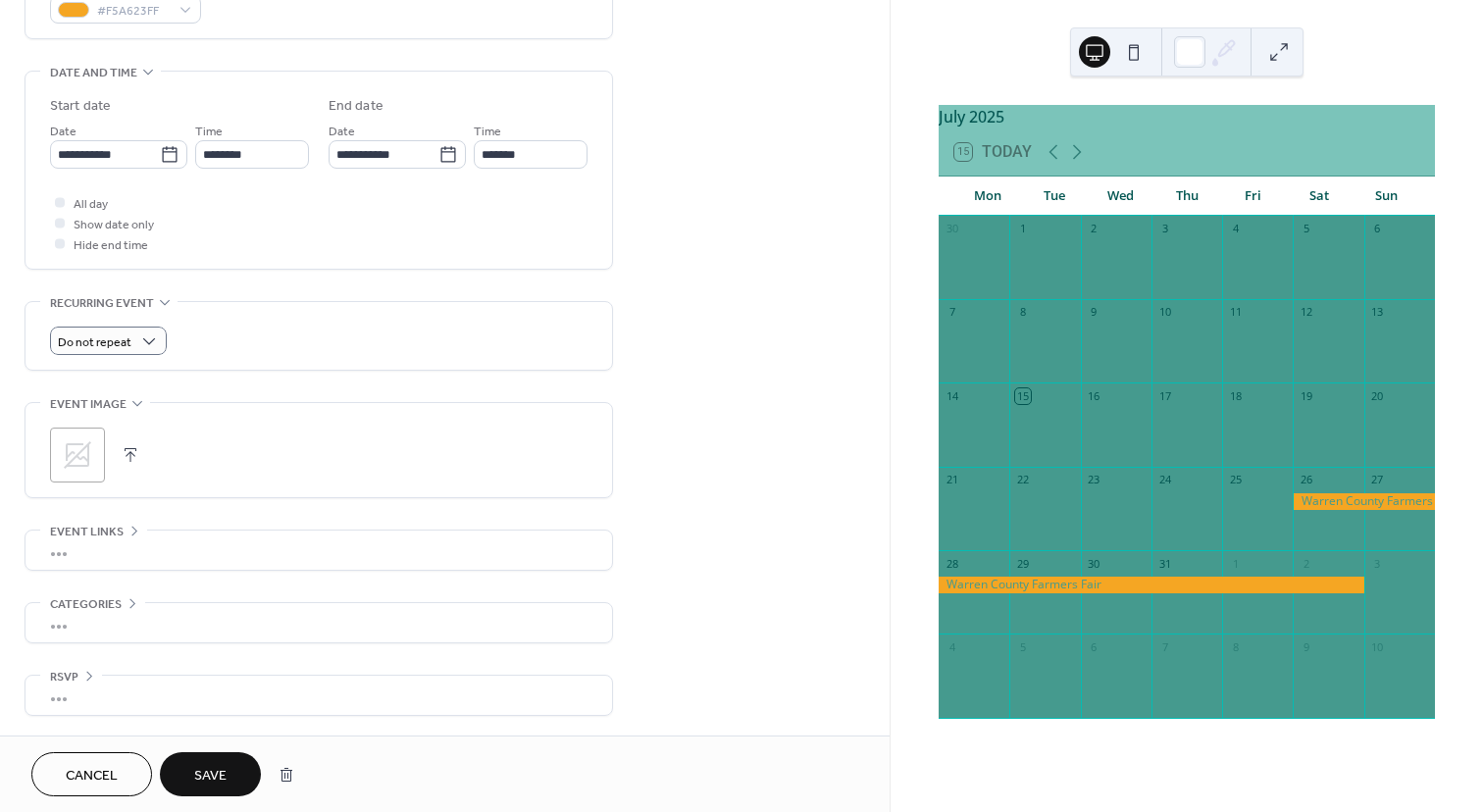 click 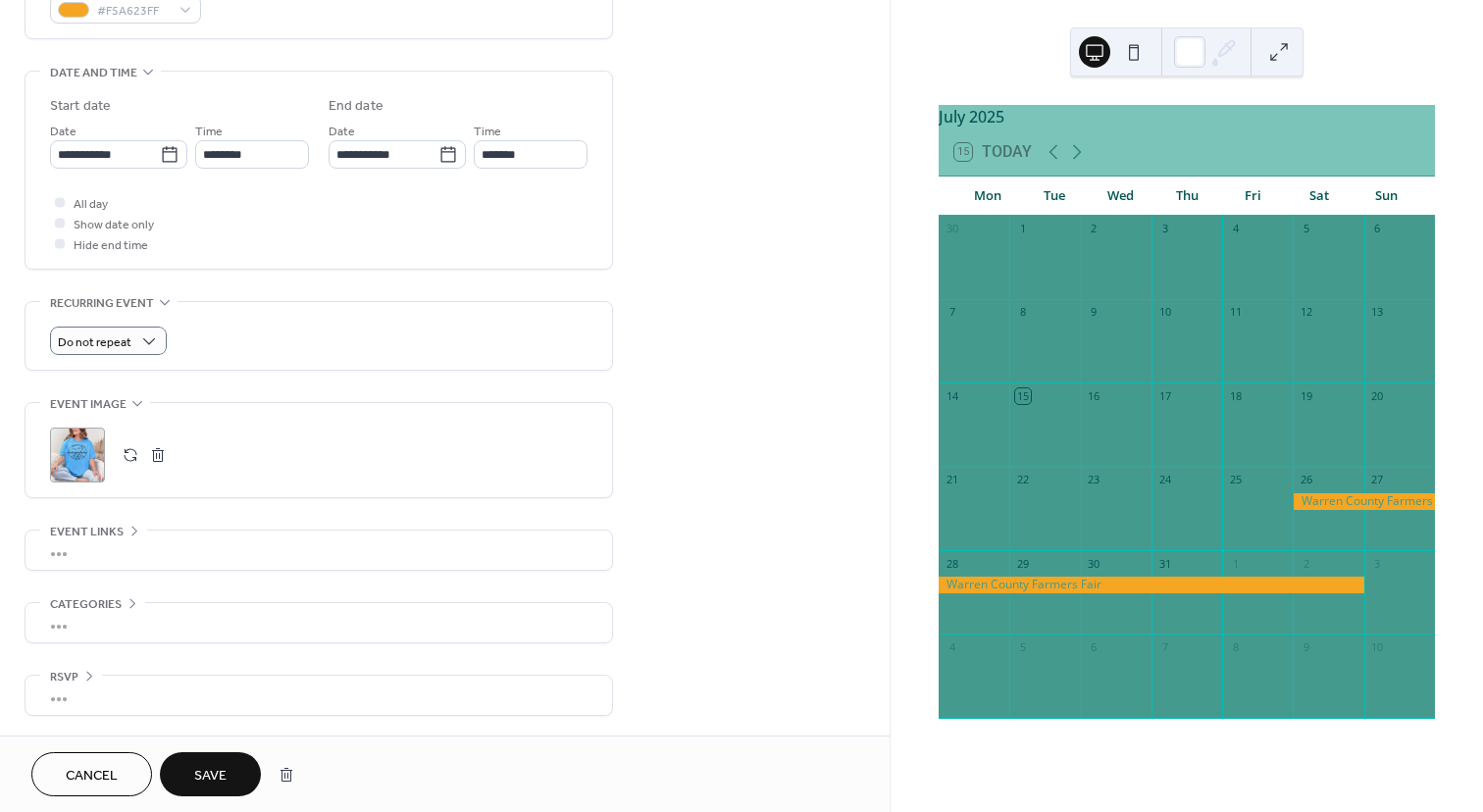 click on "•••" at bounding box center (319, 623) 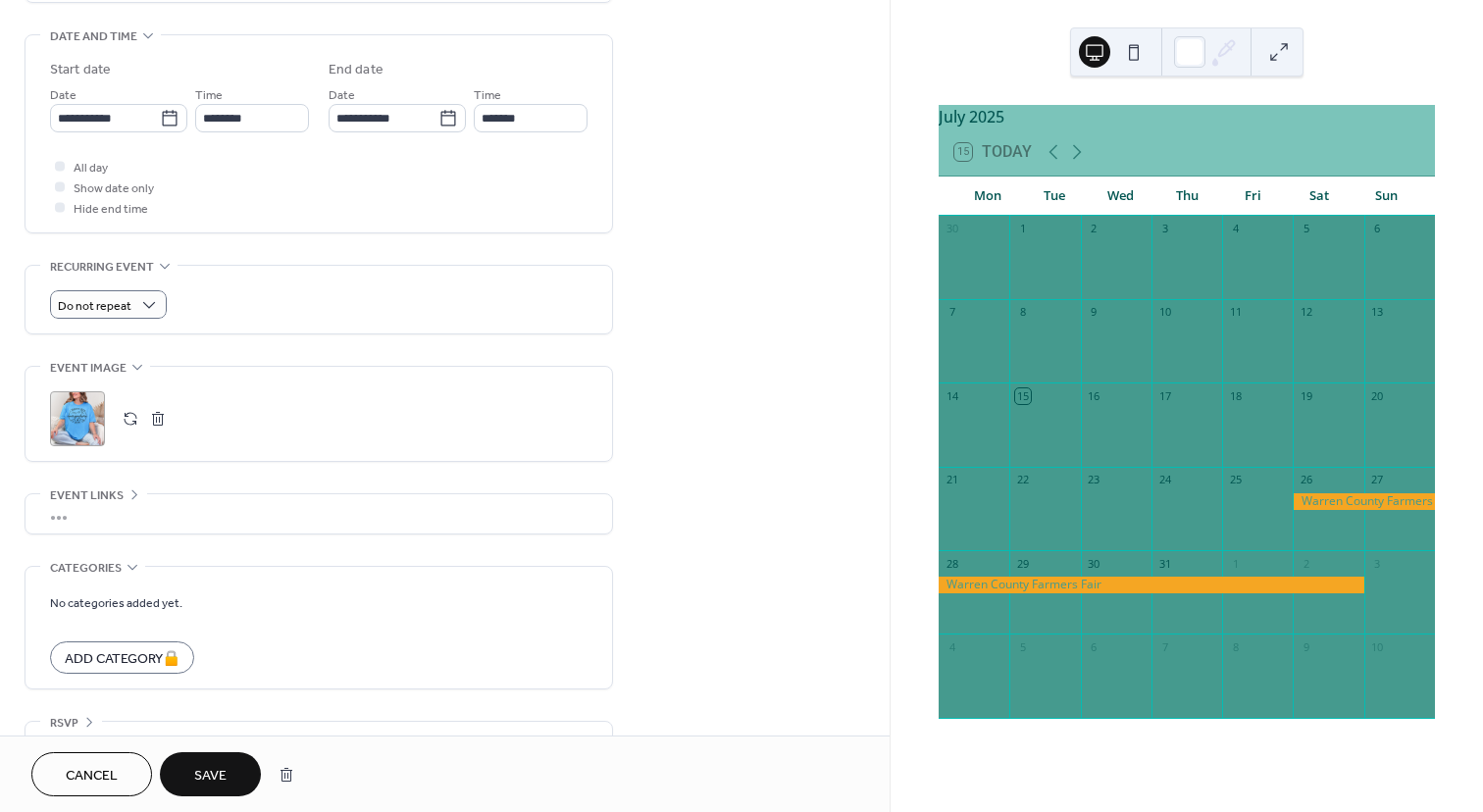 scroll, scrollTop: 606, scrollLeft: 0, axis: vertical 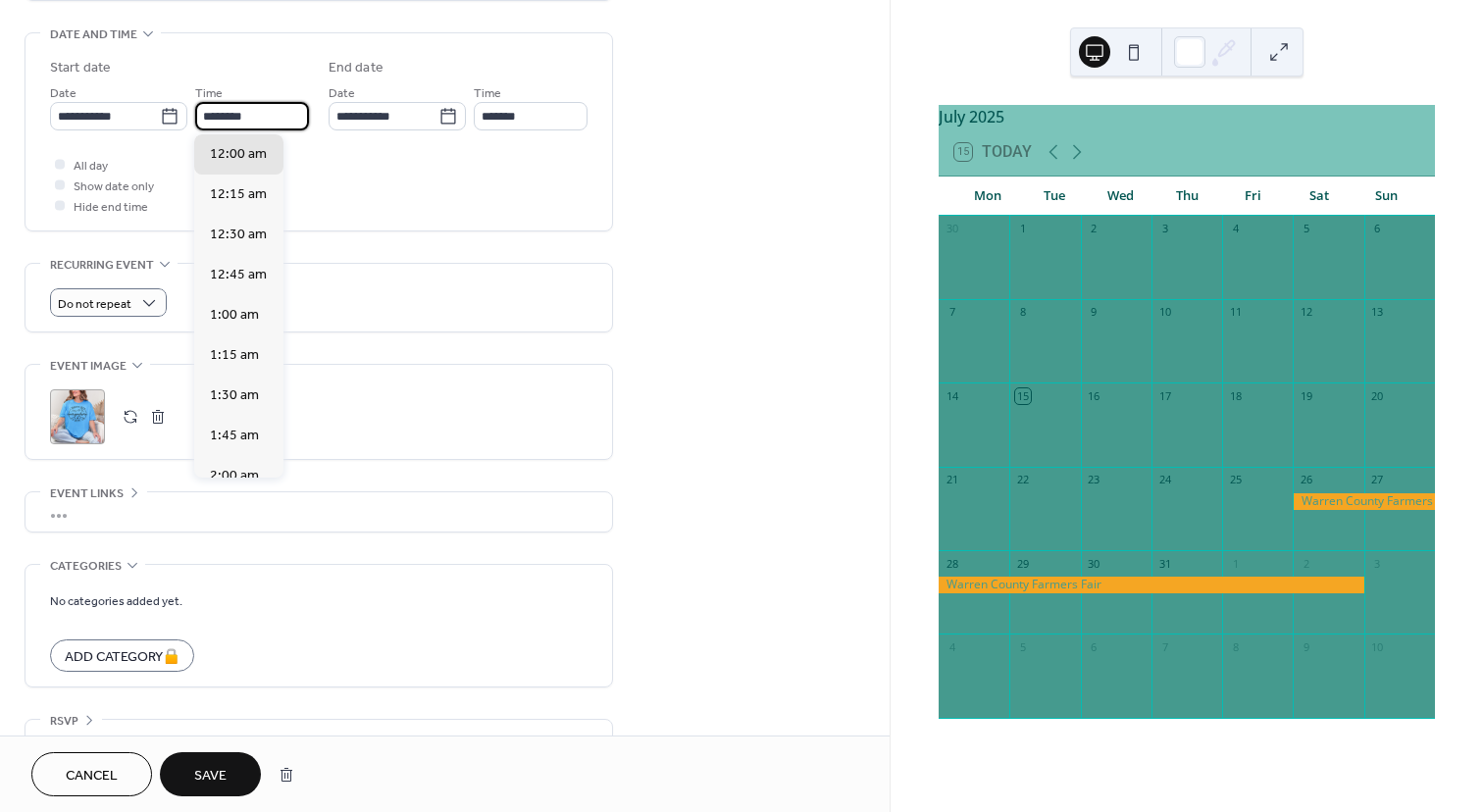 click on "********" at bounding box center (252, 116) 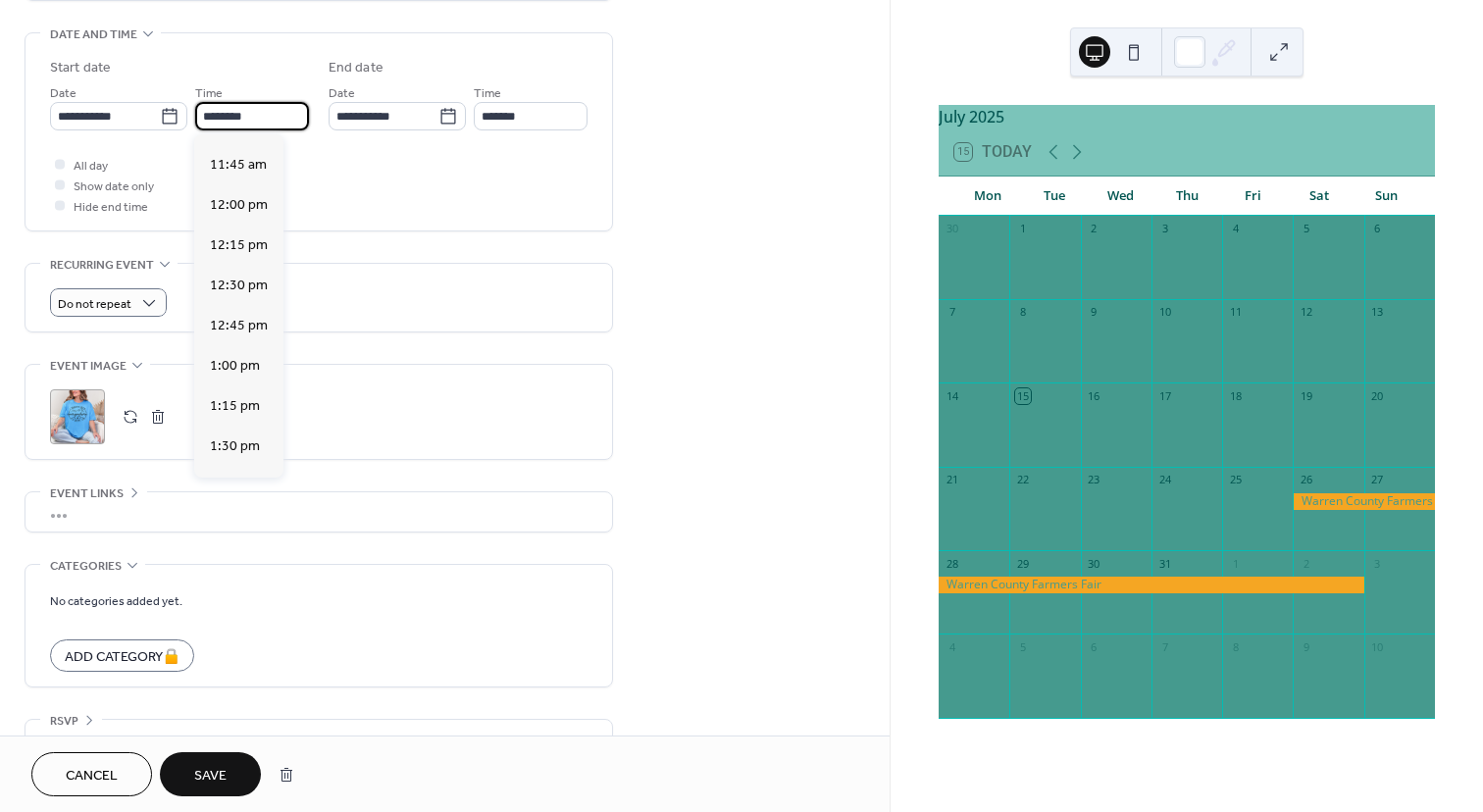 scroll, scrollTop: 1839, scrollLeft: 0, axis: vertical 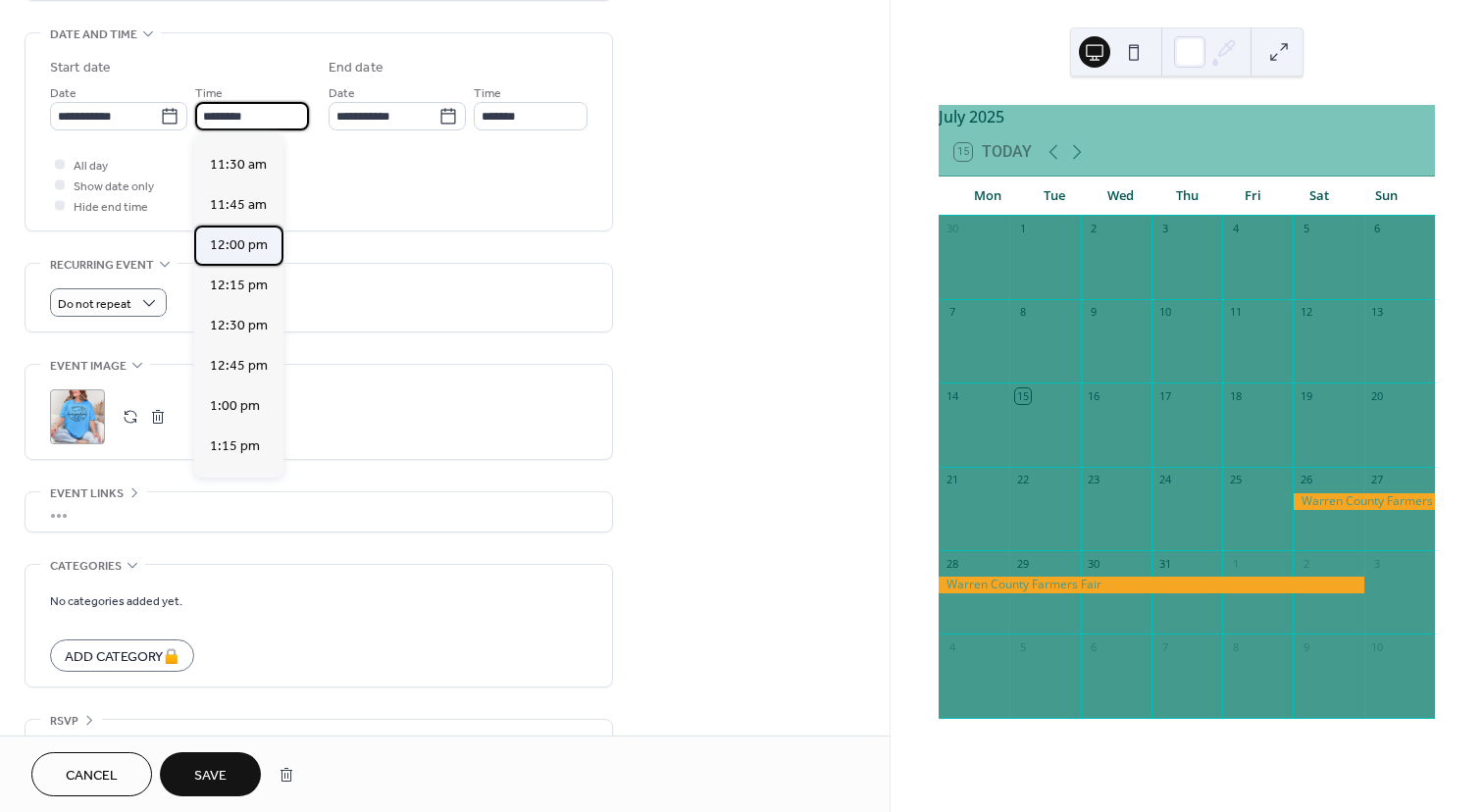 click on "12:00 pm" at bounding box center [238, 245] 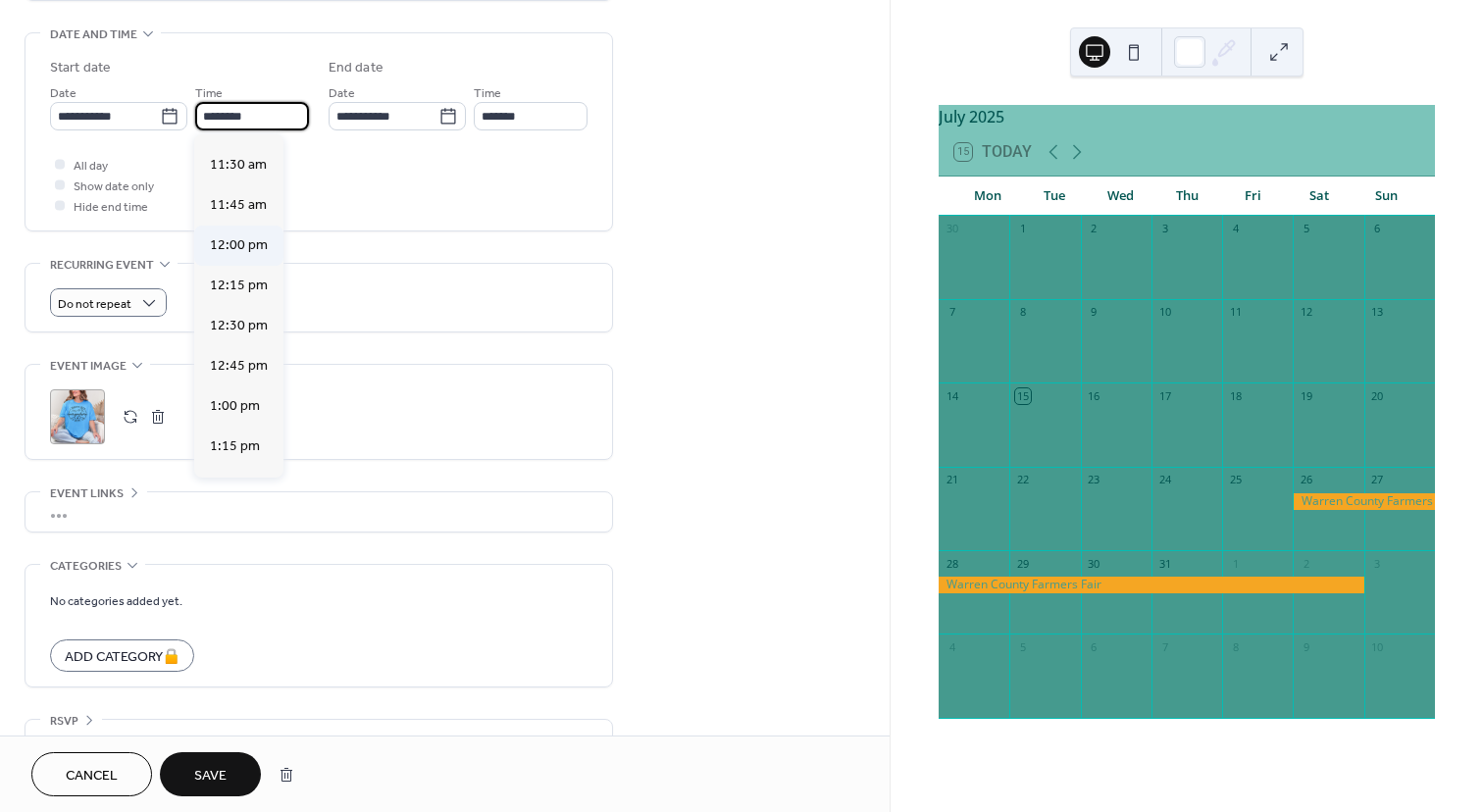 type on "********" 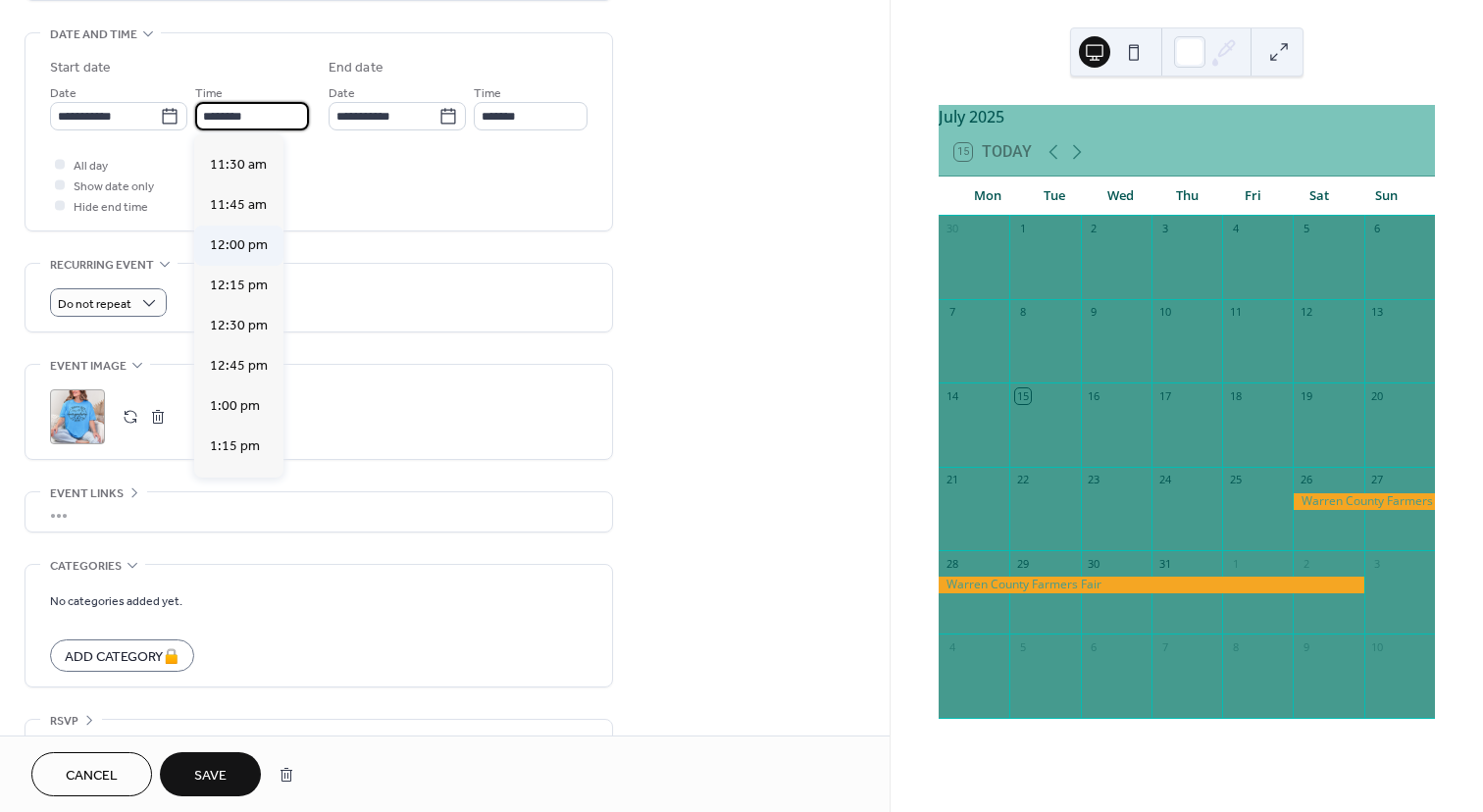 type on "**********" 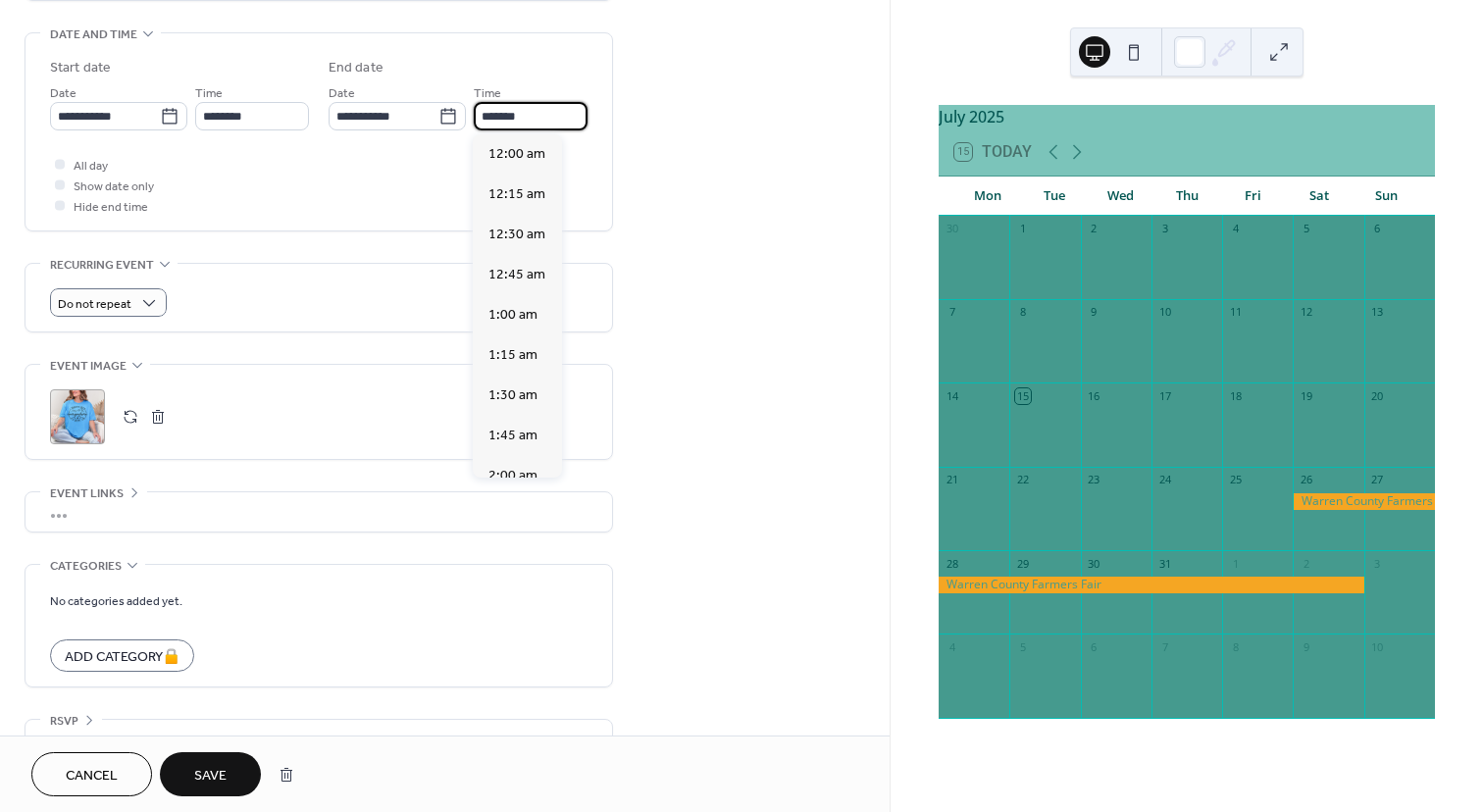 click on "*******" at bounding box center (531, 116) 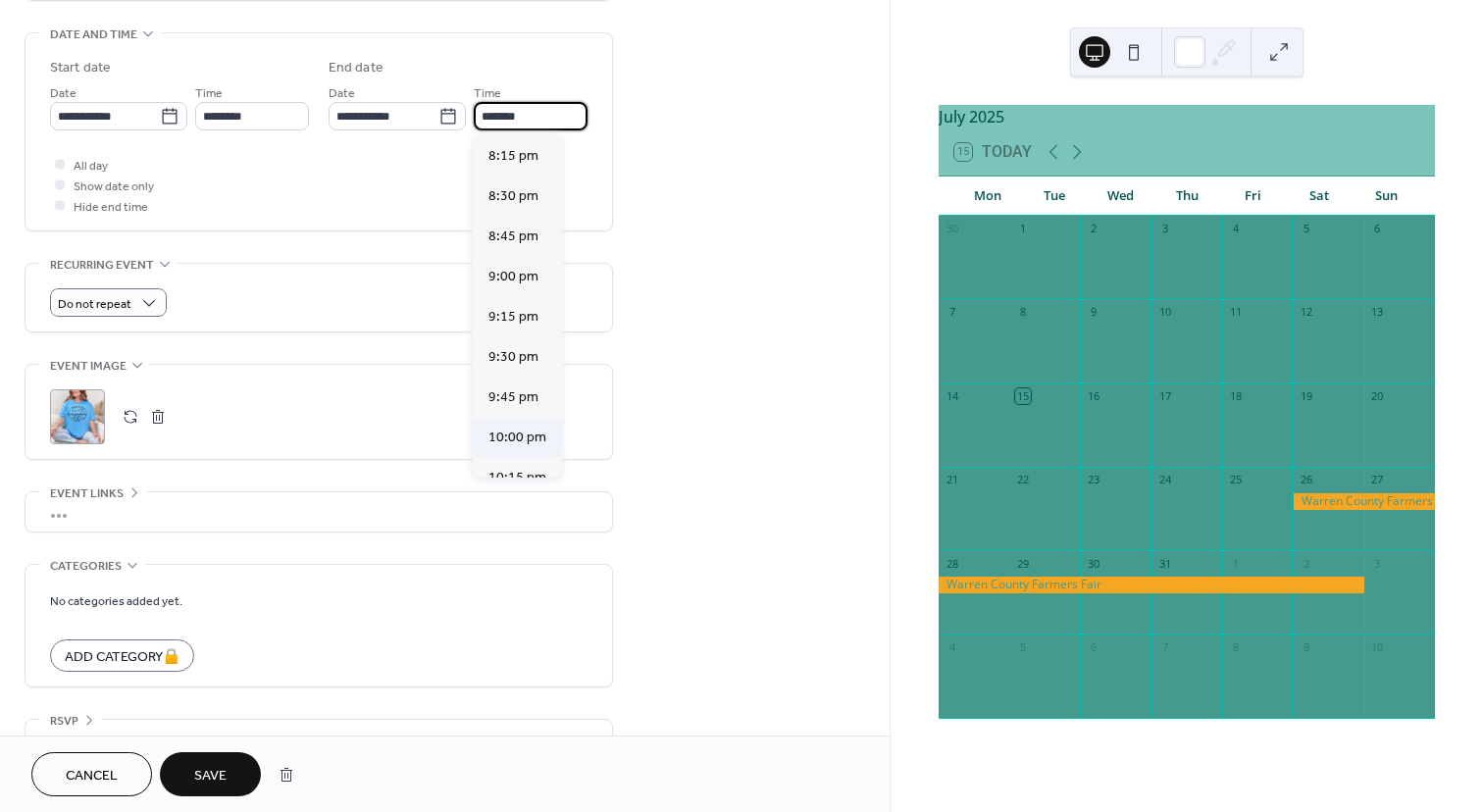 scroll, scrollTop: 3248, scrollLeft: 0, axis: vertical 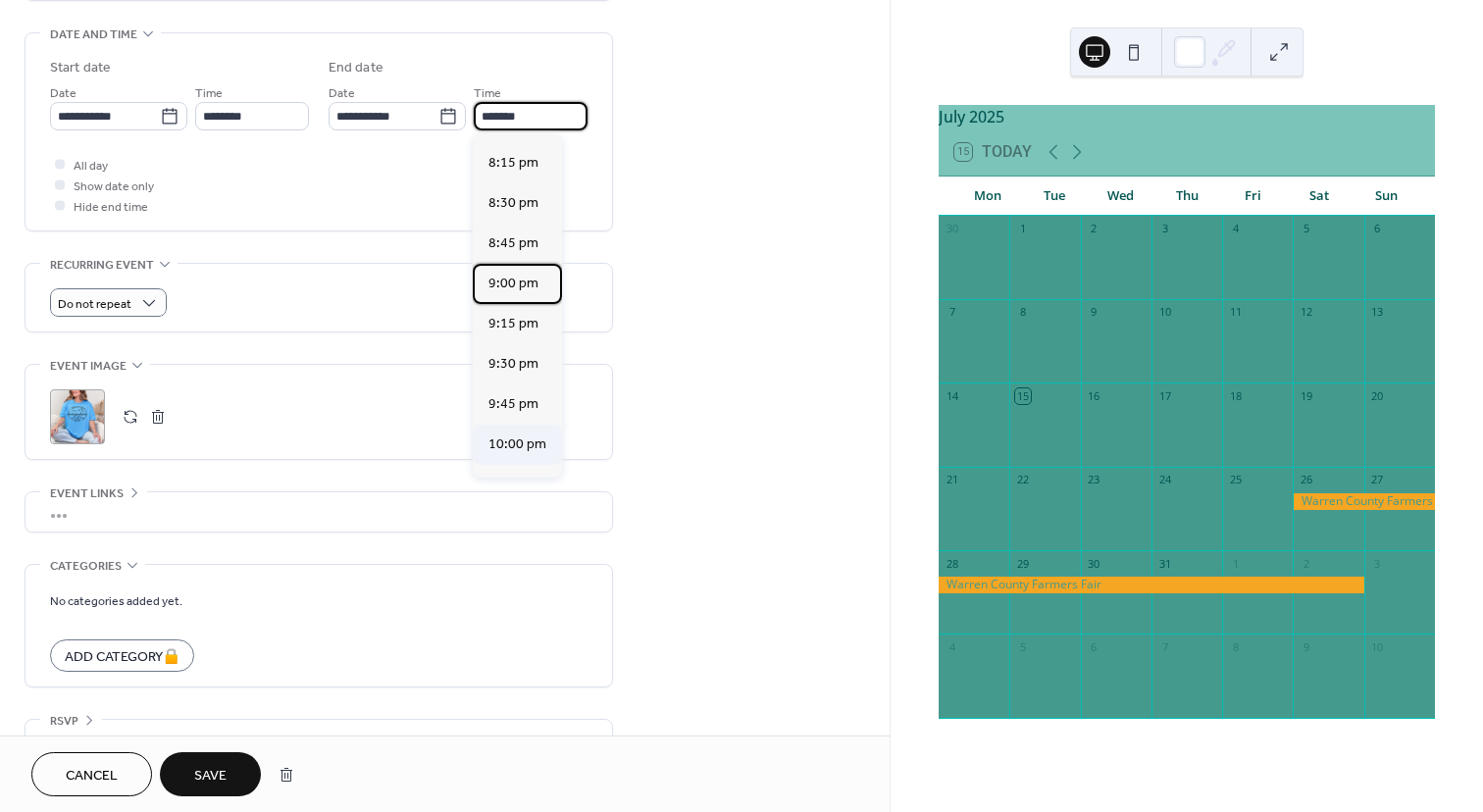 click on "9:00 pm" at bounding box center (513, 283) 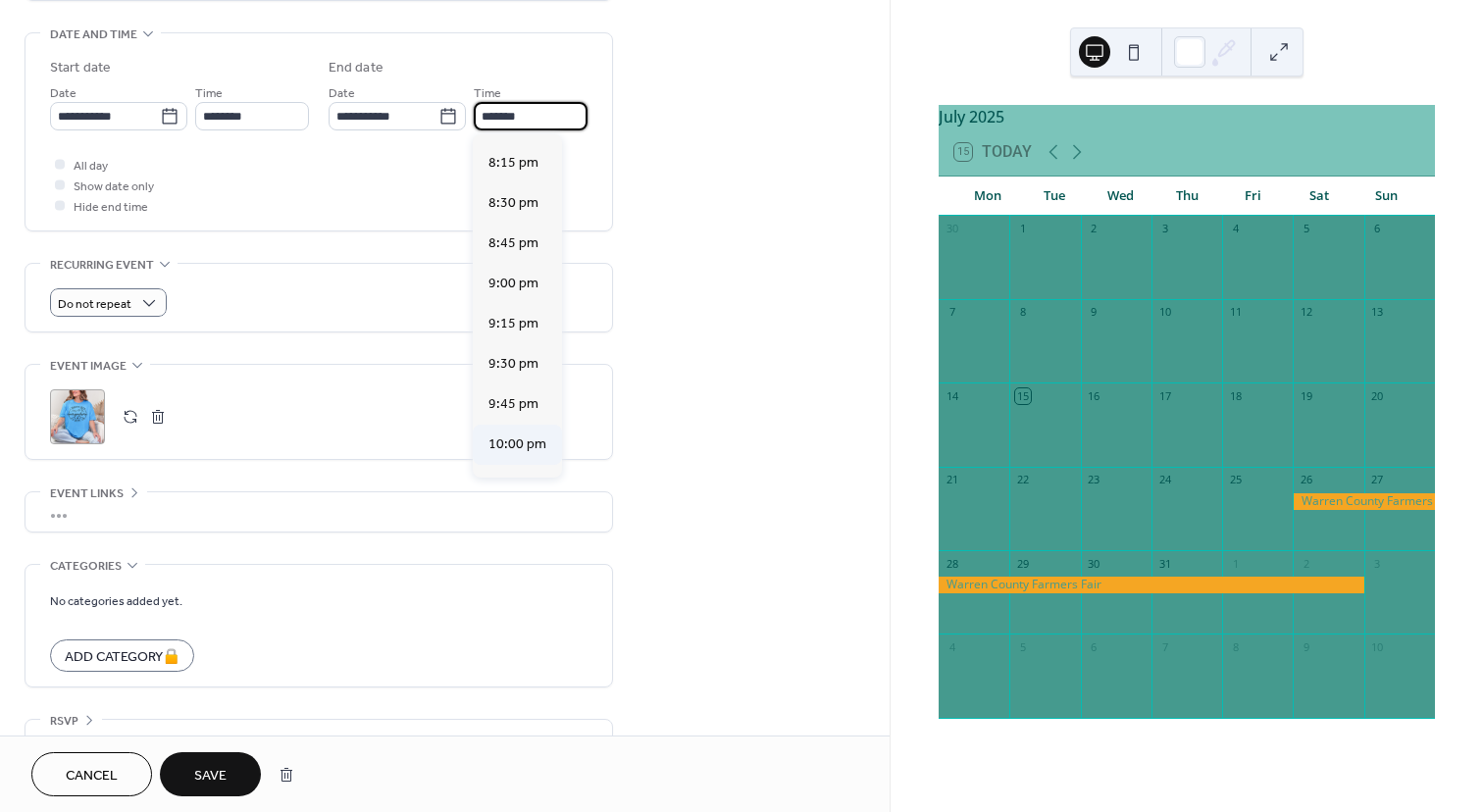 type on "*******" 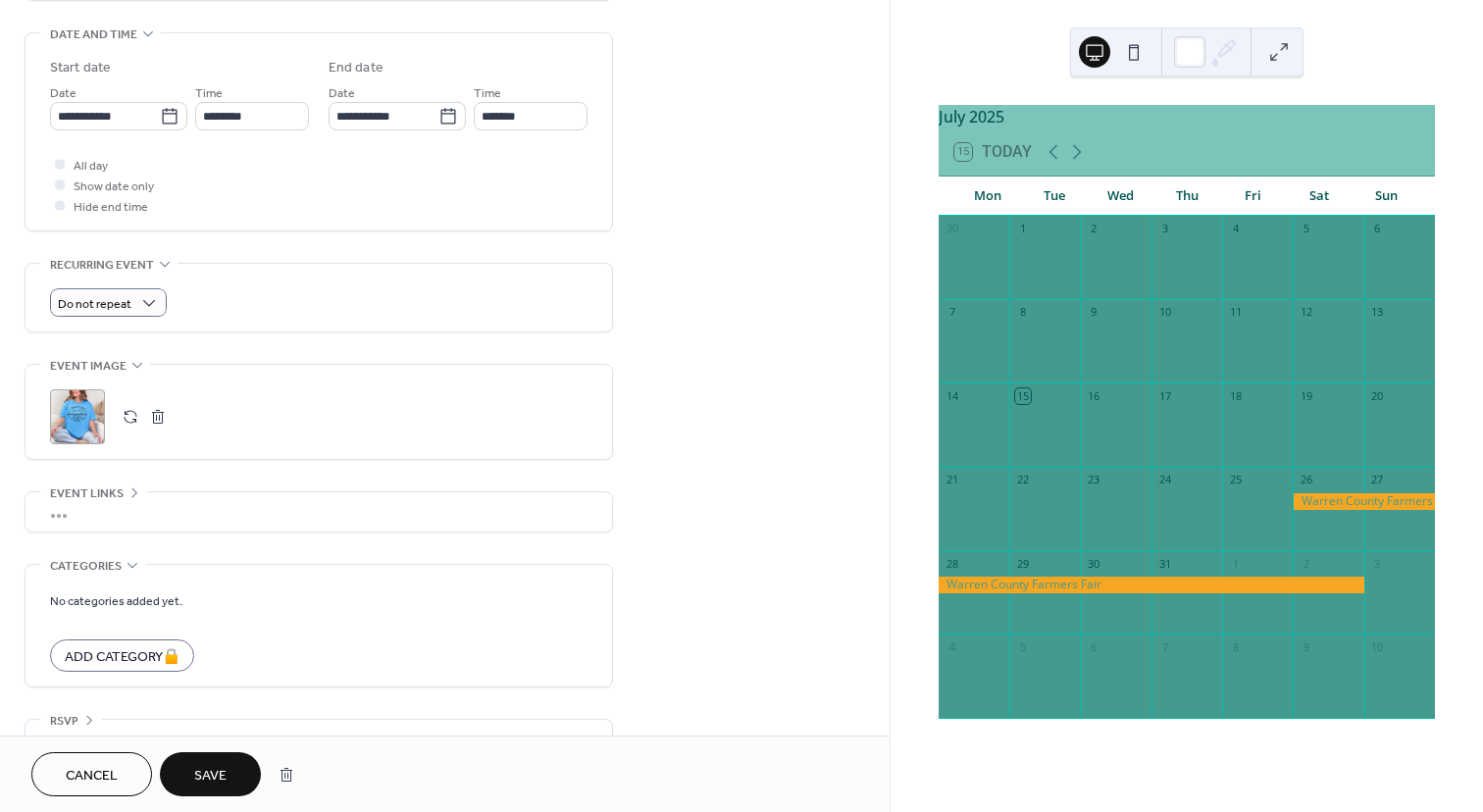 click on "Save" at bounding box center (210, 776) 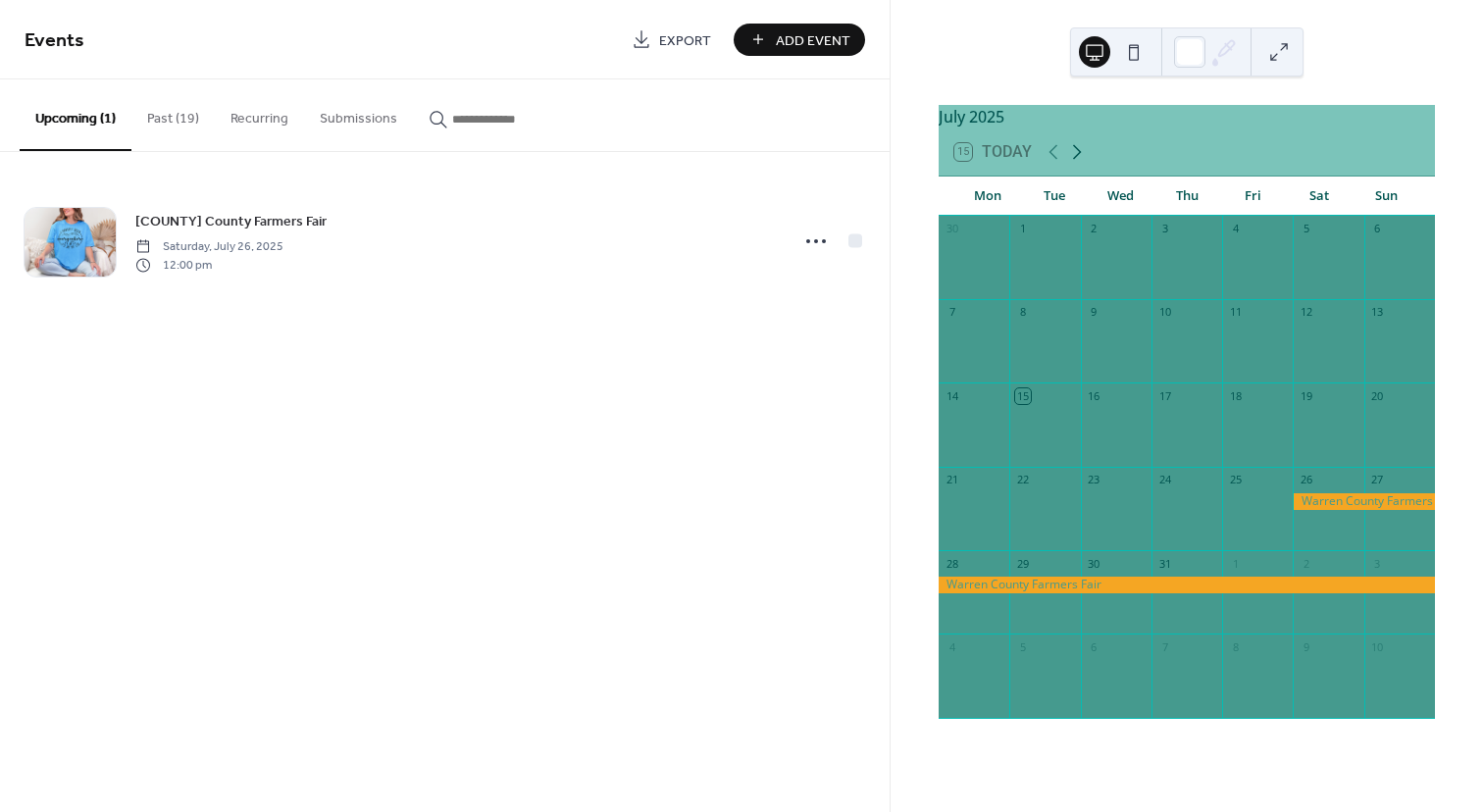 click 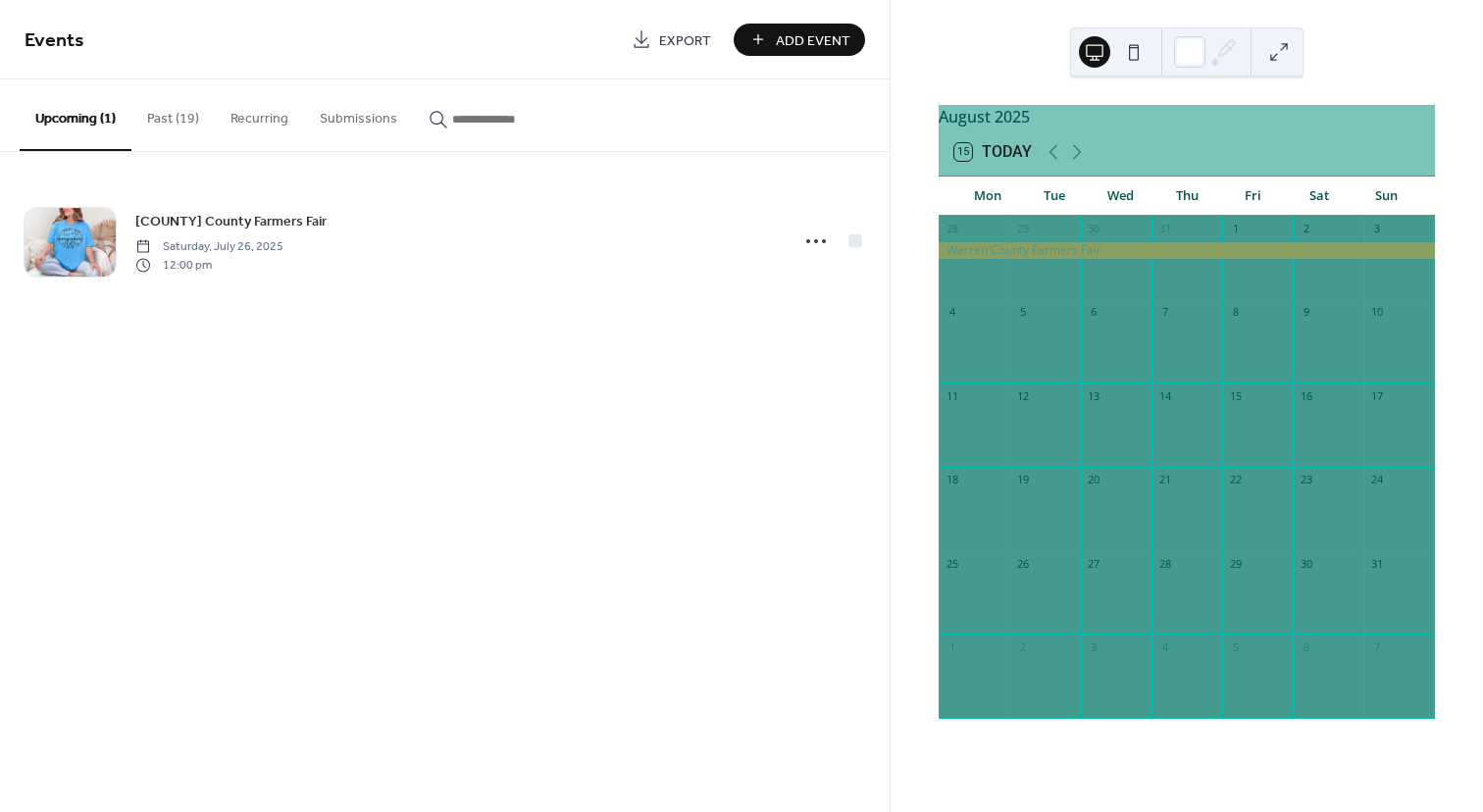 click on "Add Event" at bounding box center [813, 40] 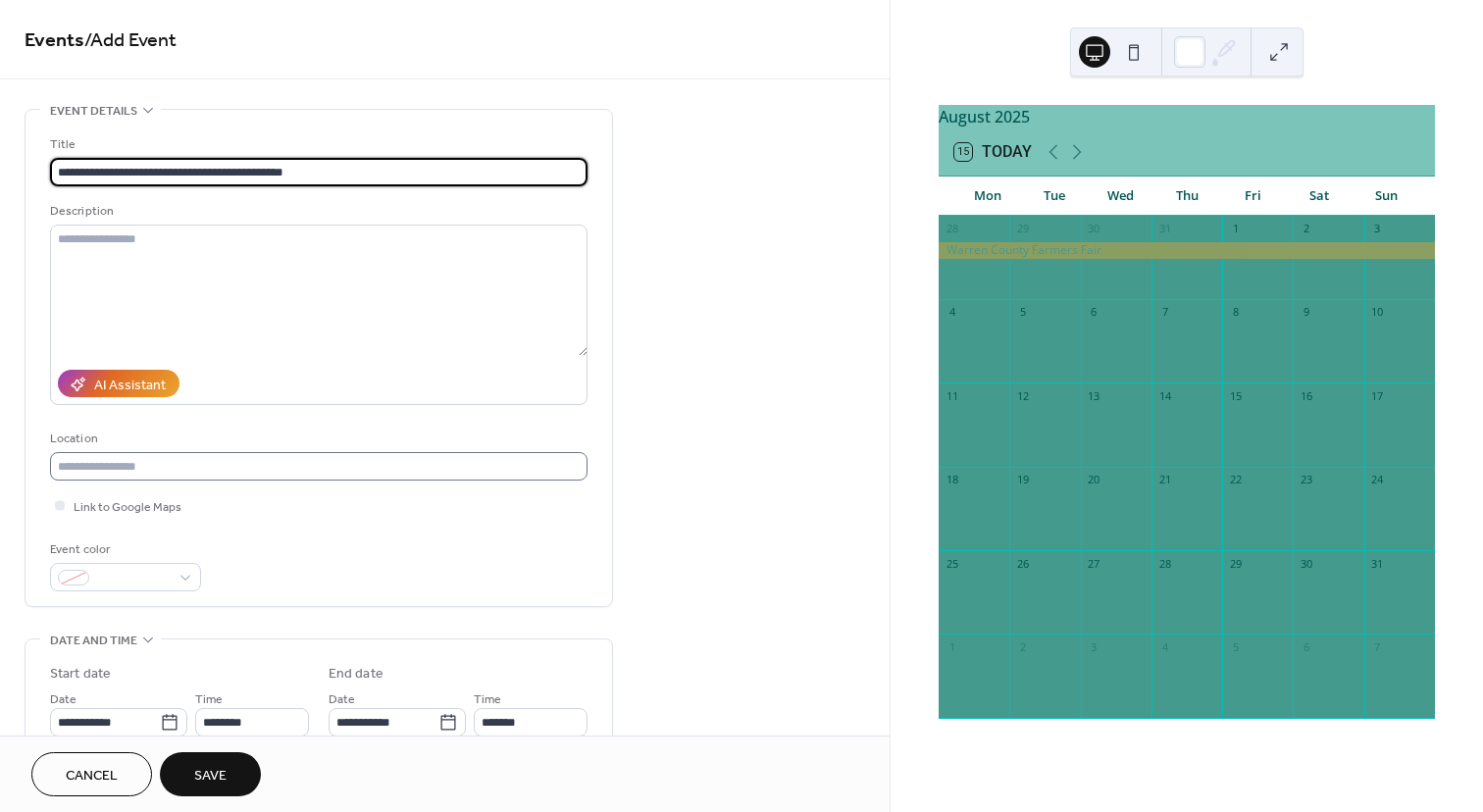 type on "**********" 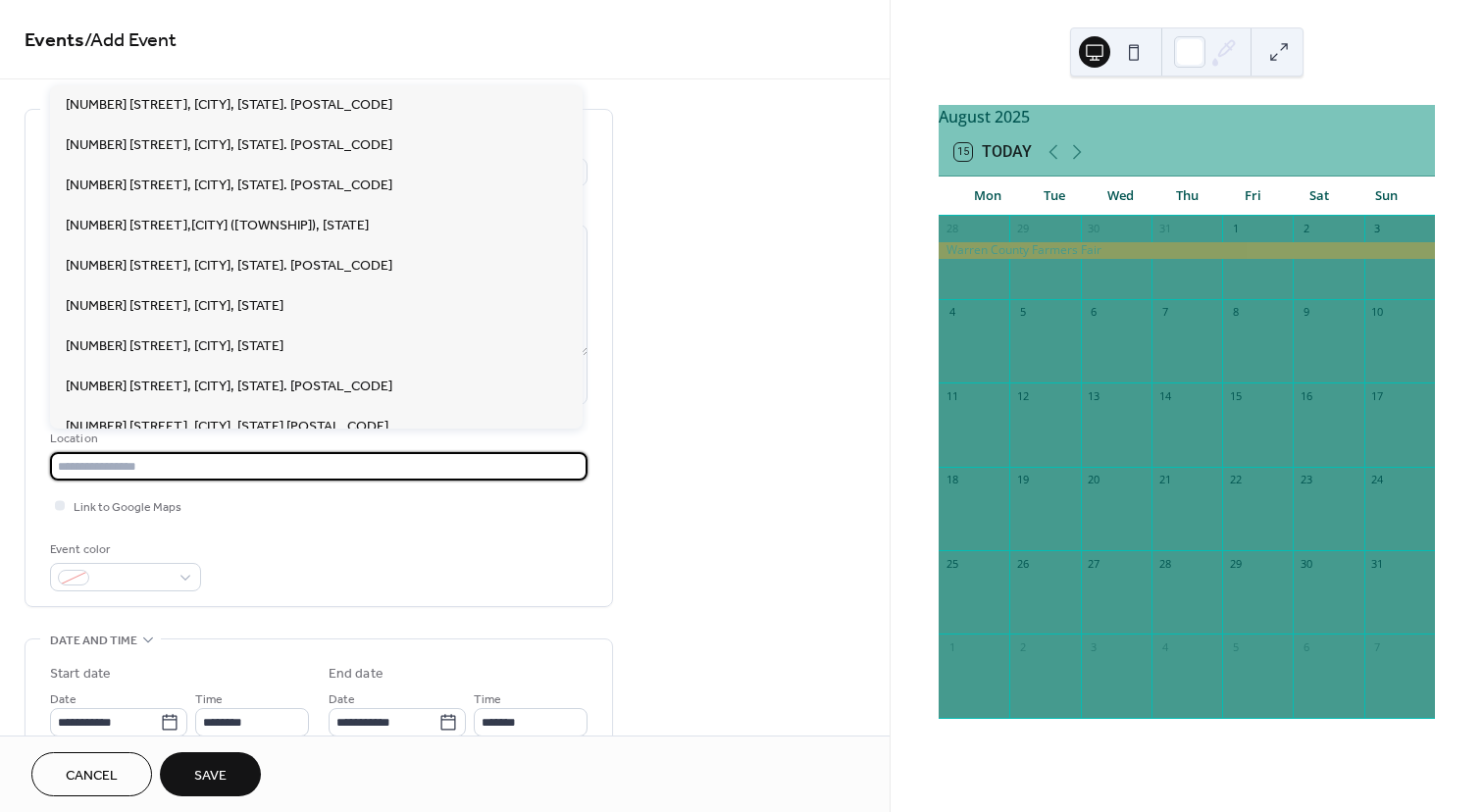 click at bounding box center [319, 466] 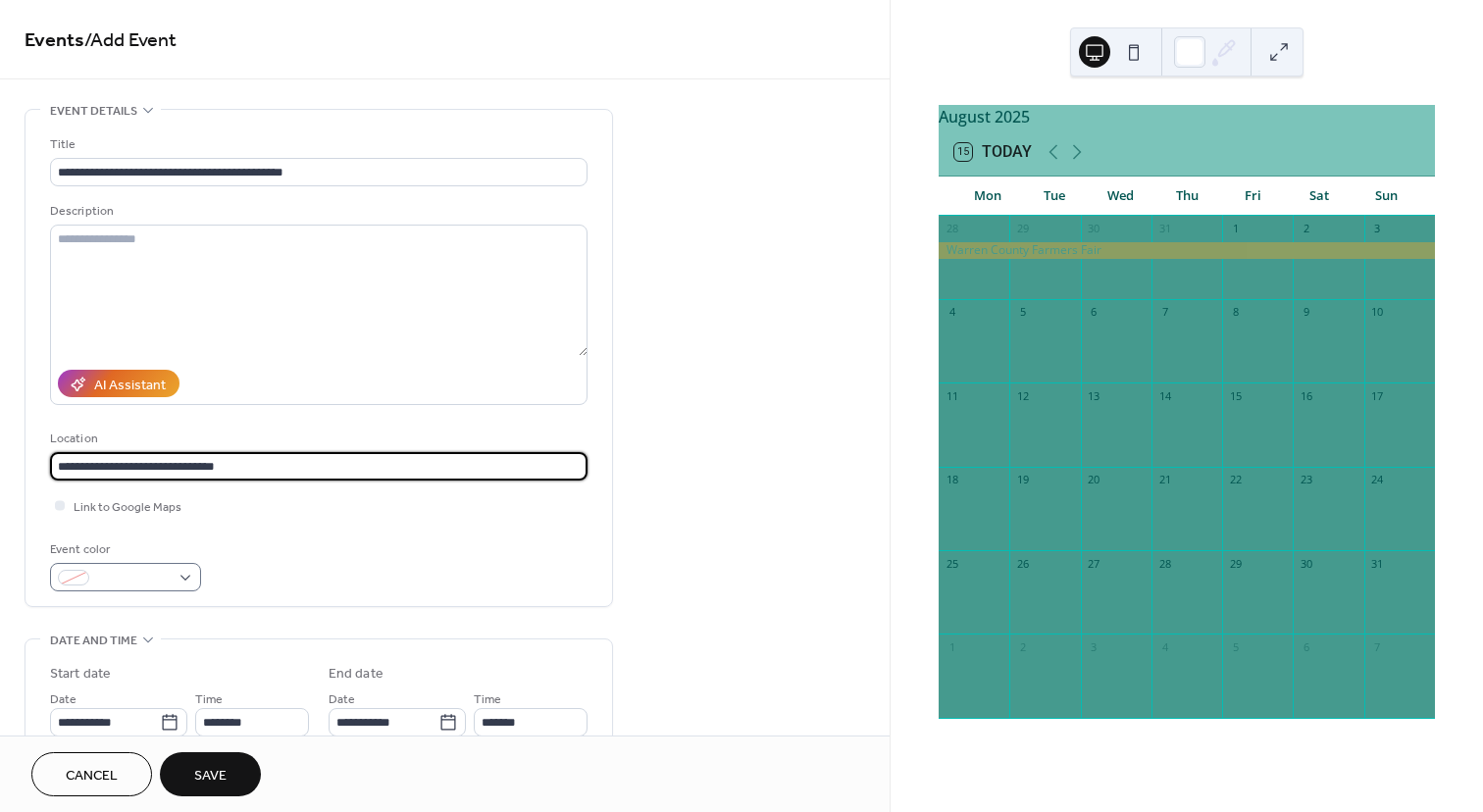 type on "**********" 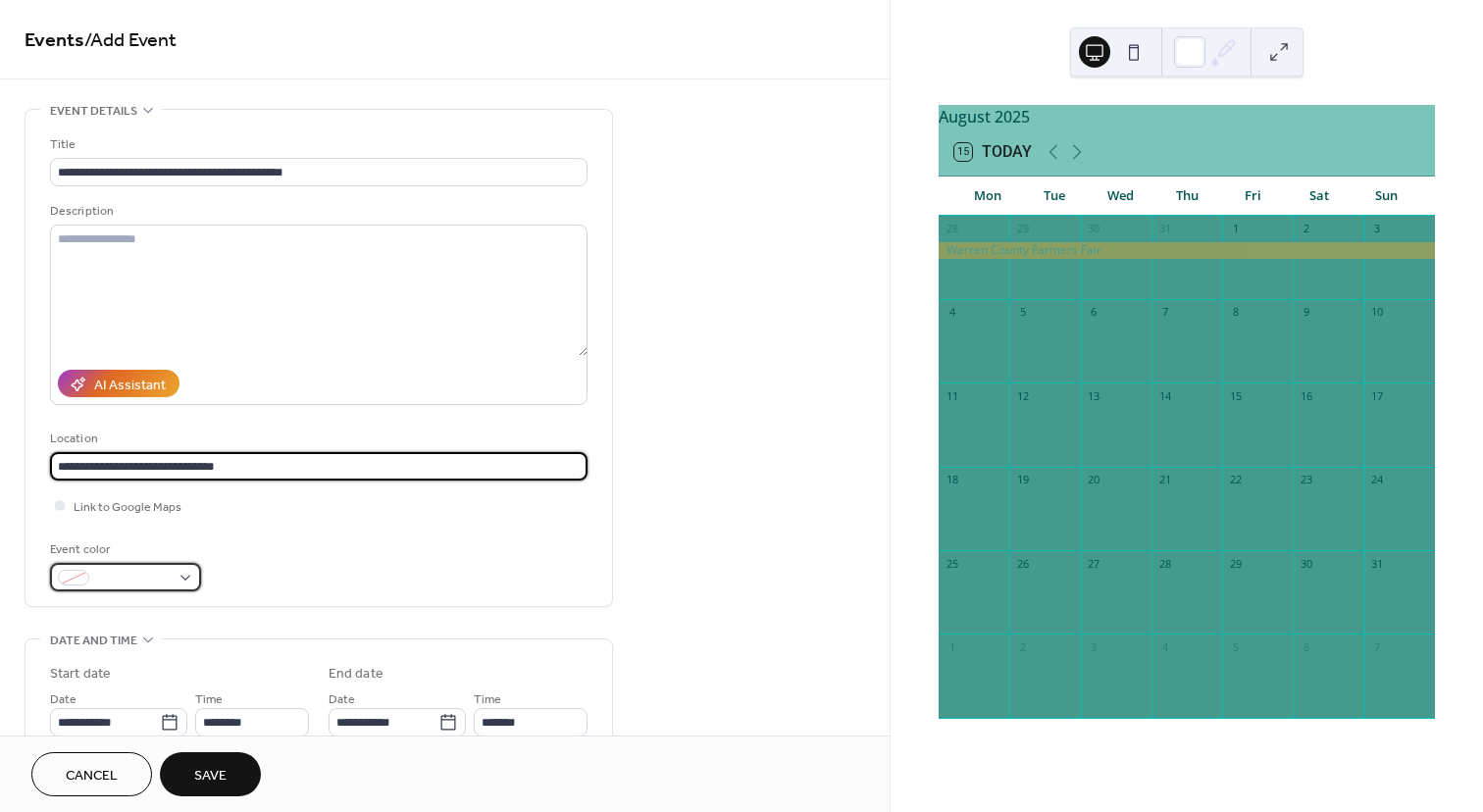 click at bounding box center (126, 577) 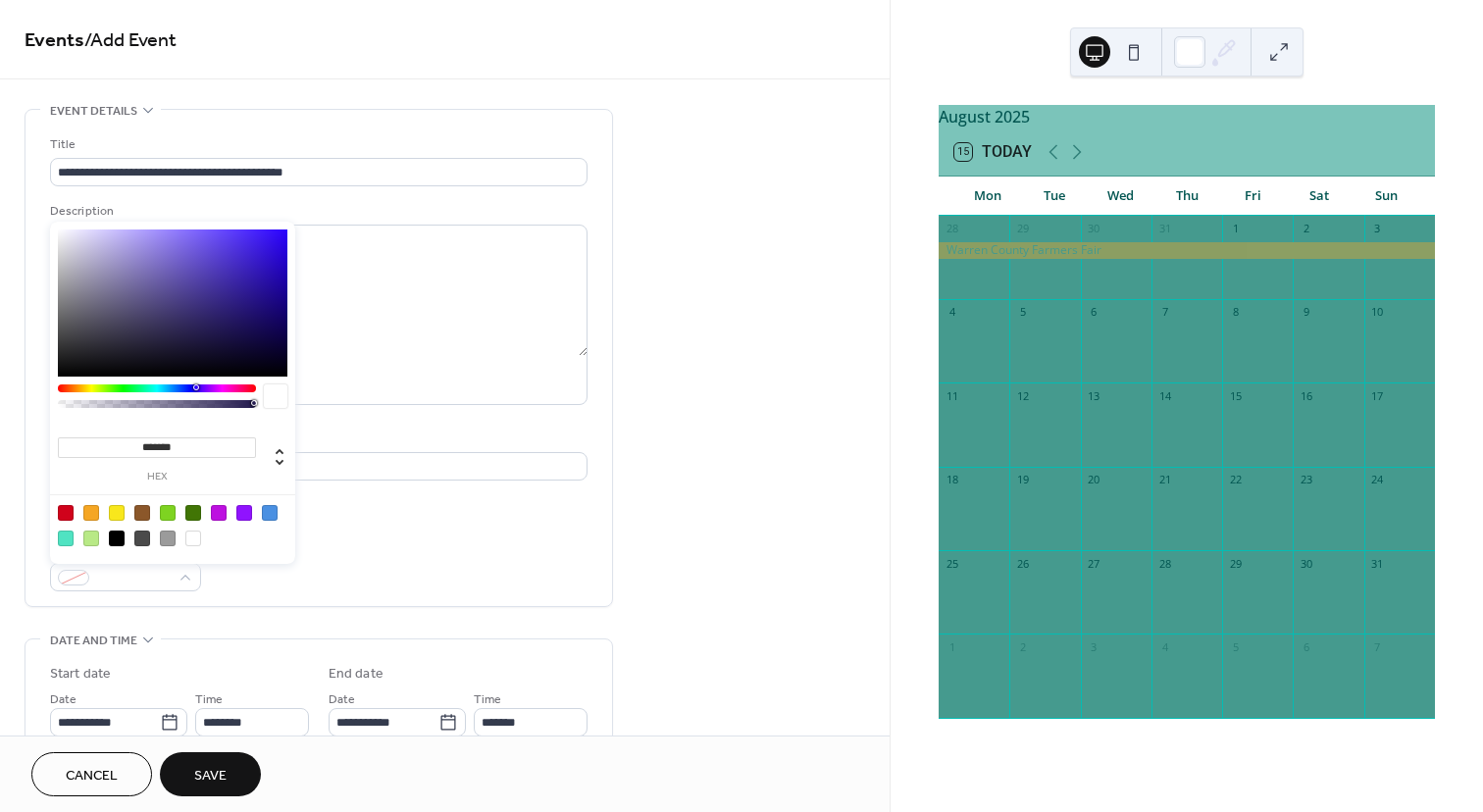 click at bounding box center [91, 513] 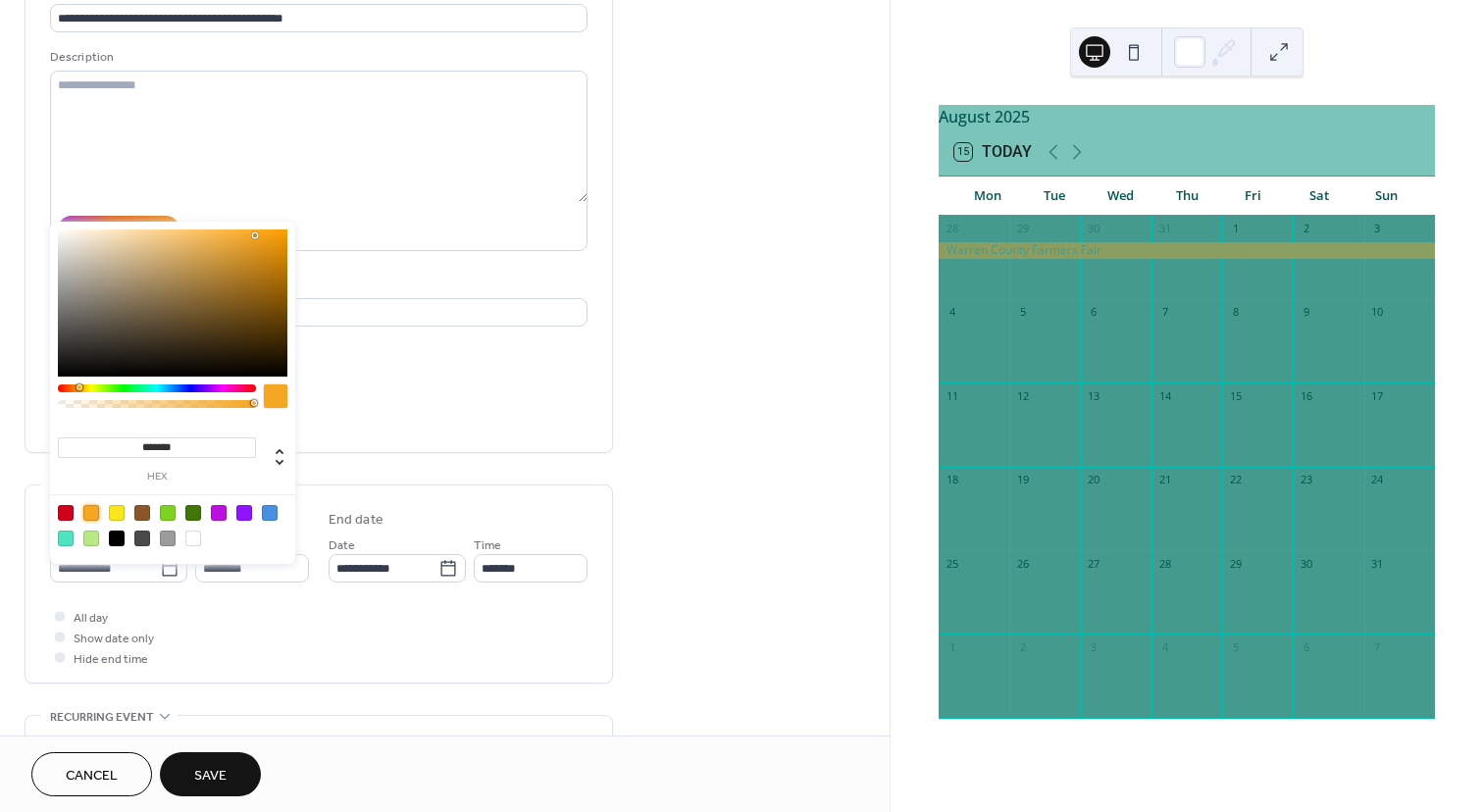 scroll, scrollTop: 163, scrollLeft: 0, axis: vertical 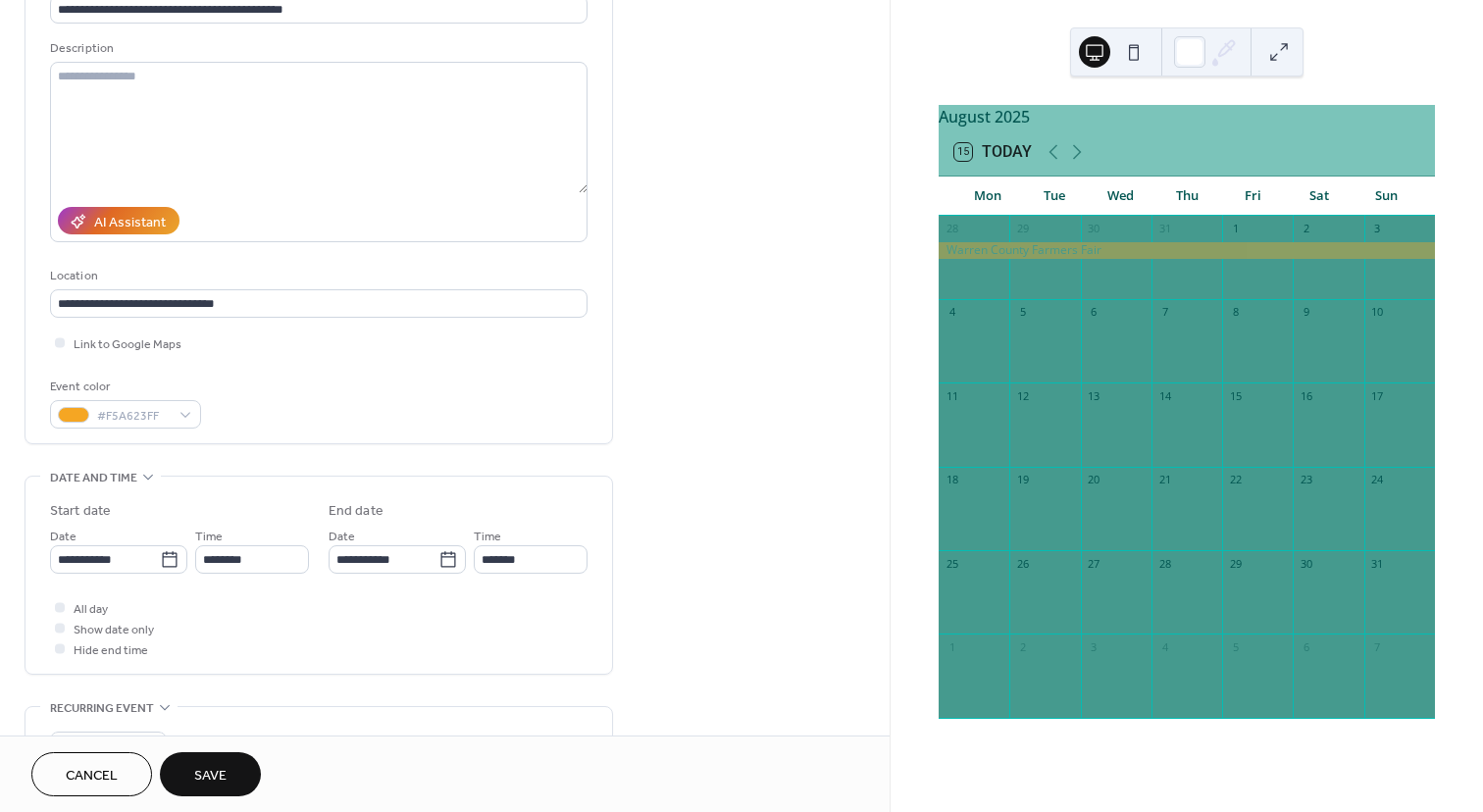 click on "All day Show date only Hide end time" at bounding box center (319, 628) 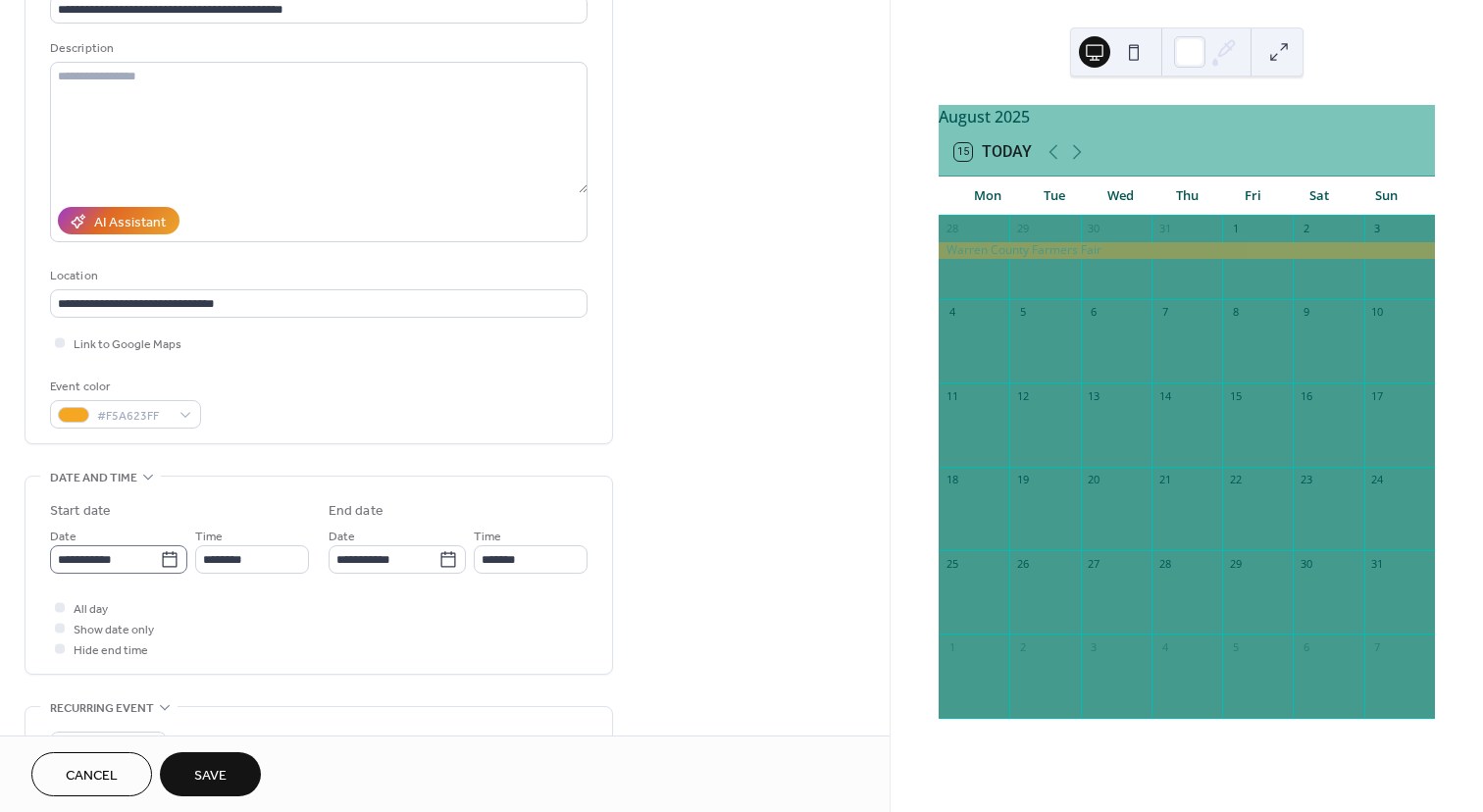 click 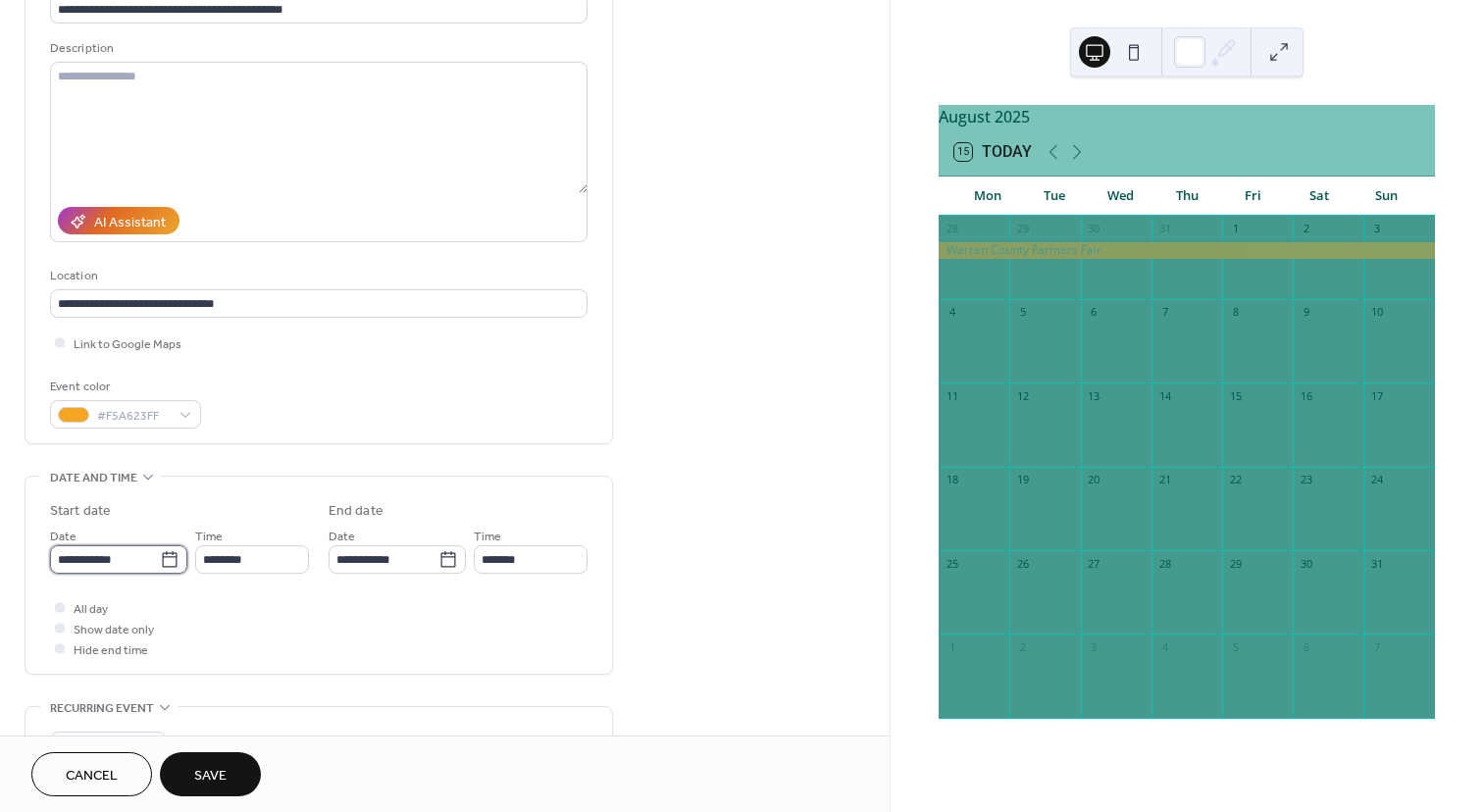 click on "**********" at bounding box center (105, 559) 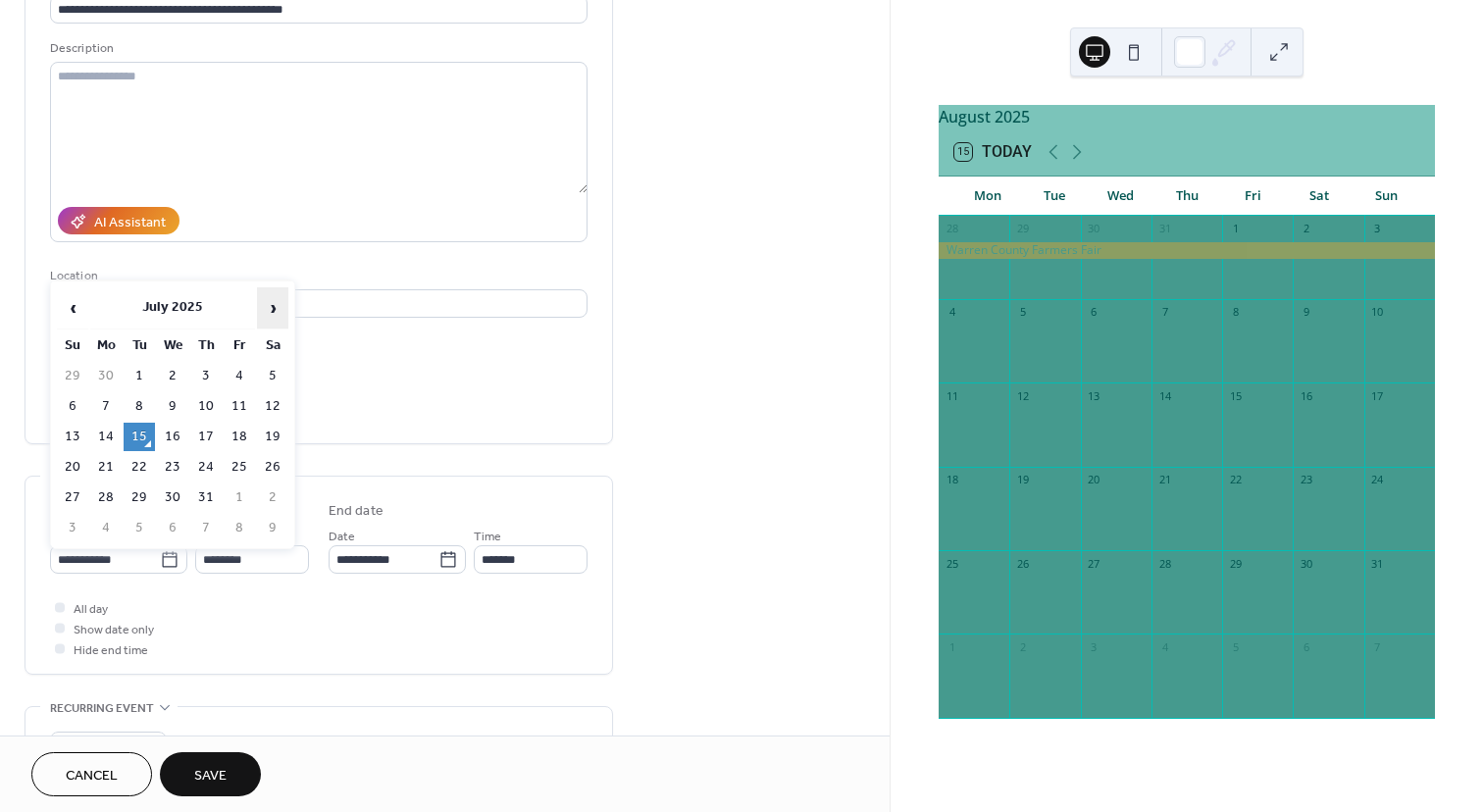 click on "›" at bounding box center (273, 308) 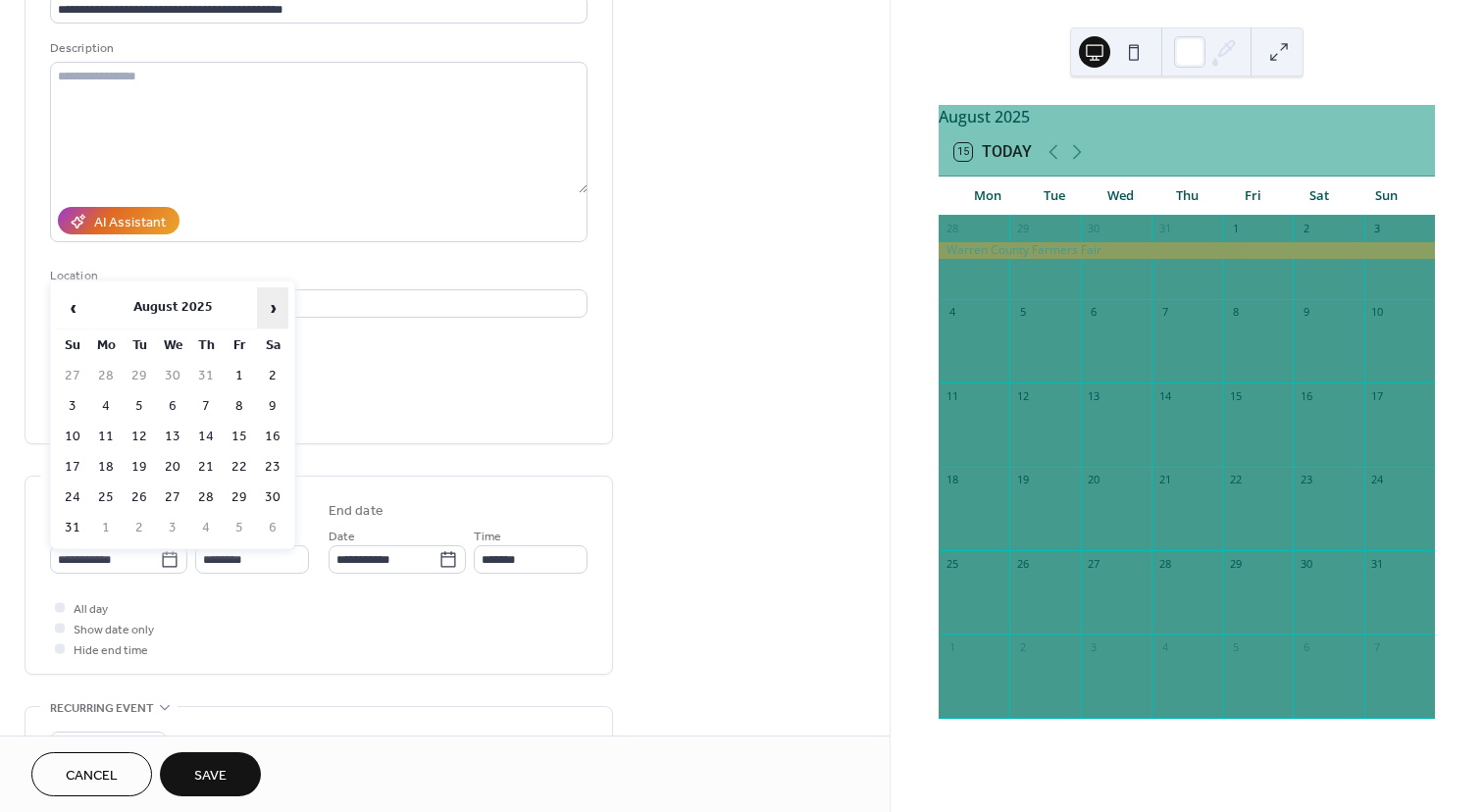 click on "›" at bounding box center (273, 308) 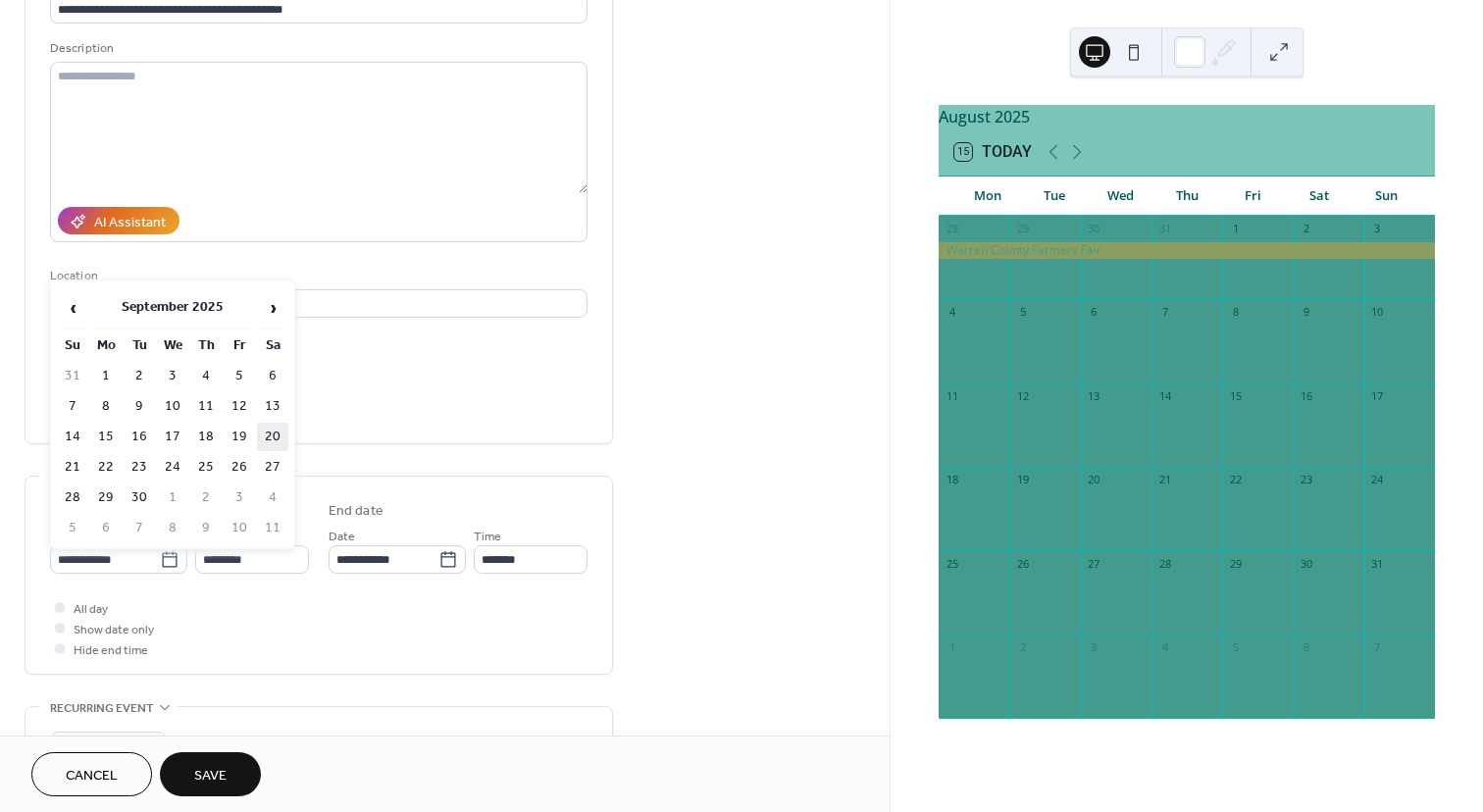 click on "20" at bounding box center (273, 436) 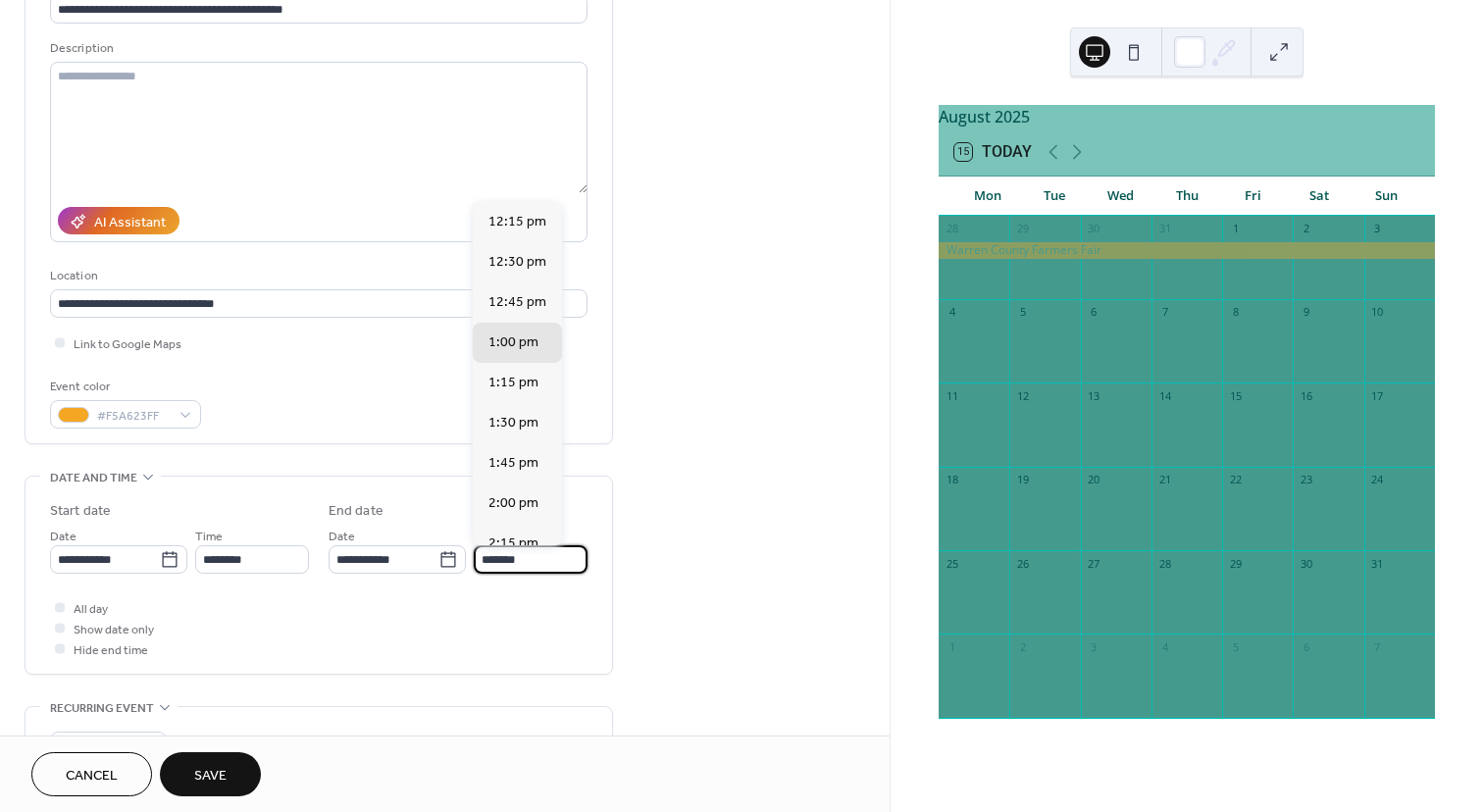 click on "*******" at bounding box center [531, 559] 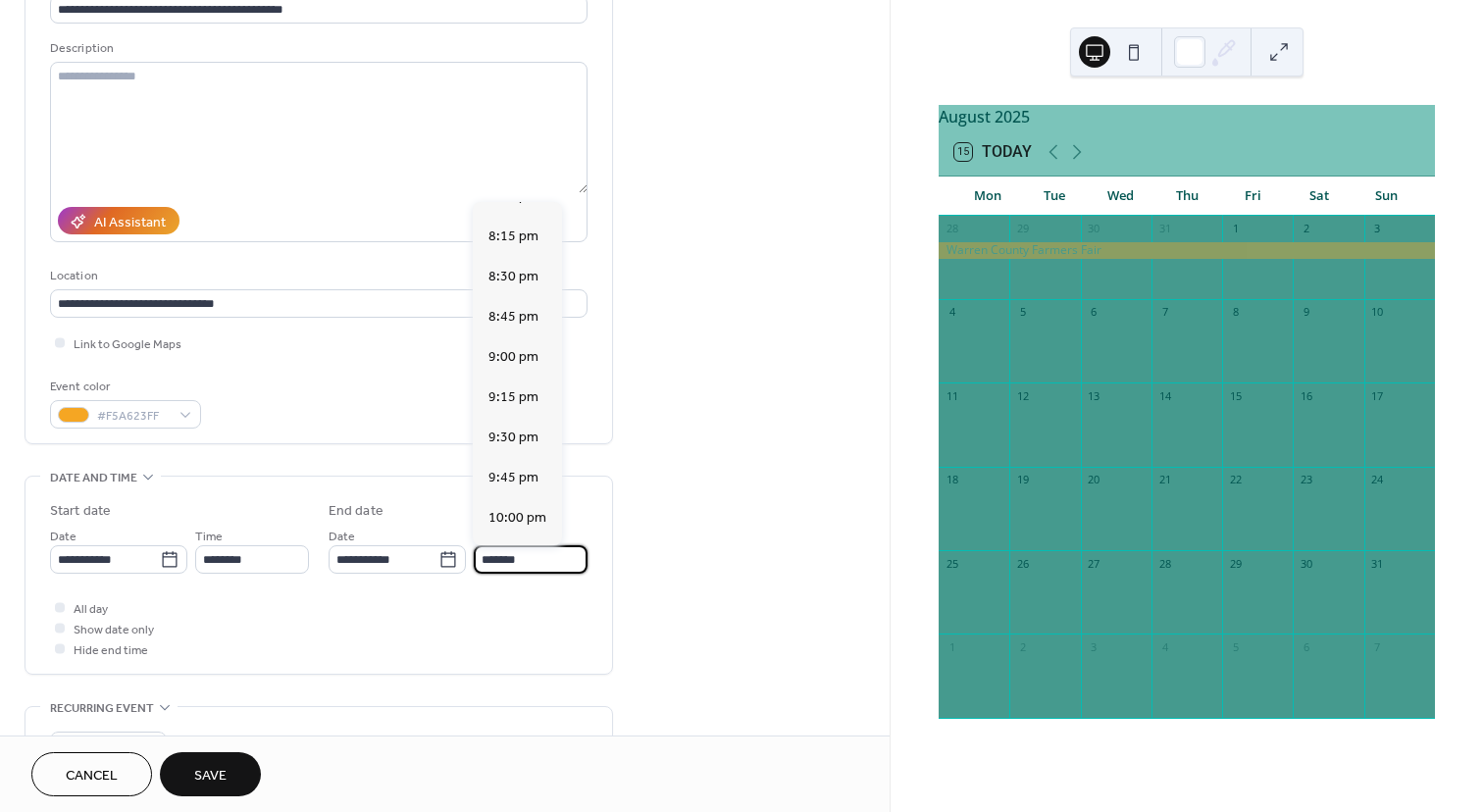 scroll, scrollTop: 1282, scrollLeft: 0, axis: vertical 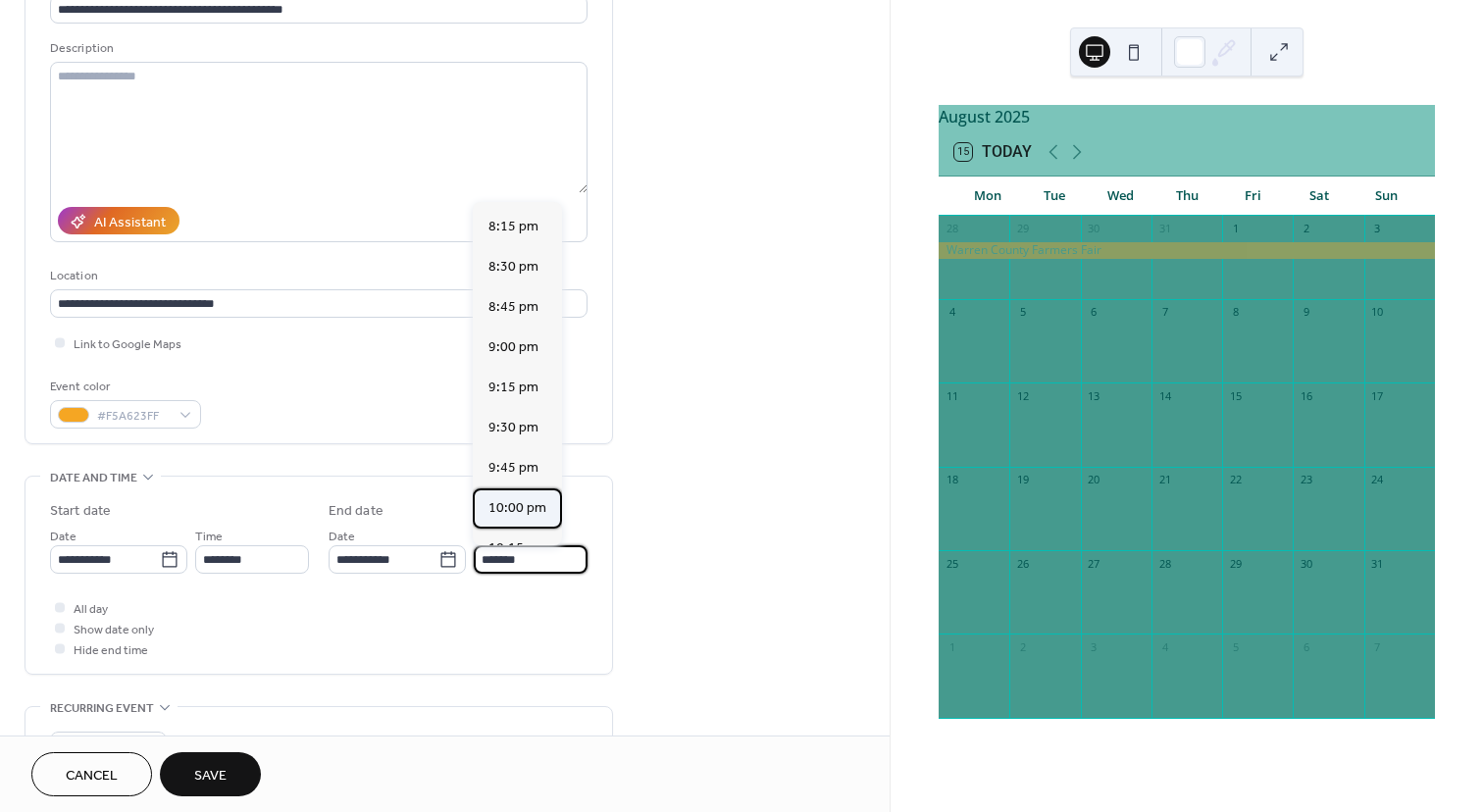 click on "10:00 pm" at bounding box center (517, 508) 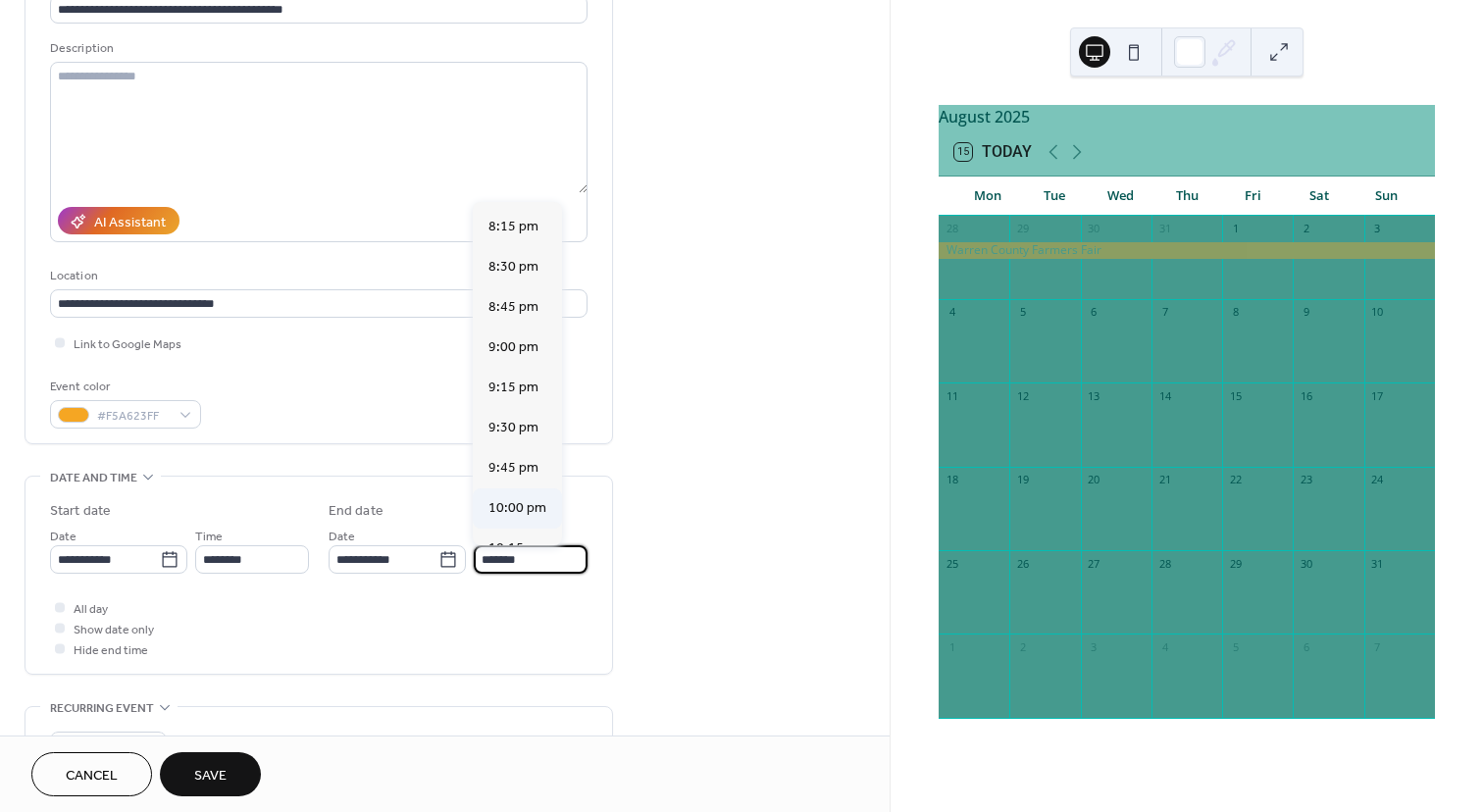 type on "********" 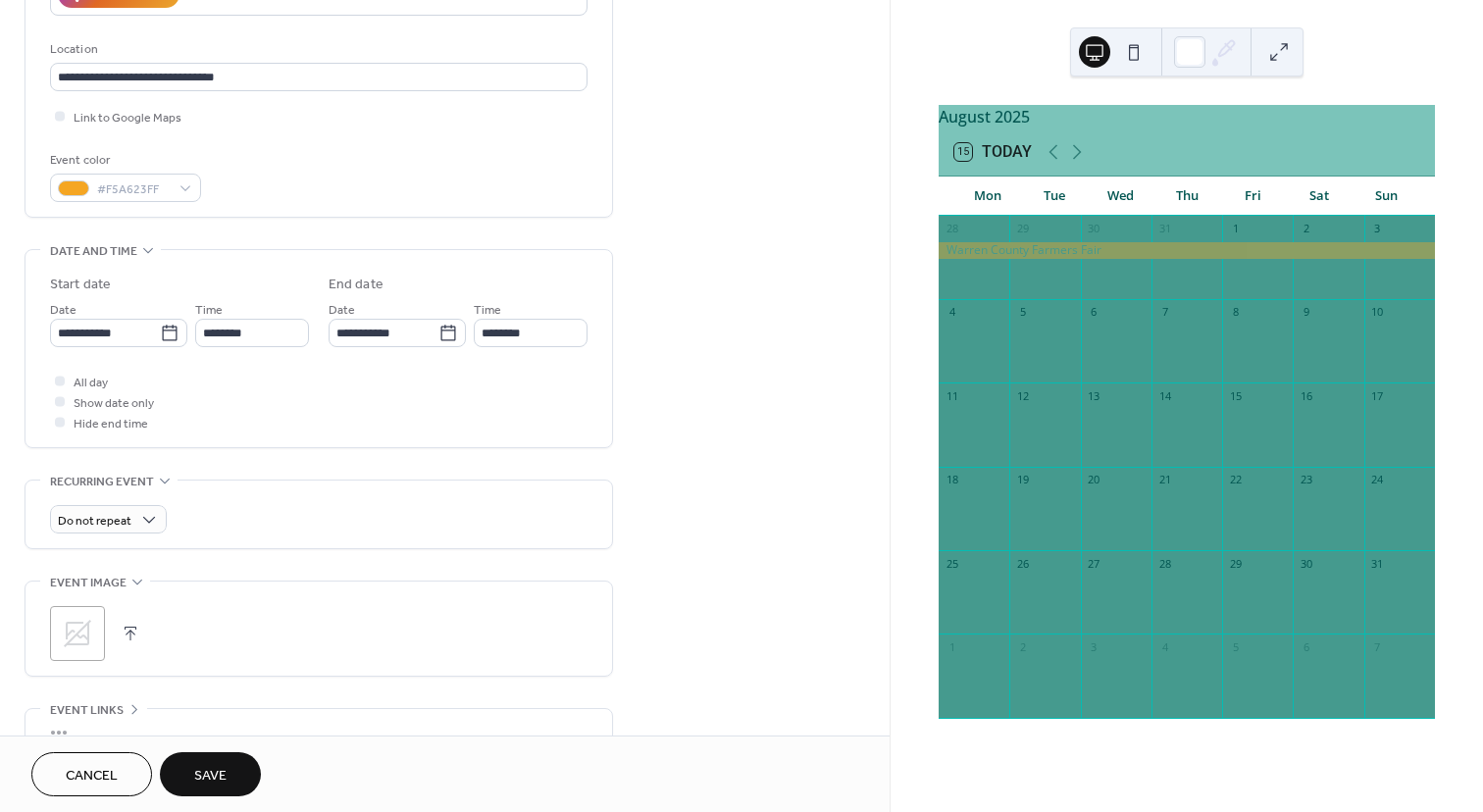 scroll, scrollTop: 405, scrollLeft: 0, axis: vertical 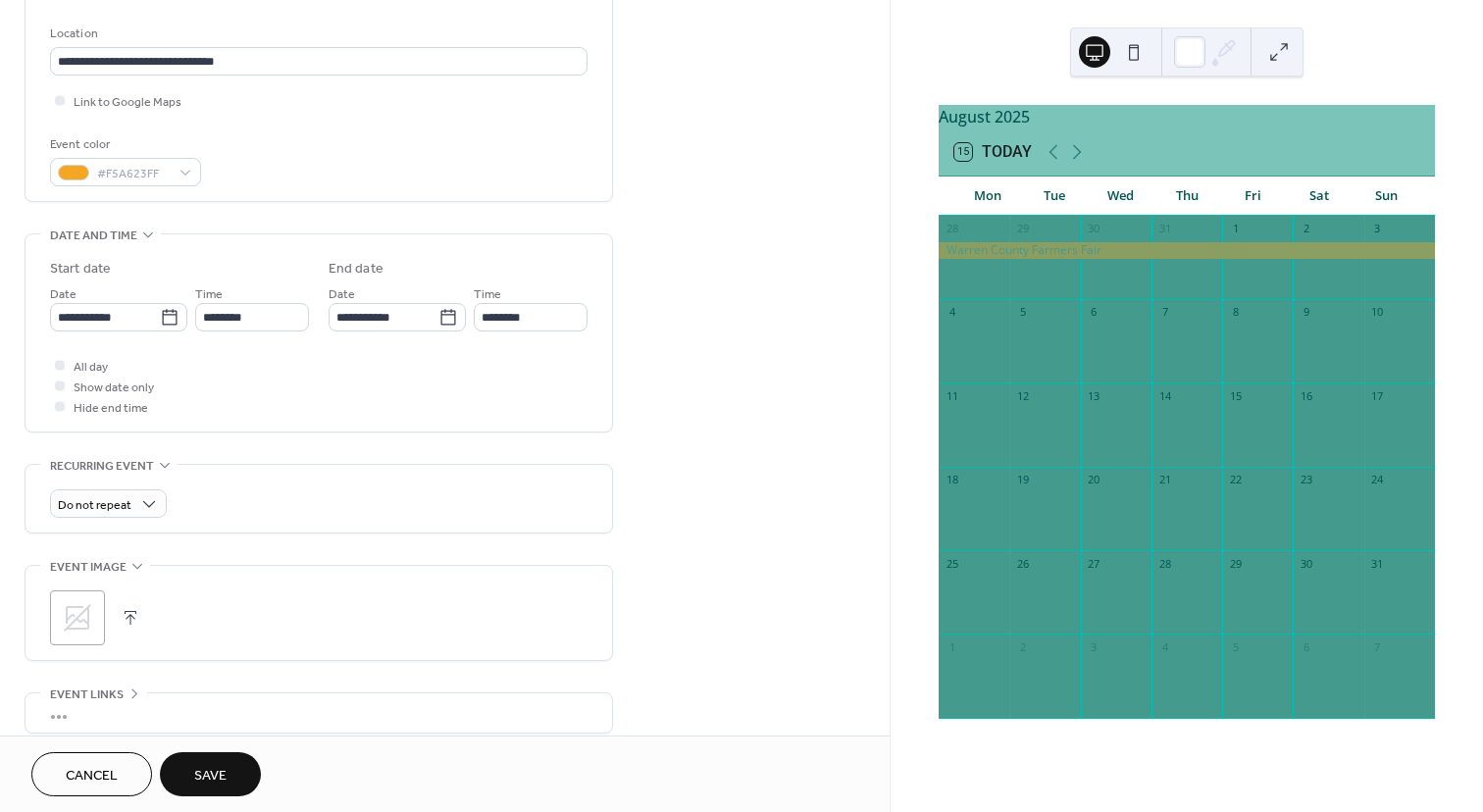 click 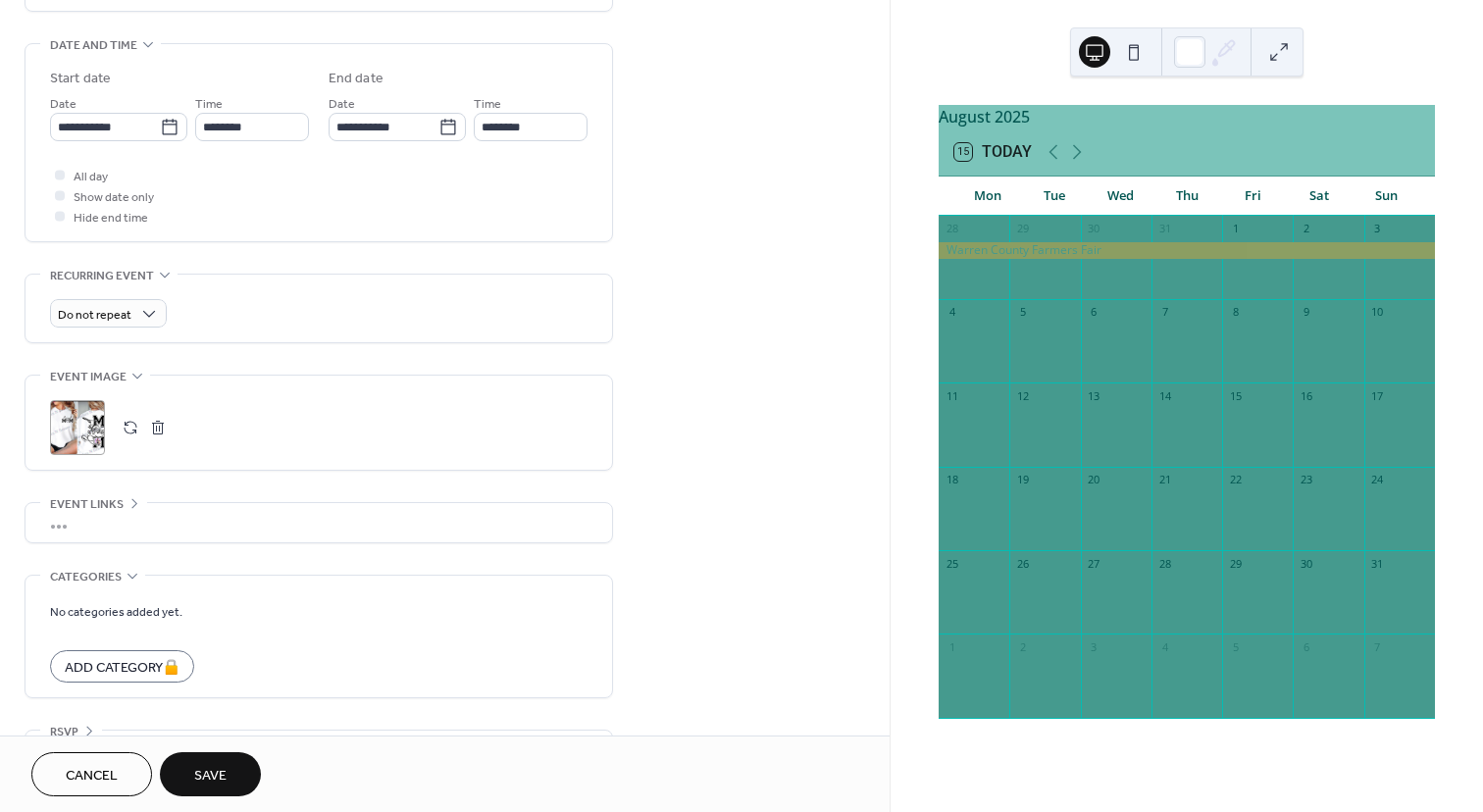 scroll, scrollTop: 650, scrollLeft: 0, axis: vertical 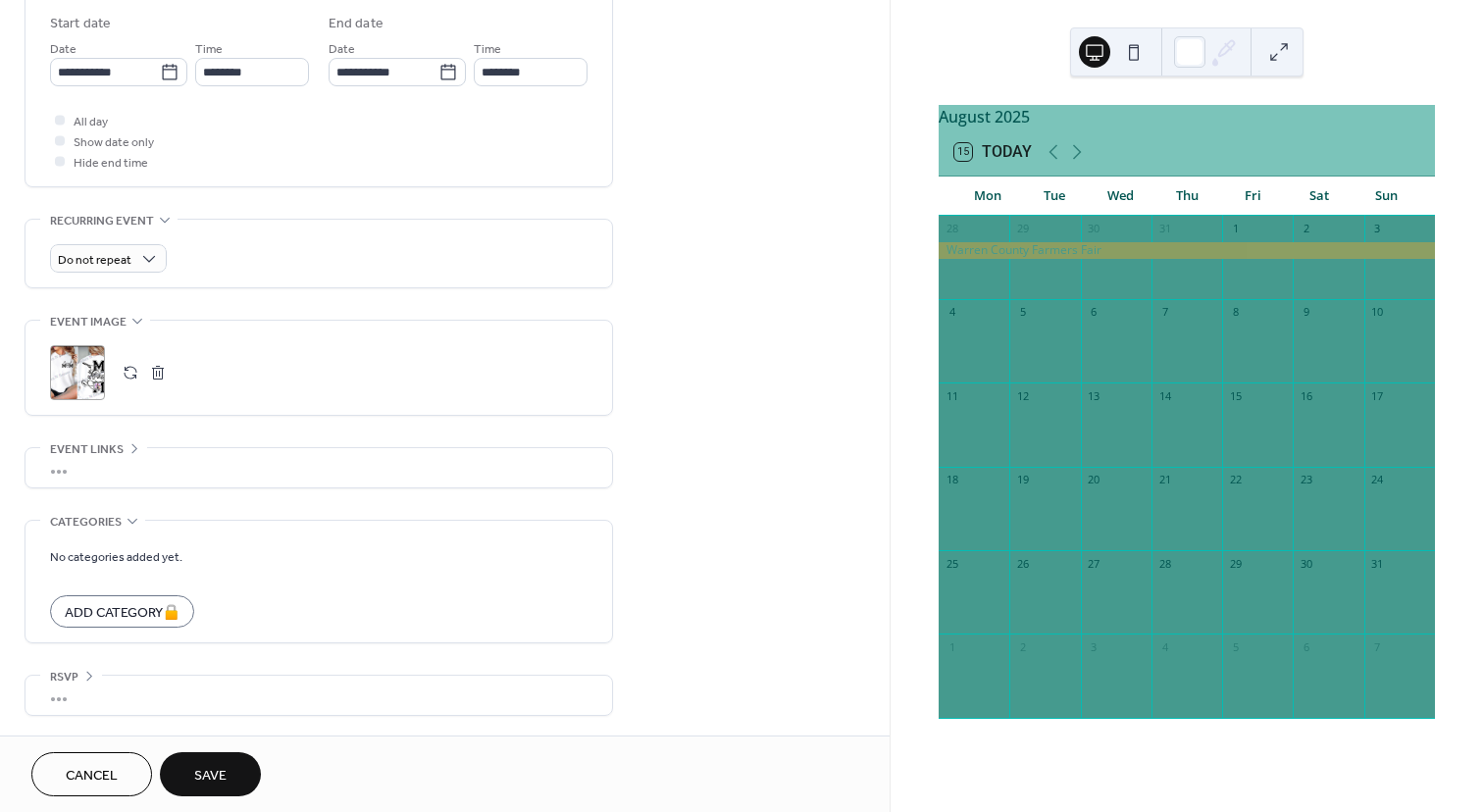 click on "Save" at bounding box center [210, 776] 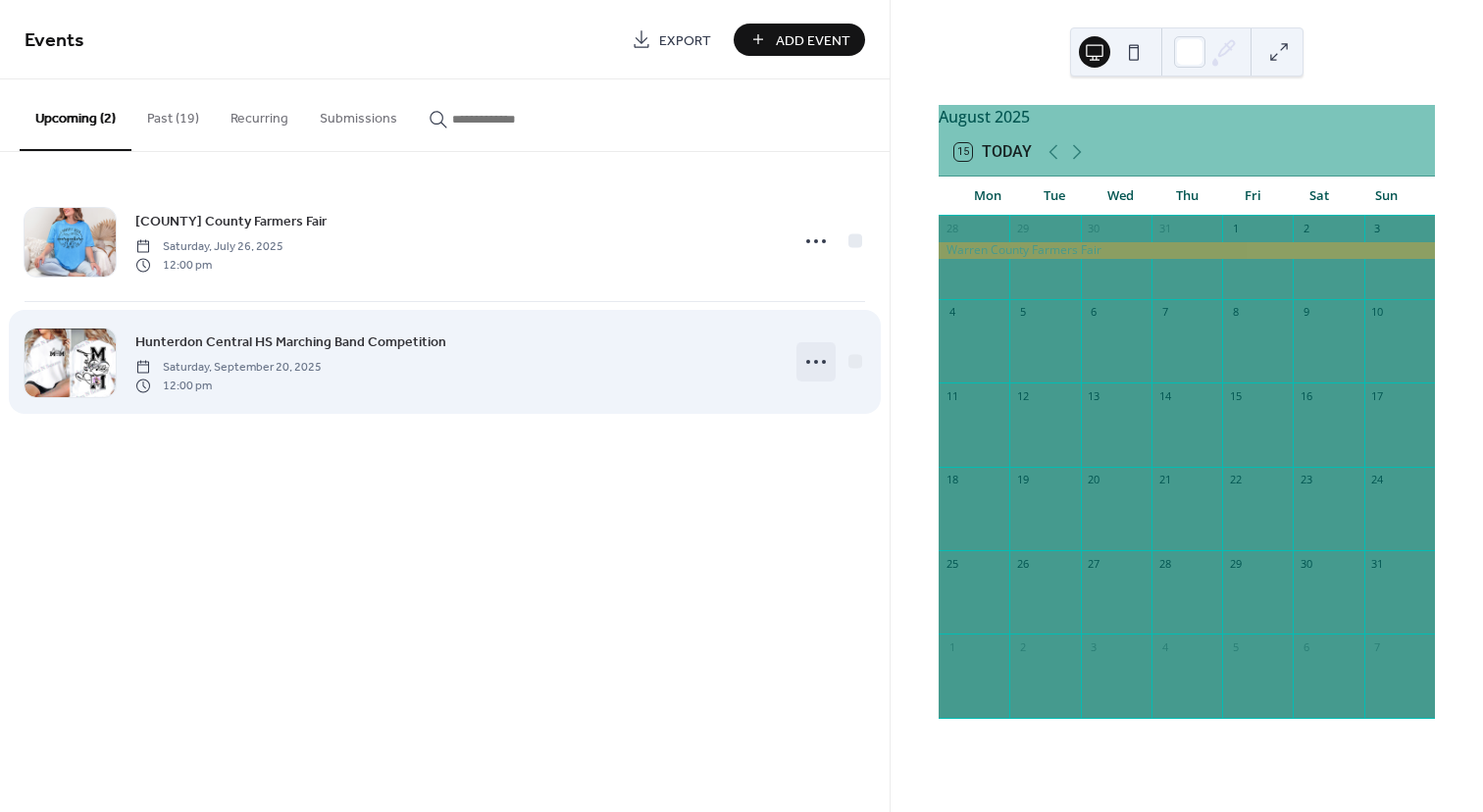 click 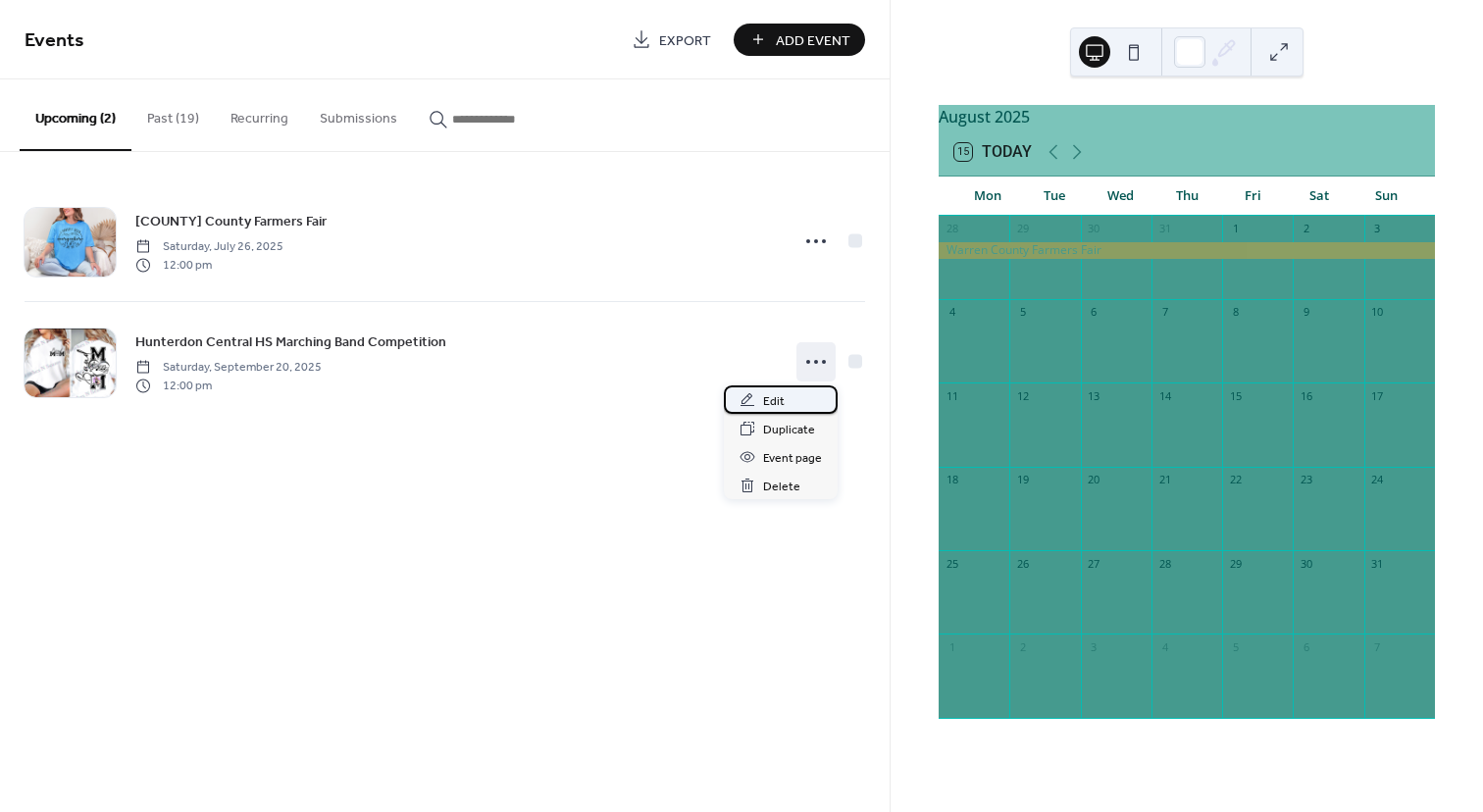 click on "Edit" at bounding box center (774, 401) 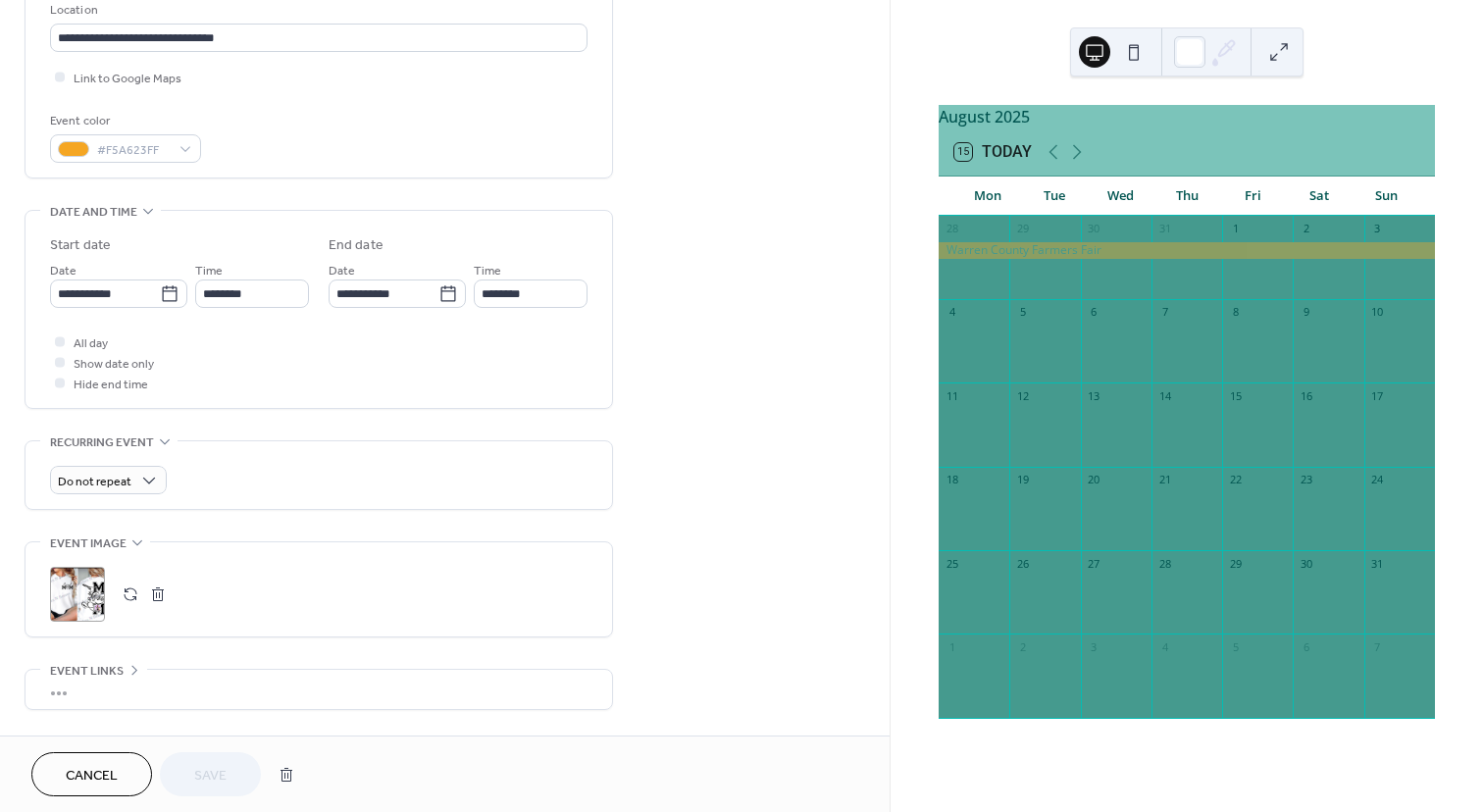 scroll, scrollTop: 650, scrollLeft: 0, axis: vertical 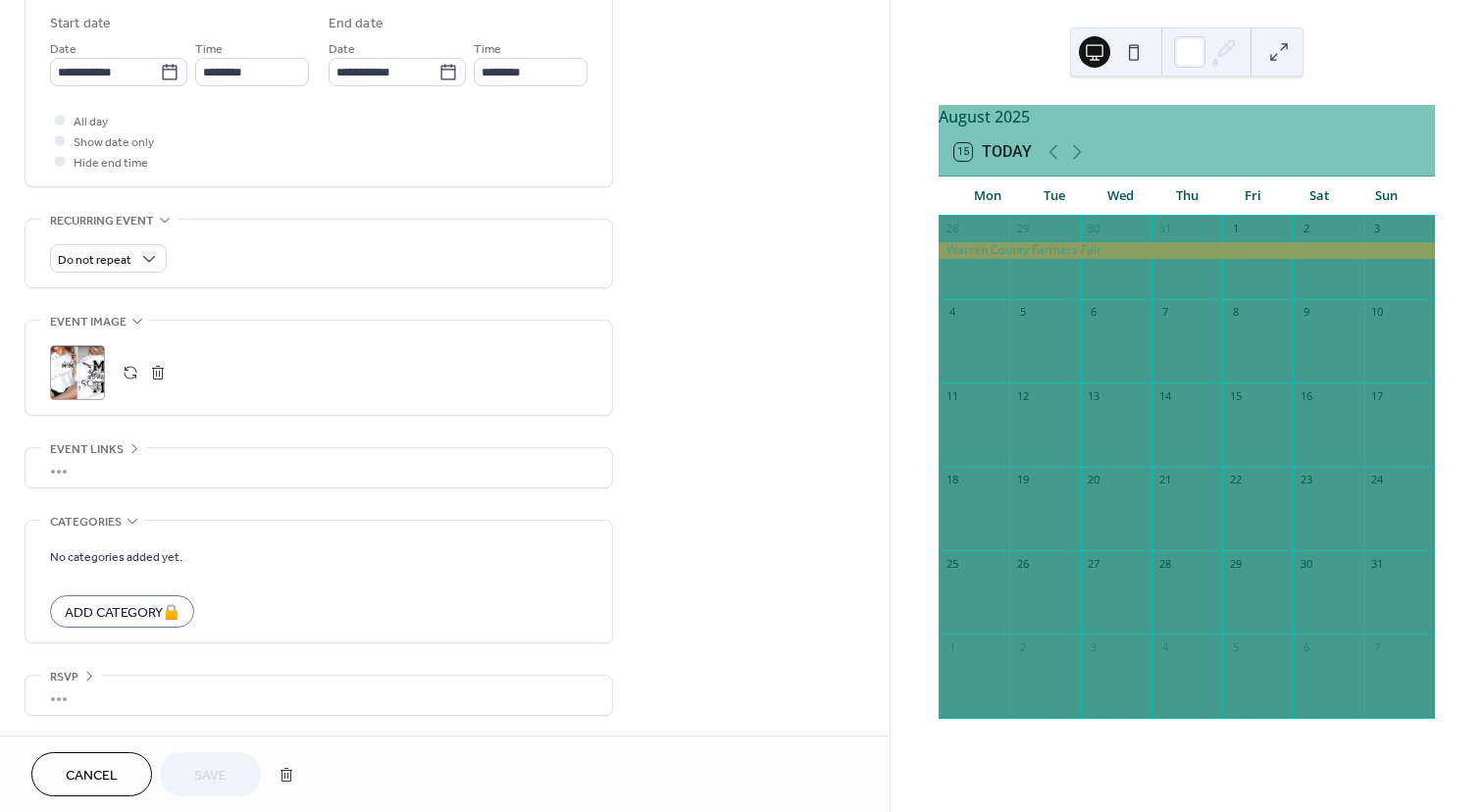click on "**********" at bounding box center (319, 87) 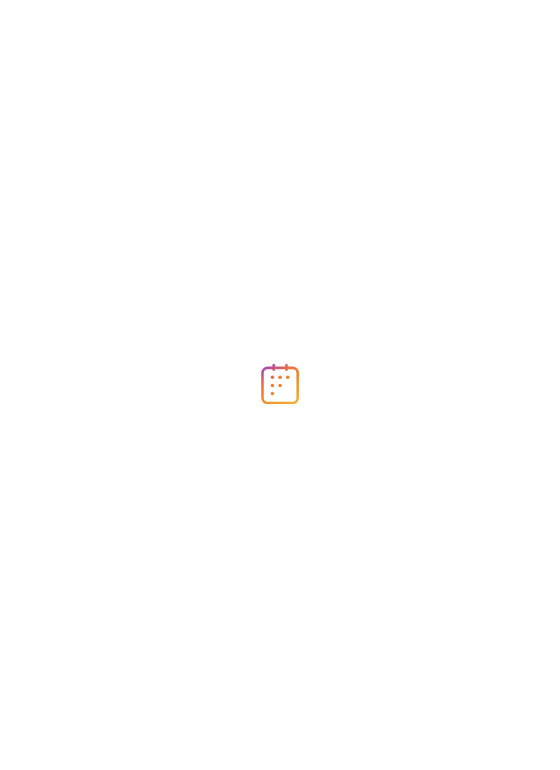 scroll, scrollTop: 0, scrollLeft: 0, axis: both 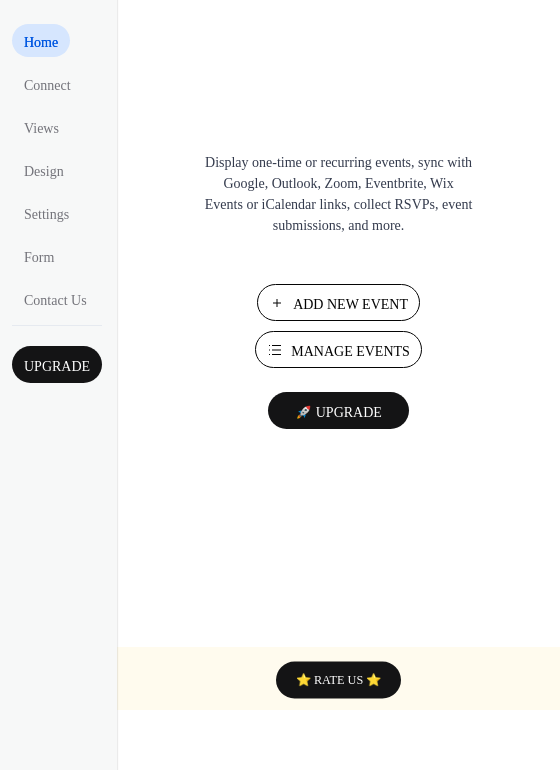 click on "Manage Events" at bounding box center (350, 351) 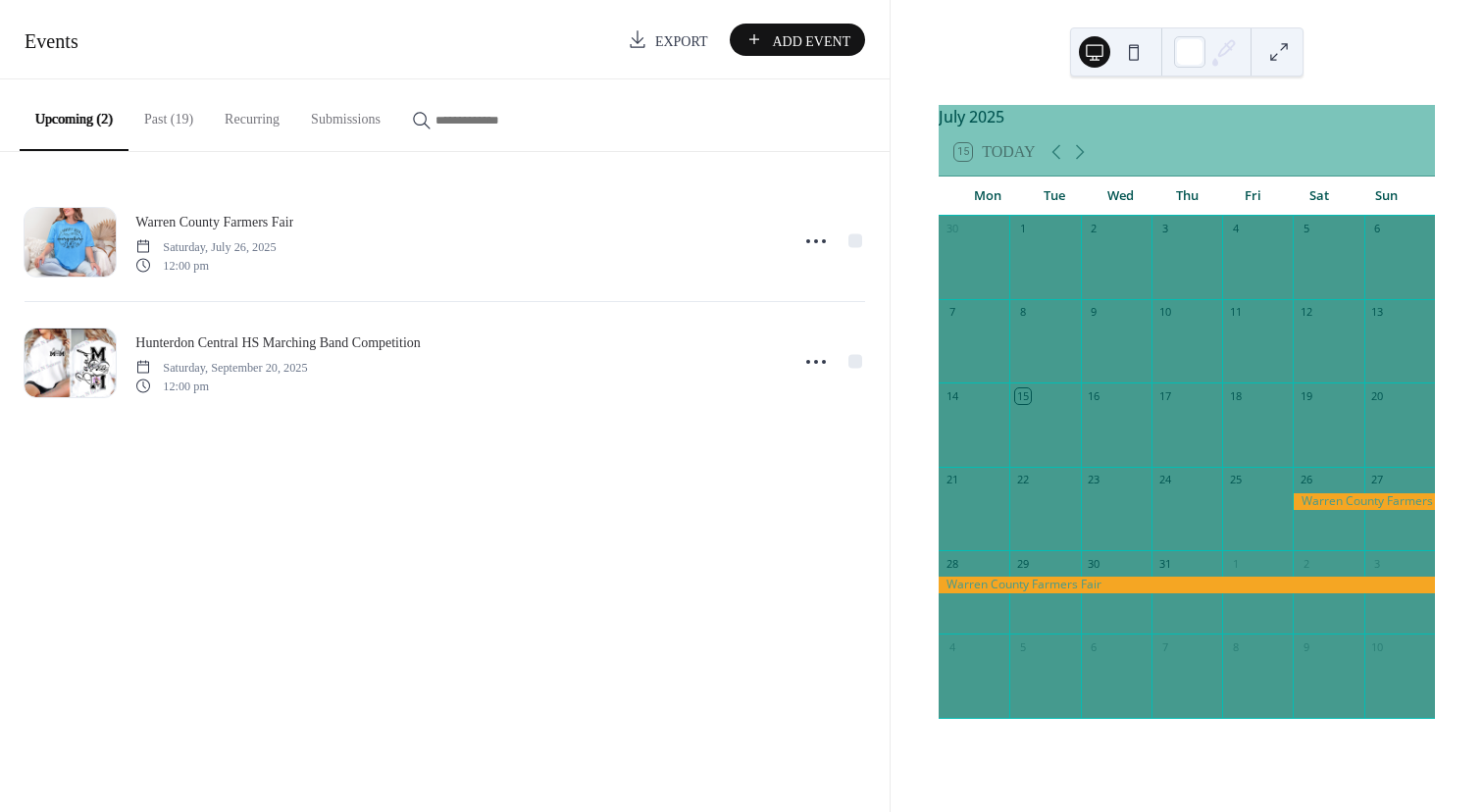 scroll, scrollTop: 0, scrollLeft: 0, axis: both 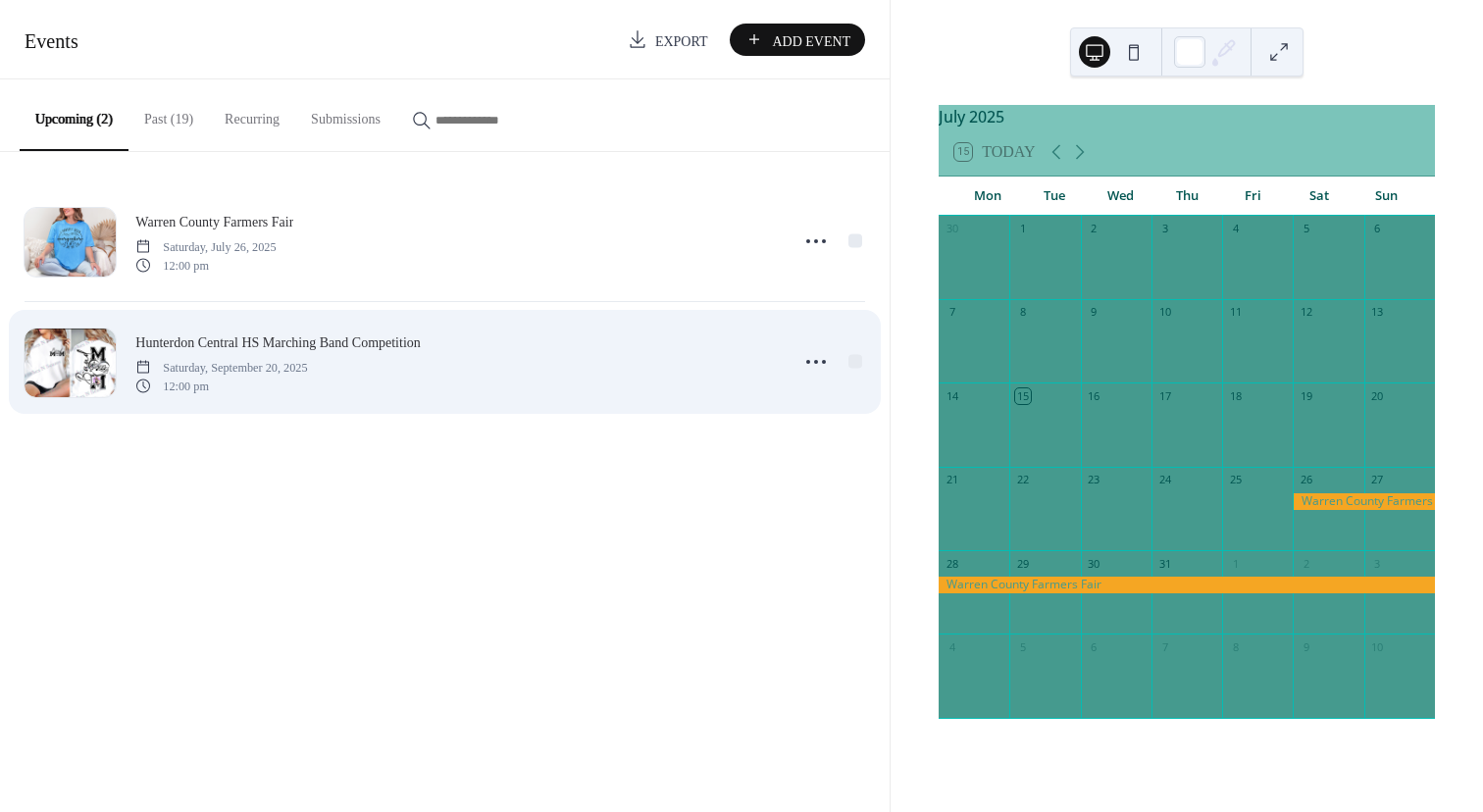 click on "Saturday, September 20, 2025" at bounding box center (221, 368) 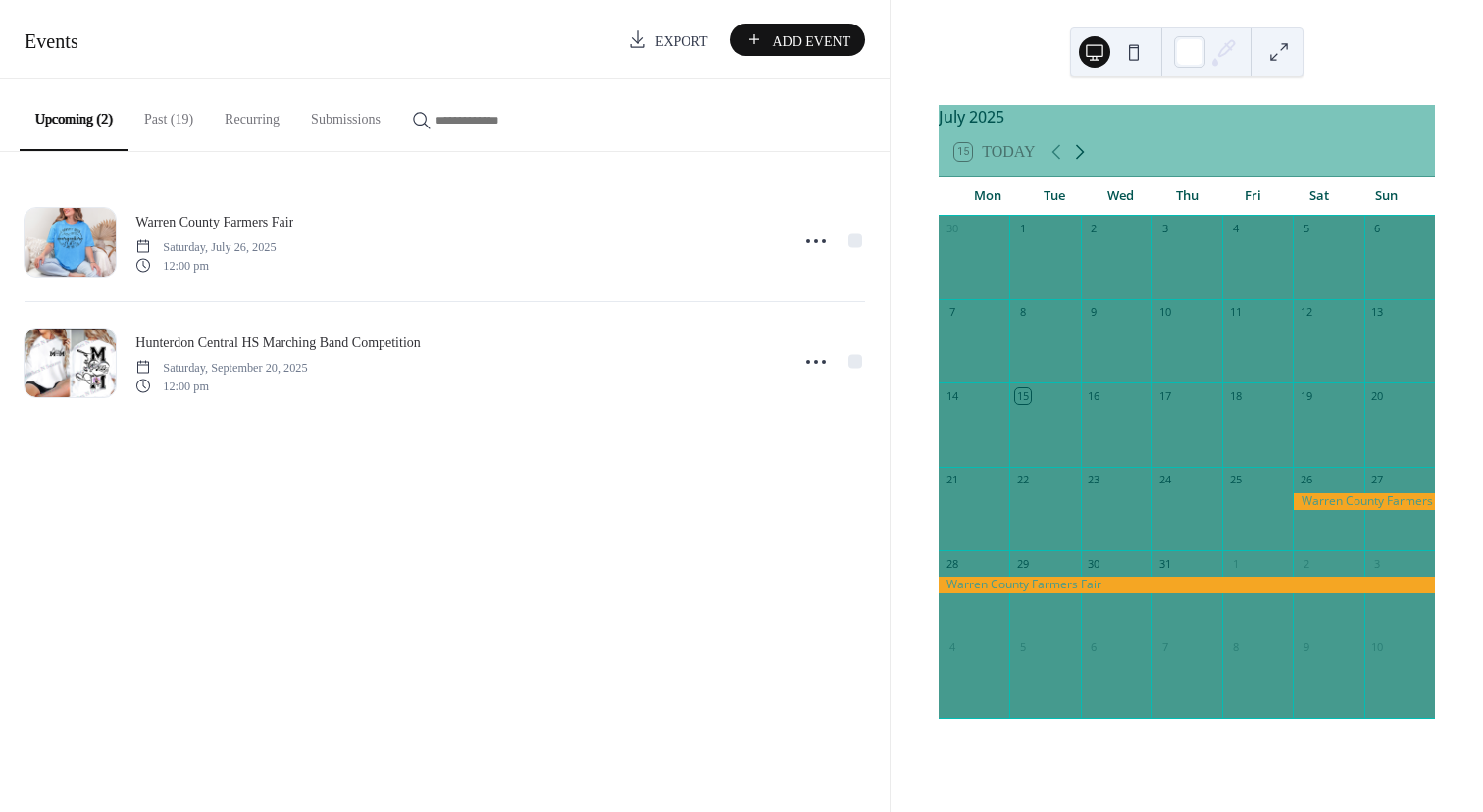 click 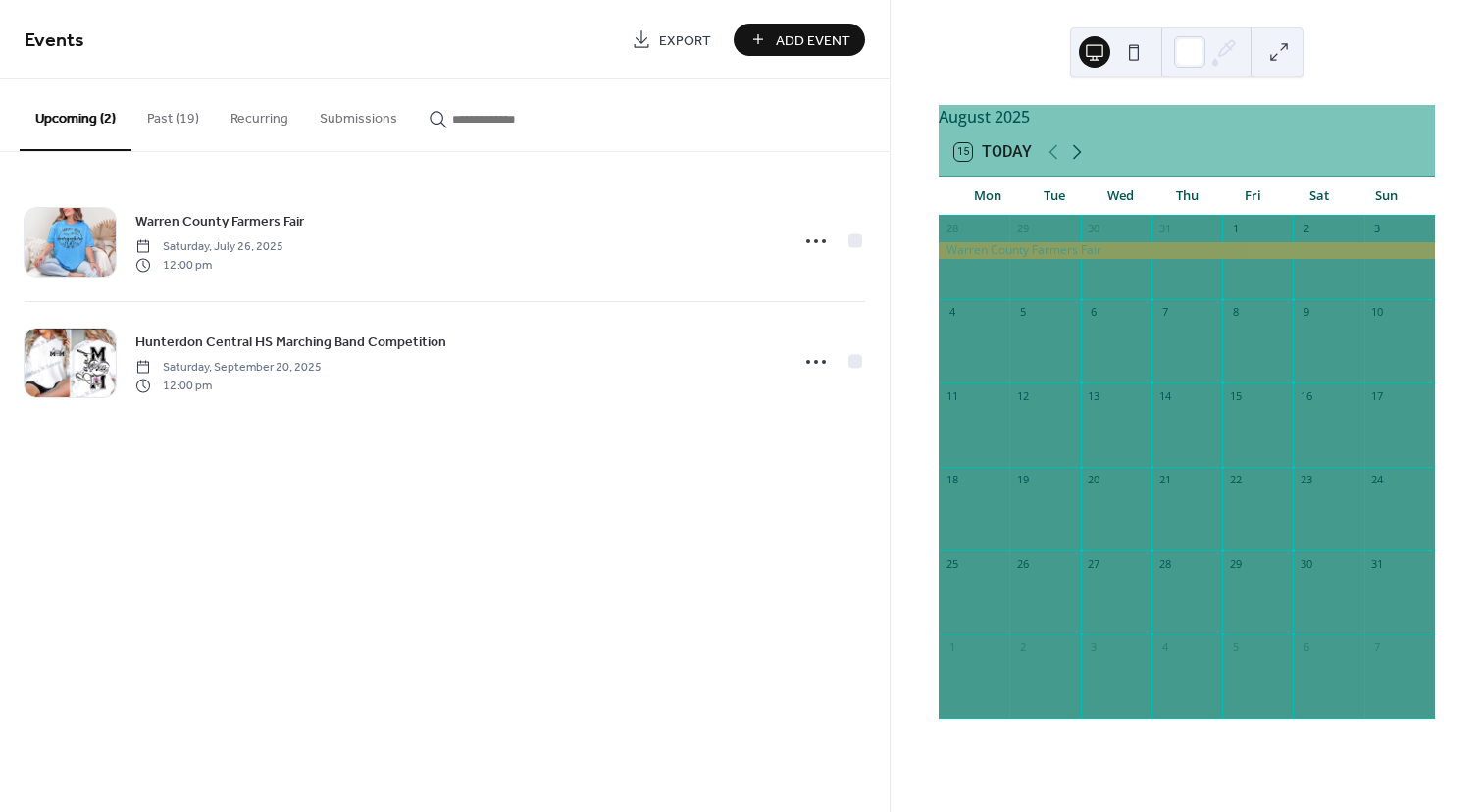 click 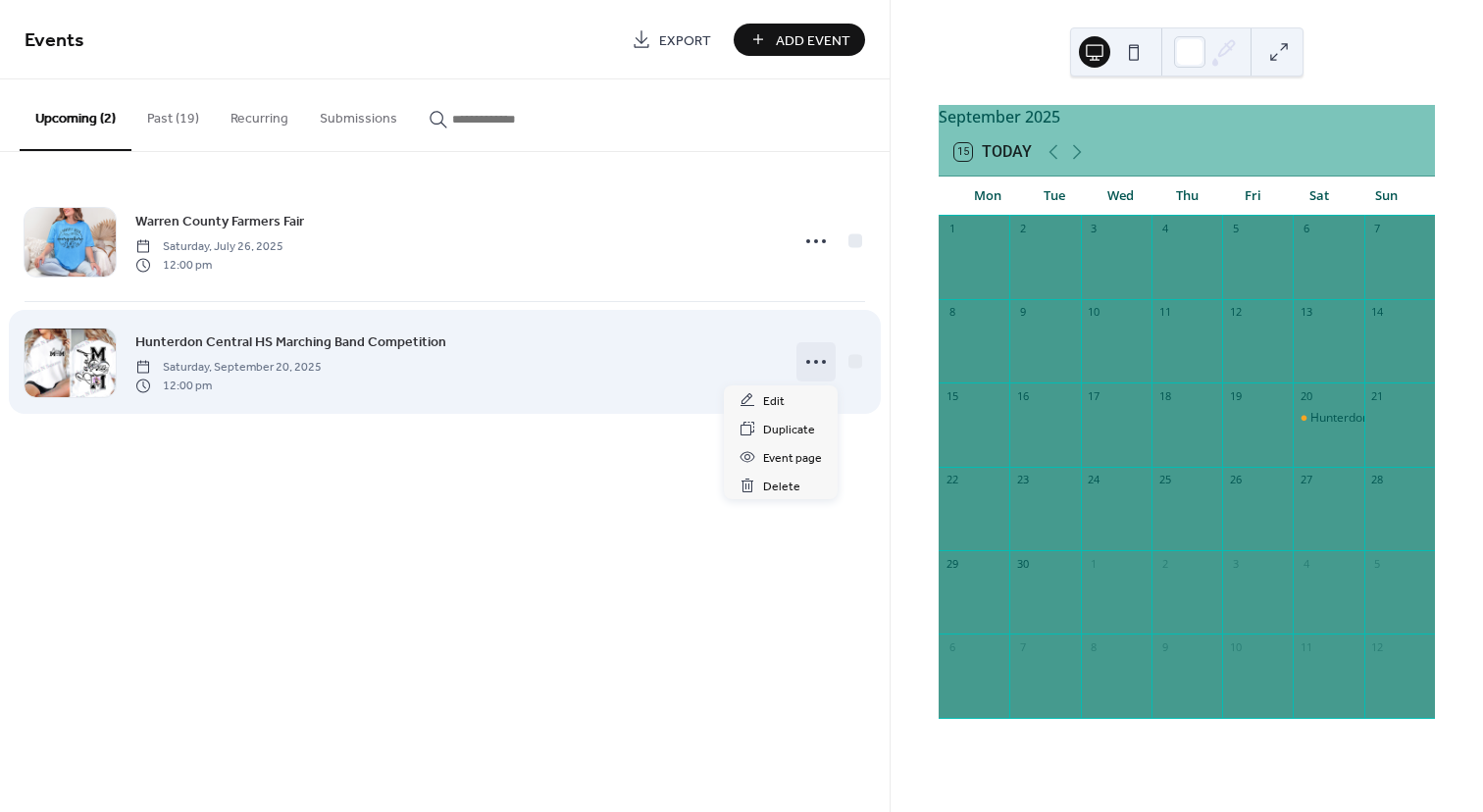 click 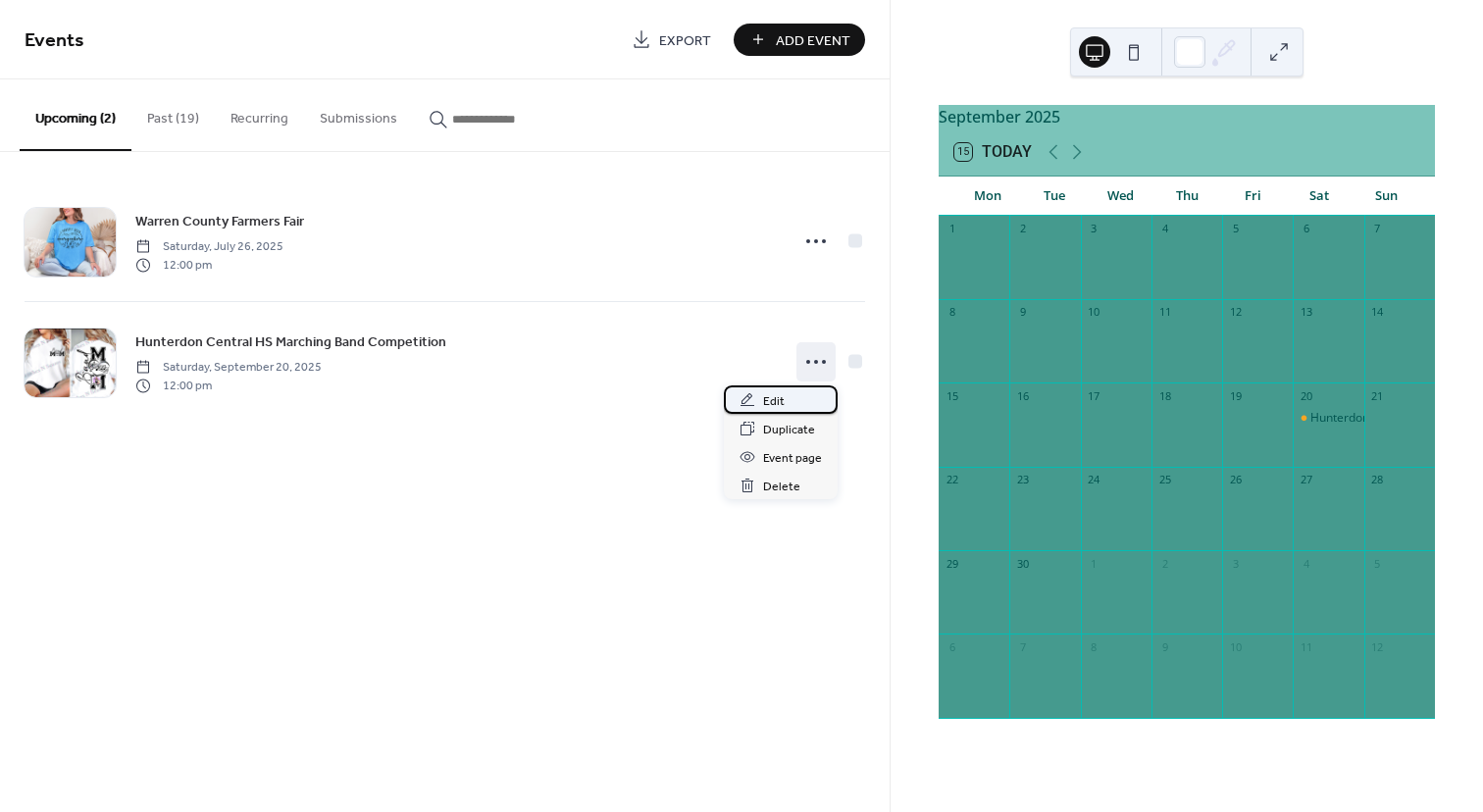 click on "Edit" at bounding box center (774, 401) 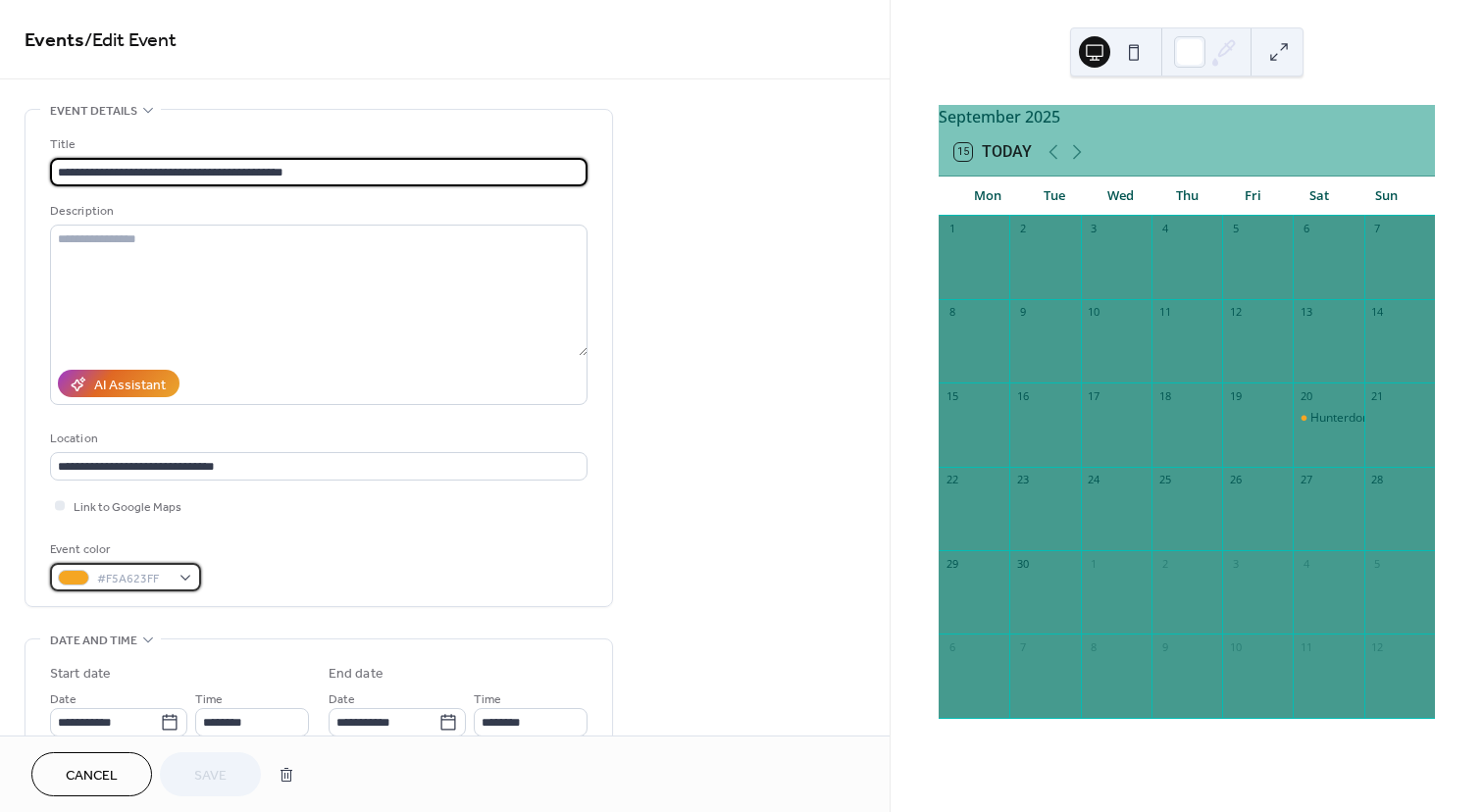 click on "#F5A623FF" at bounding box center (126, 577) 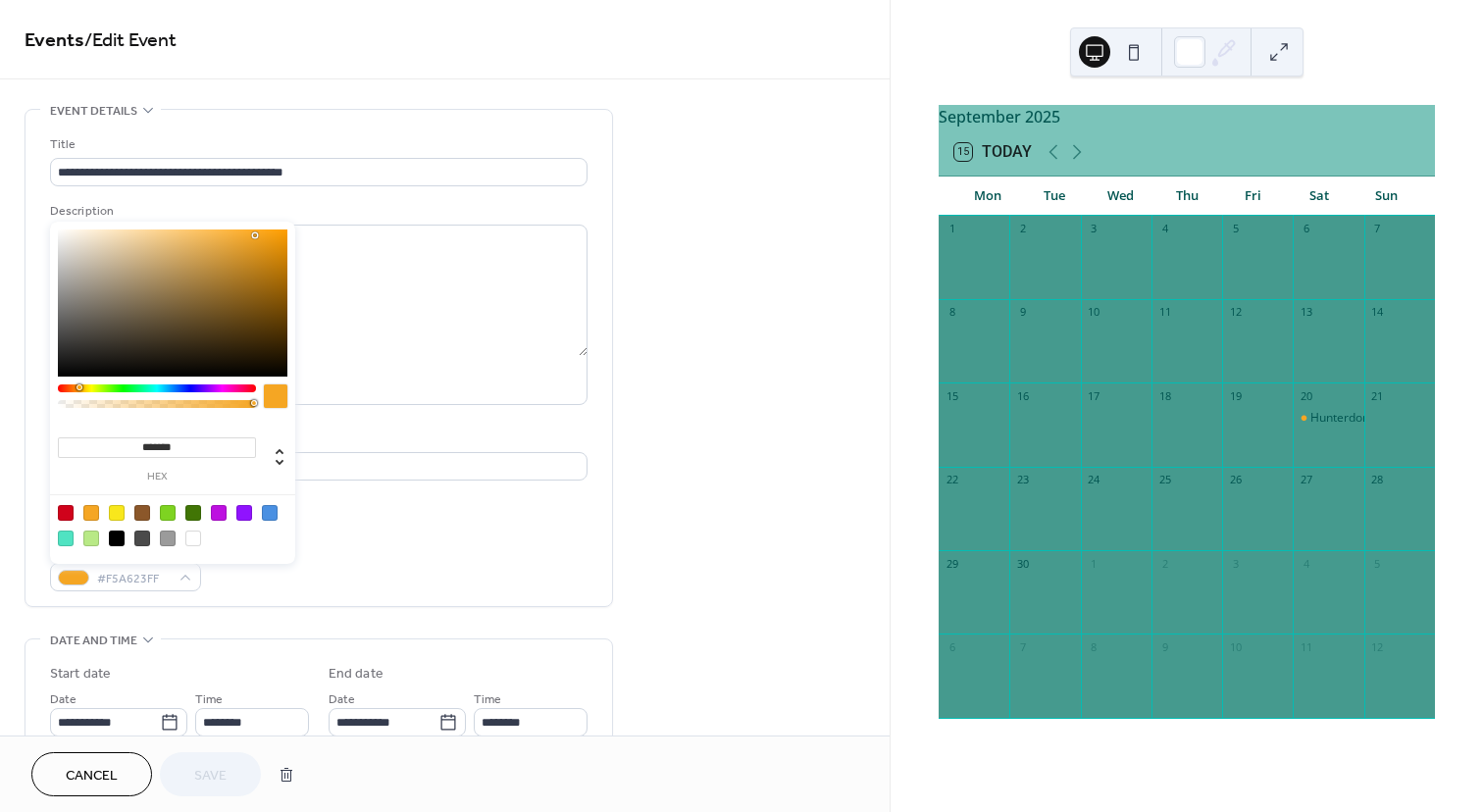click at bounding box center (91, 513) 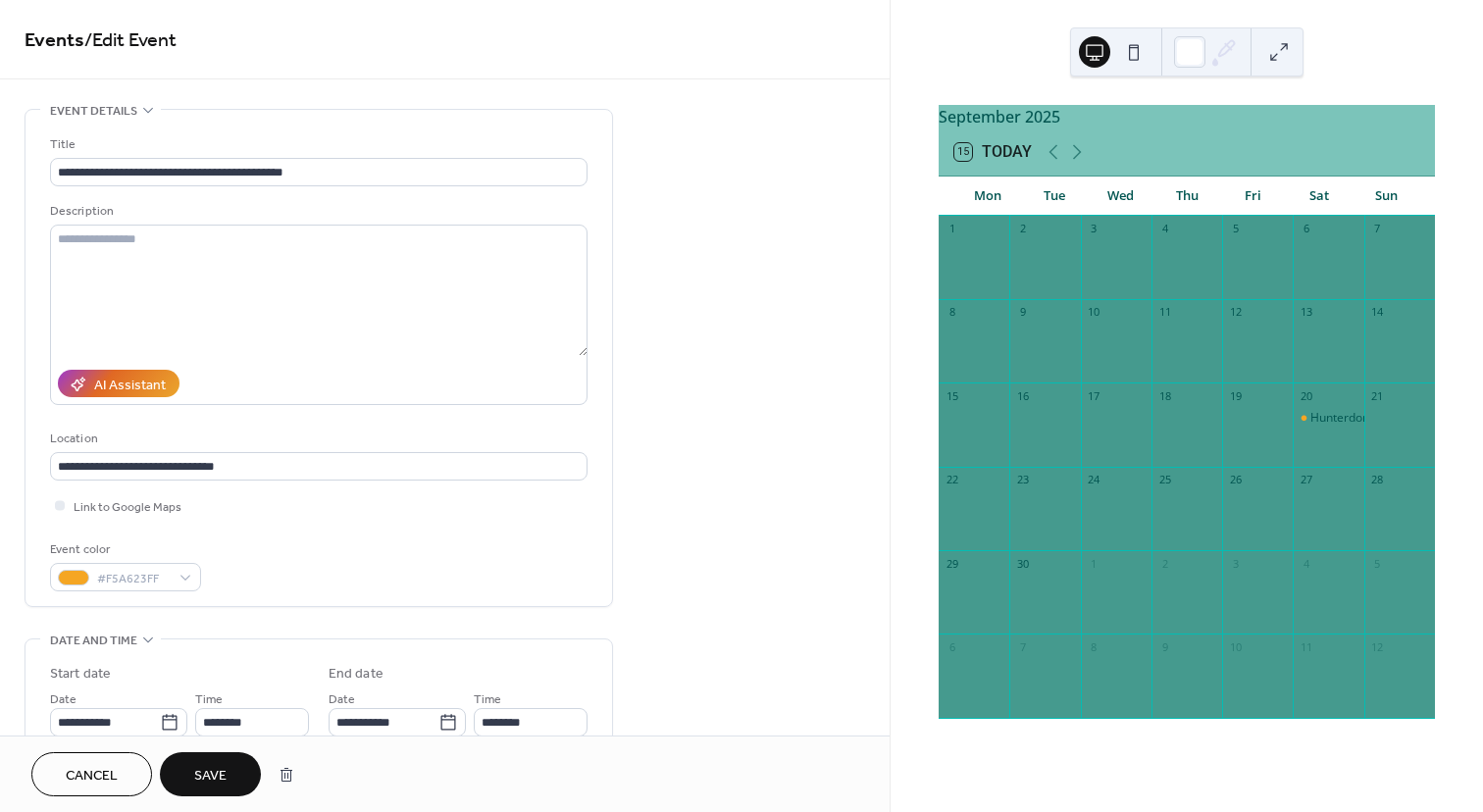 click on "**********" at bounding box center (319, 363) 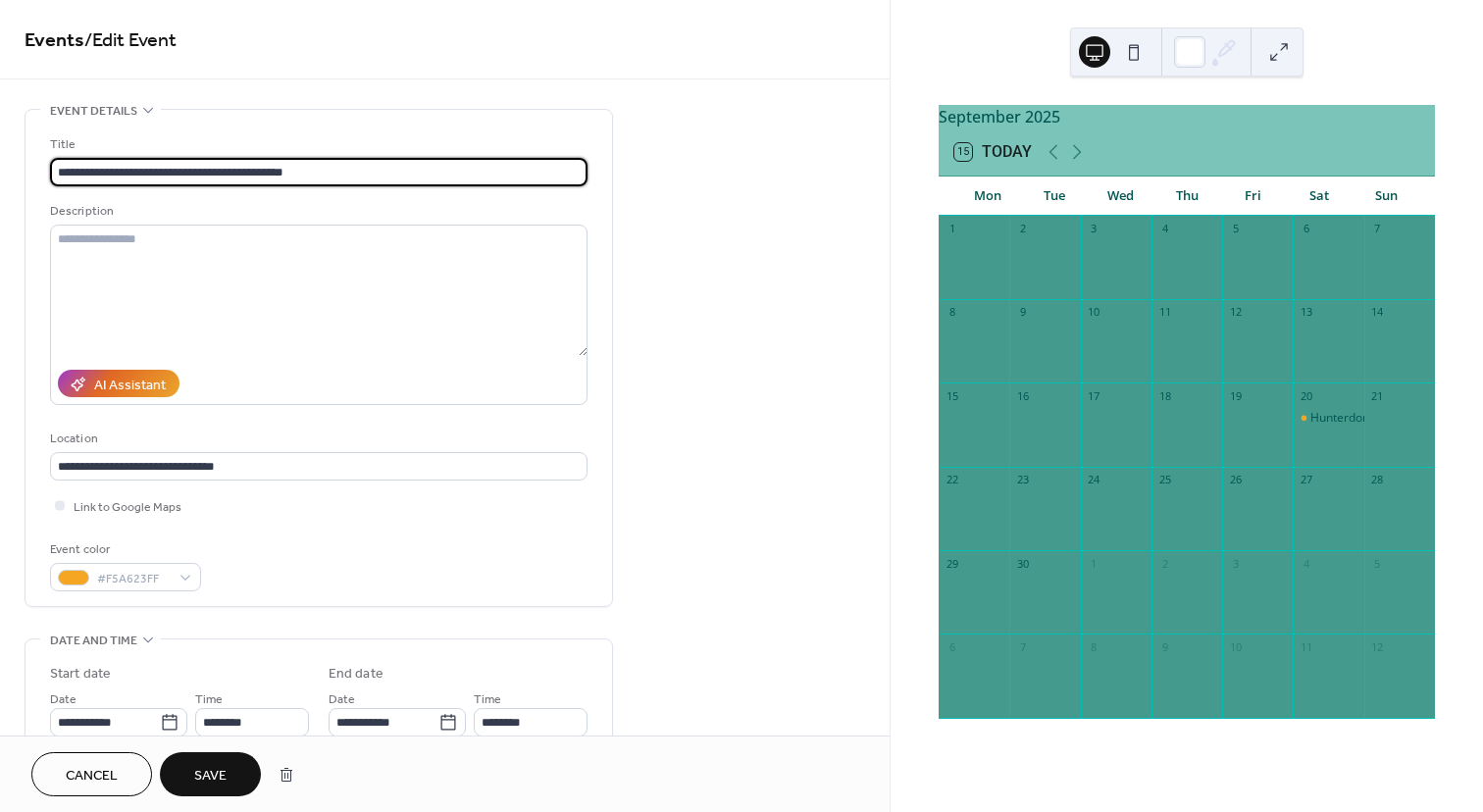 click on "**********" at bounding box center [319, 172] 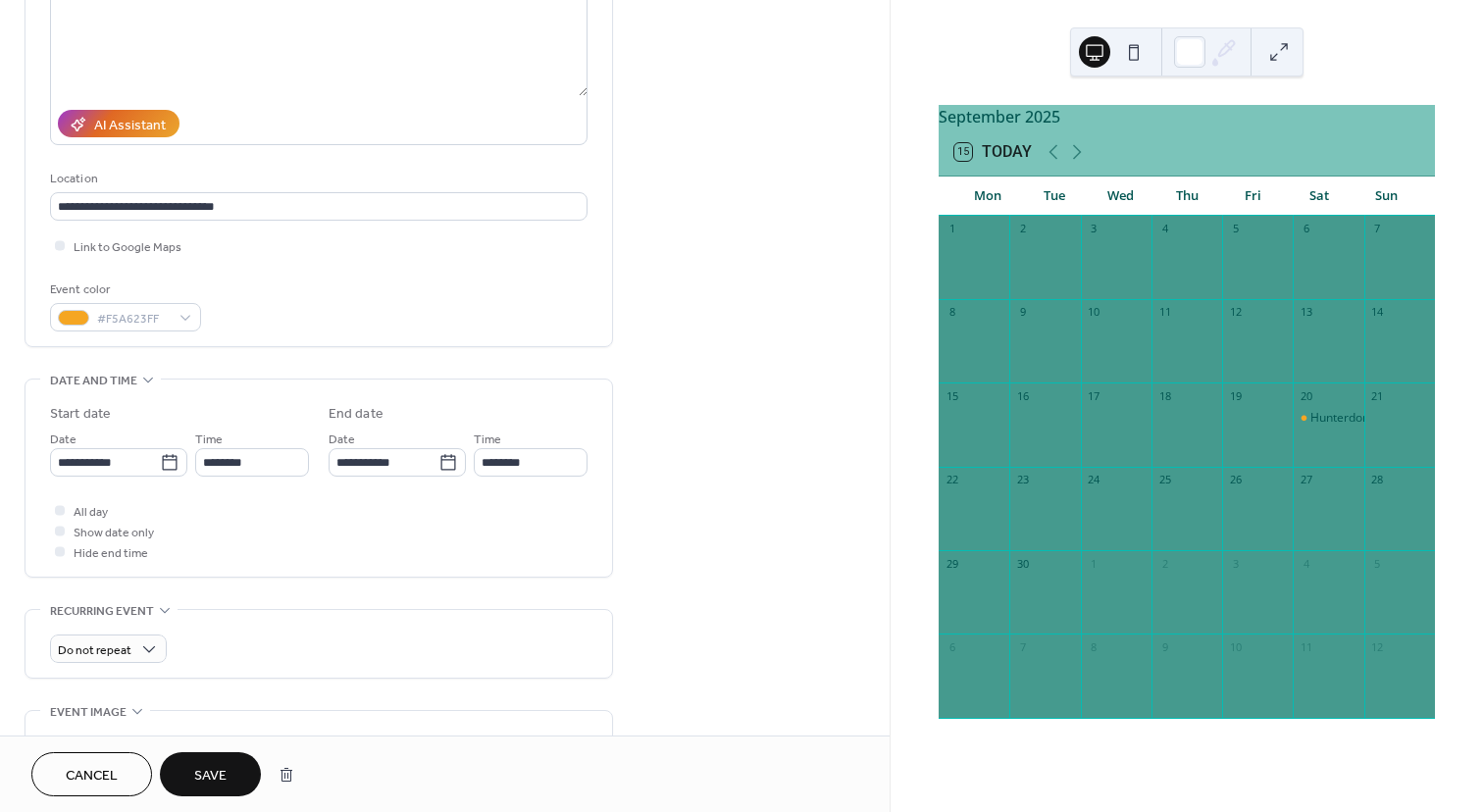 scroll, scrollTop: 271, scrollLeft: 0, axis: vertical 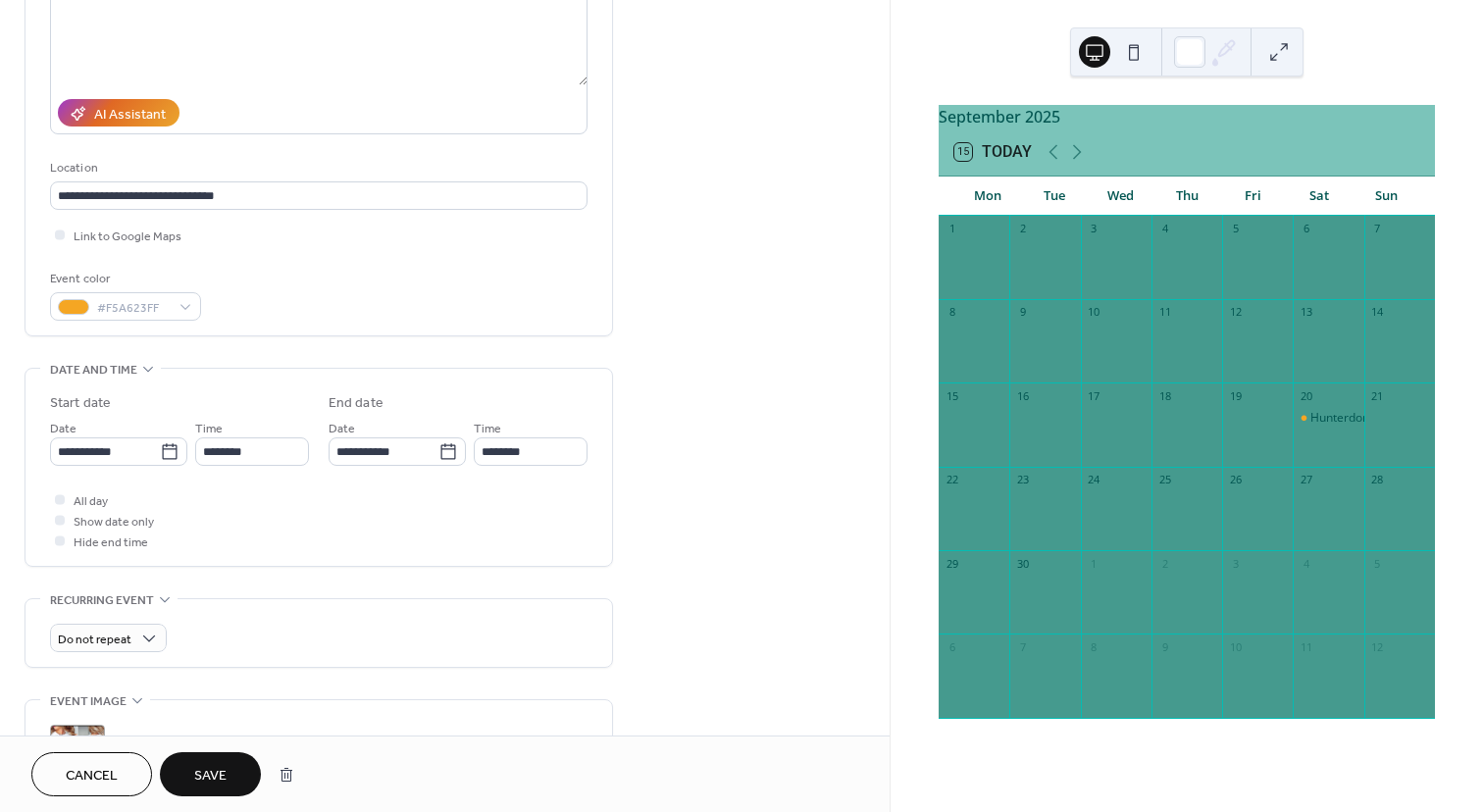 click on "Save" at bounding box center [210, 776] 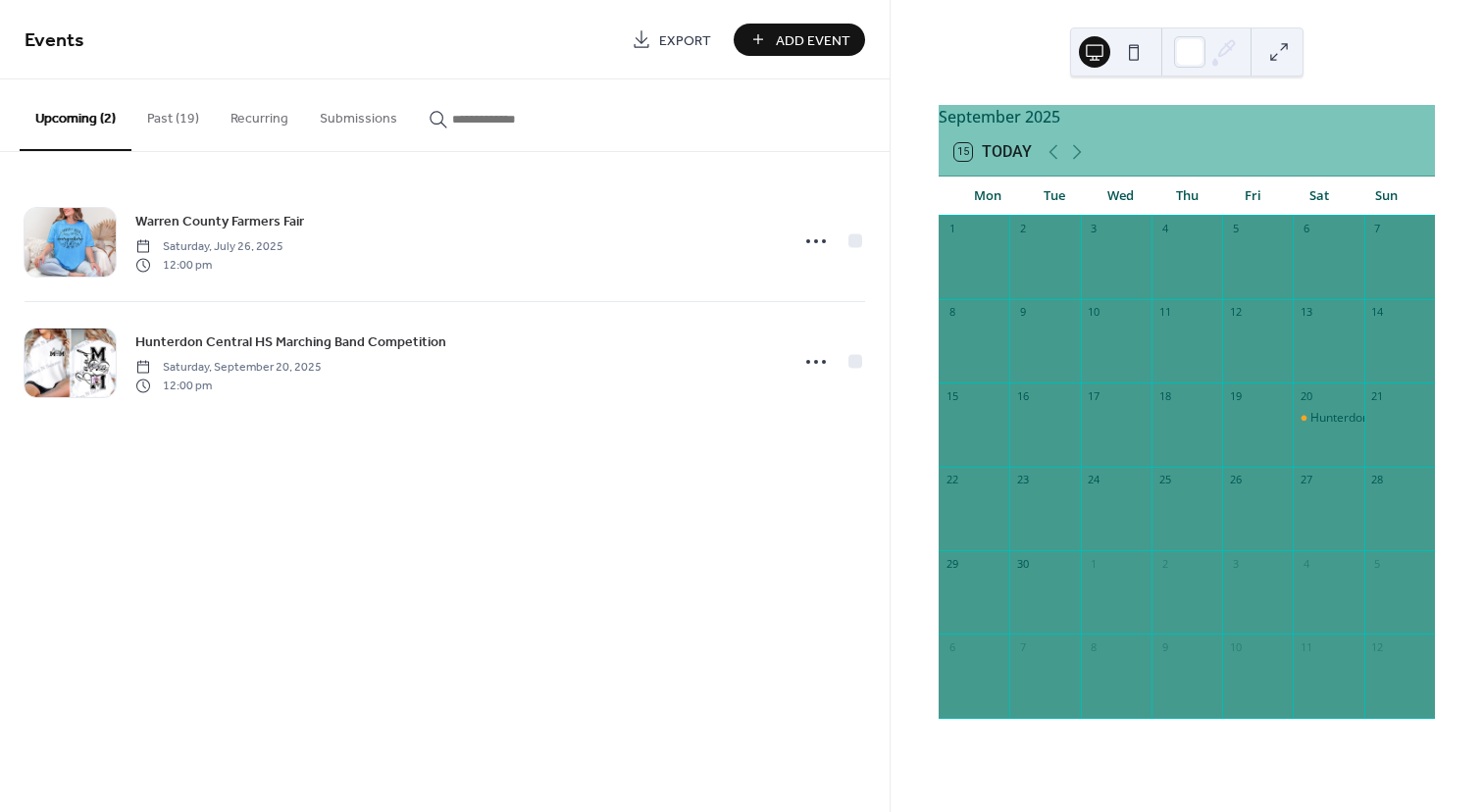 click on "Add Event" at bounding box center (799, 39) 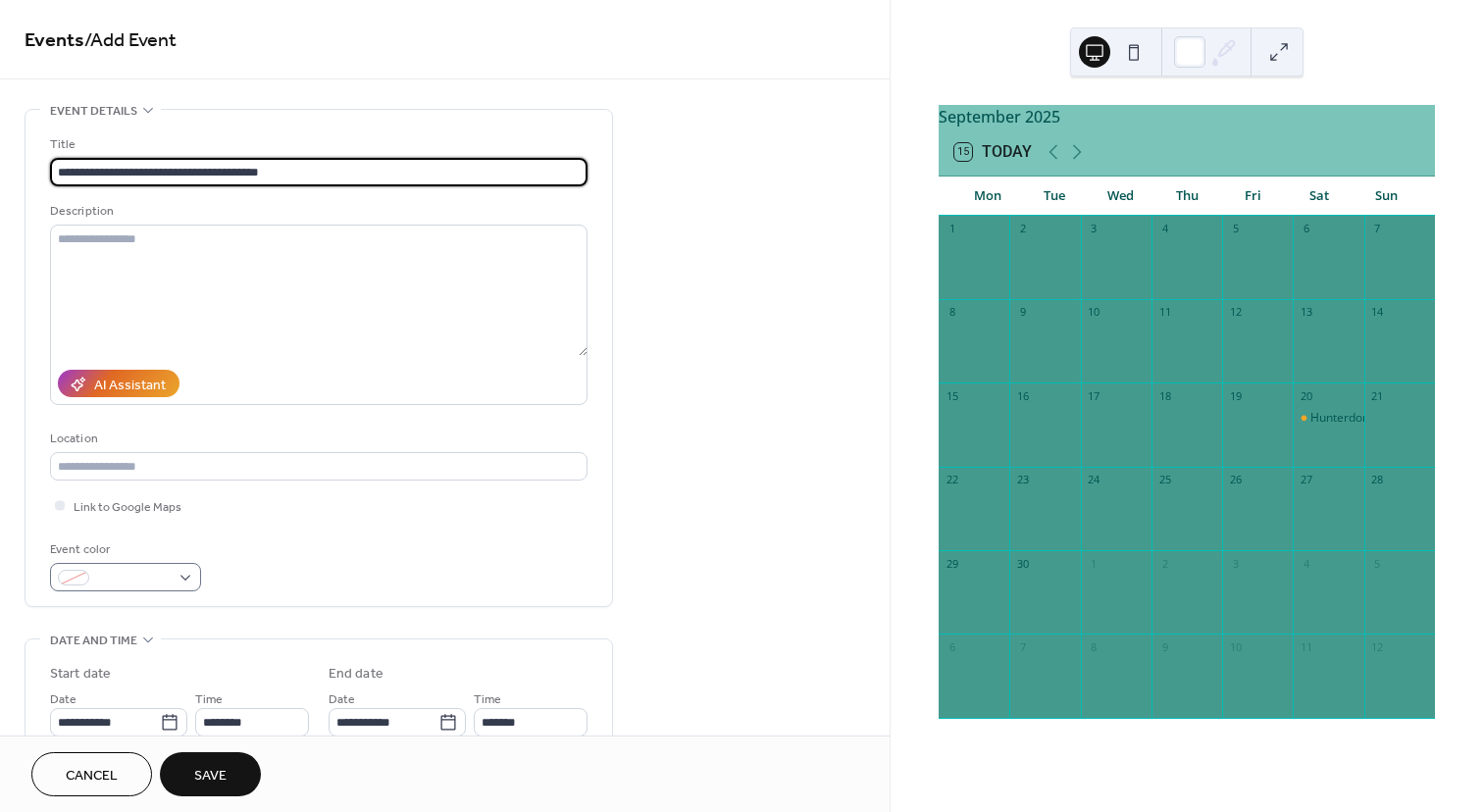 type on "**********" 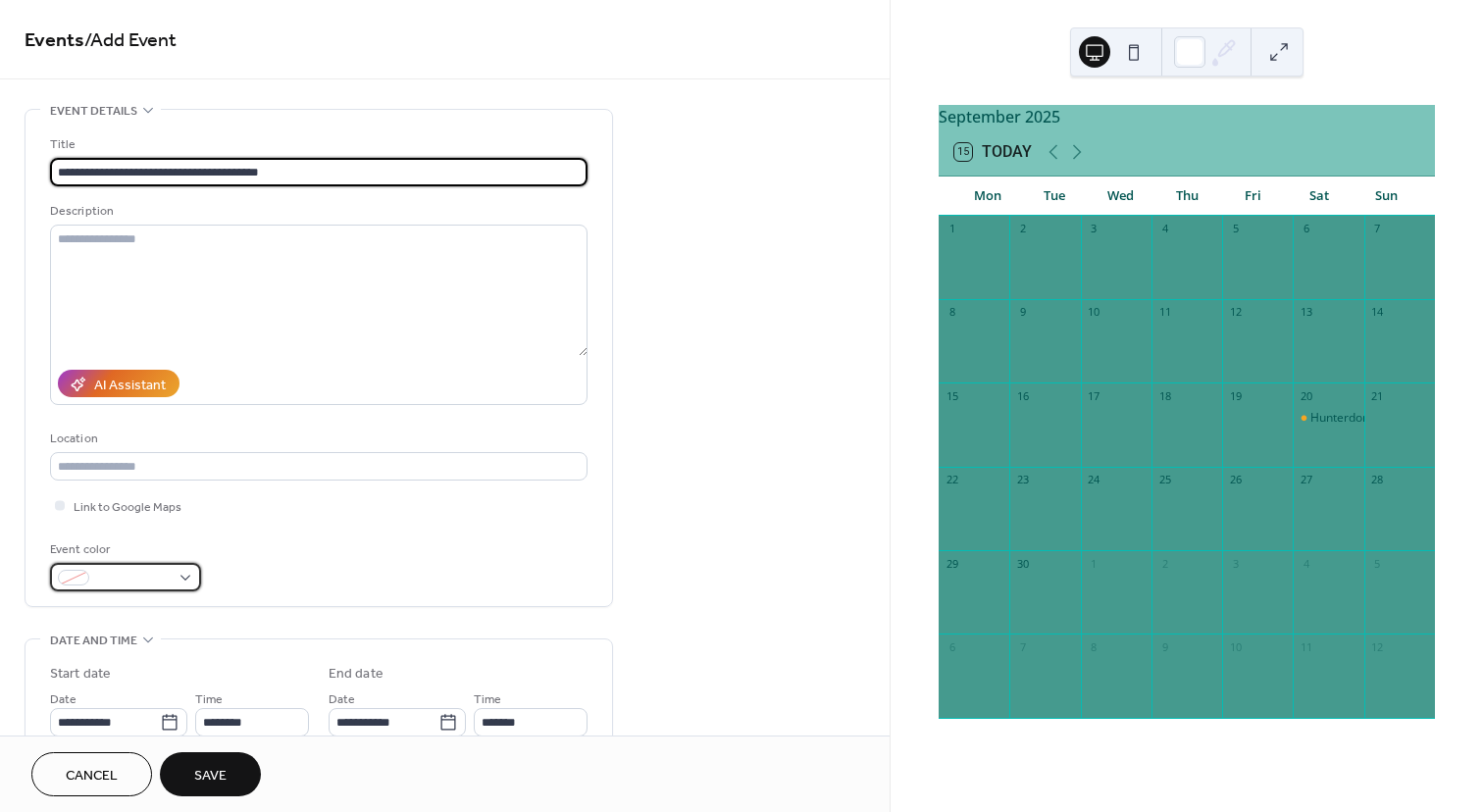 click at bounding box center [133, 579] 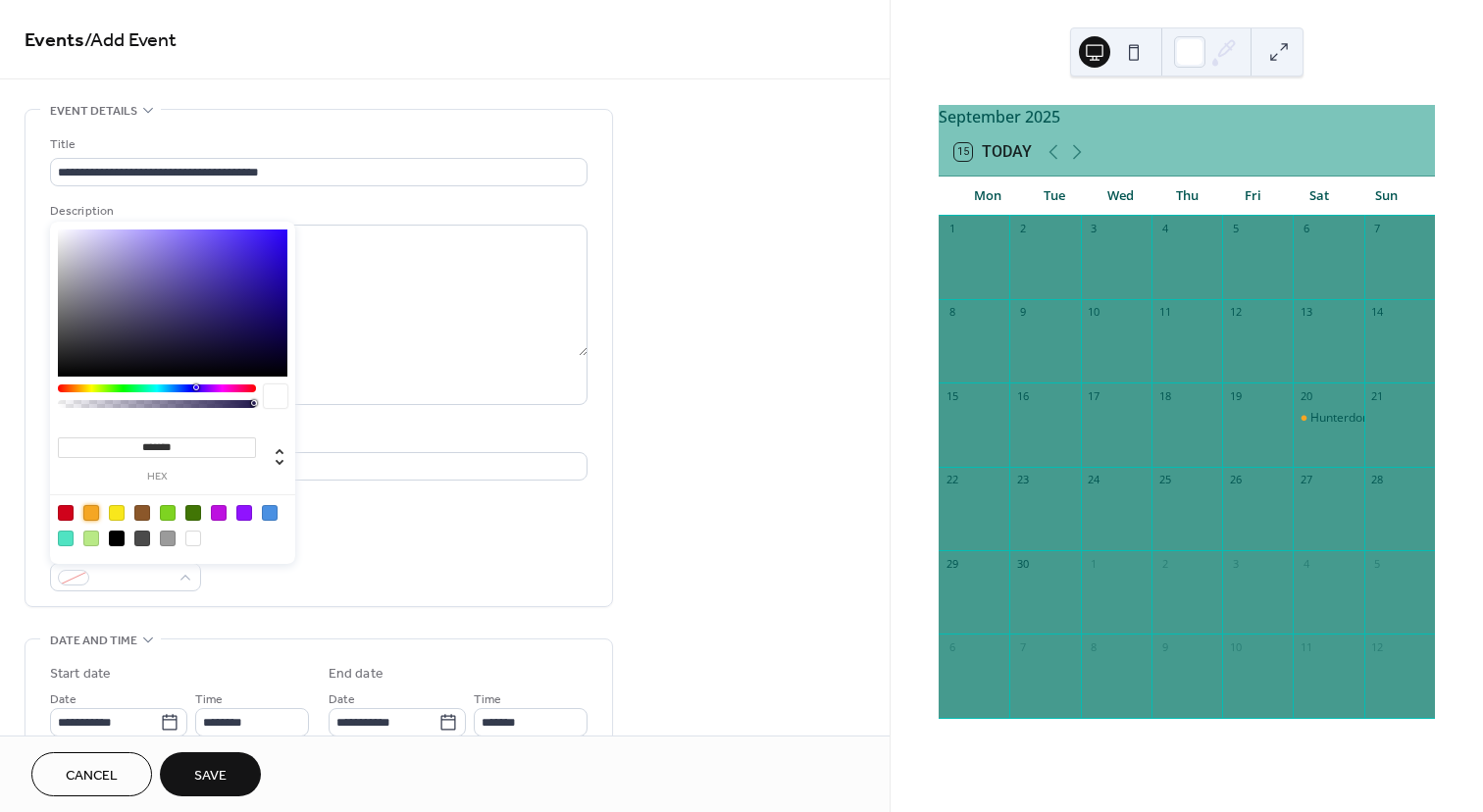 click at bounding box center (91, 513) 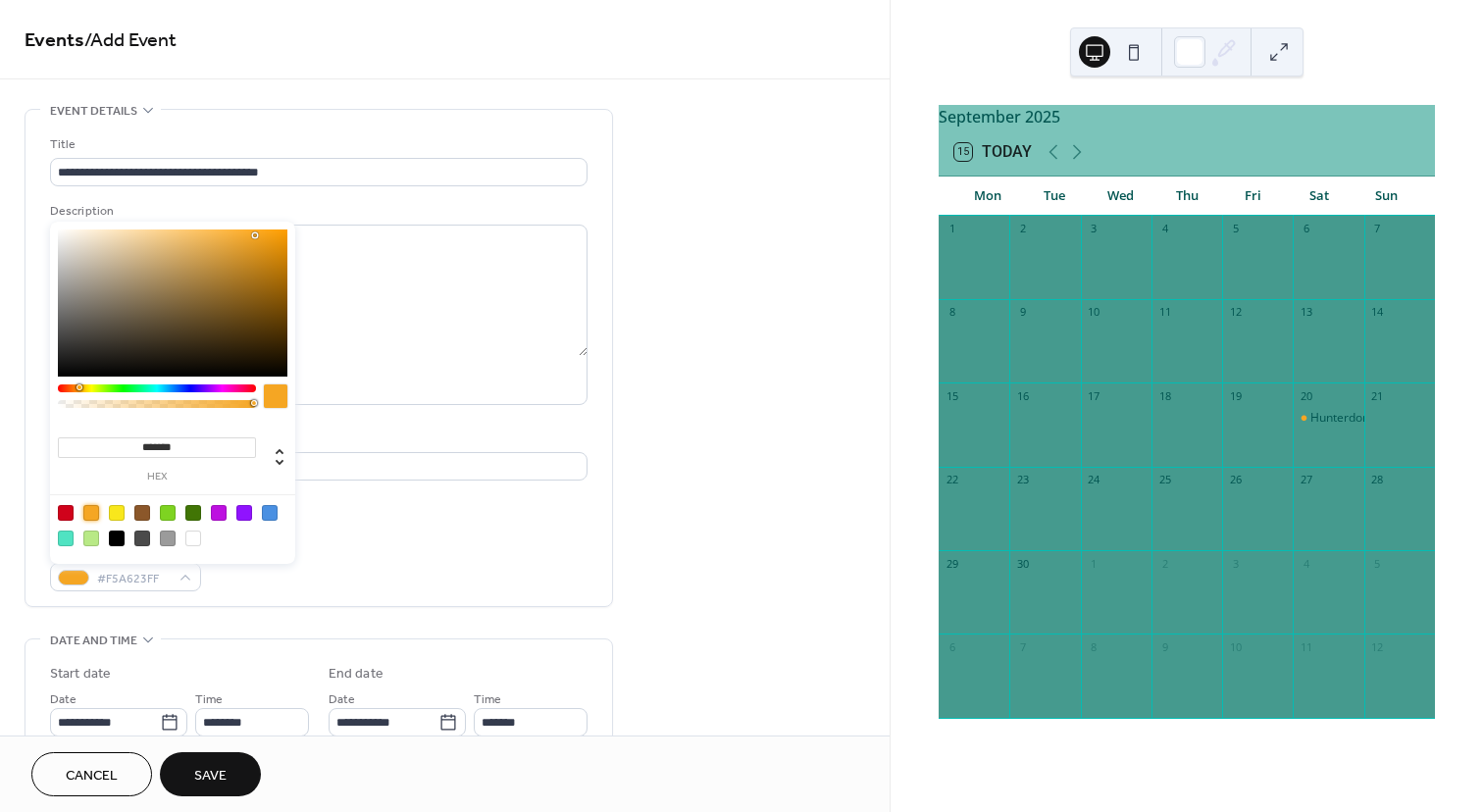 click on "Event color #F5A623FF" at bounding box center (319, 565) 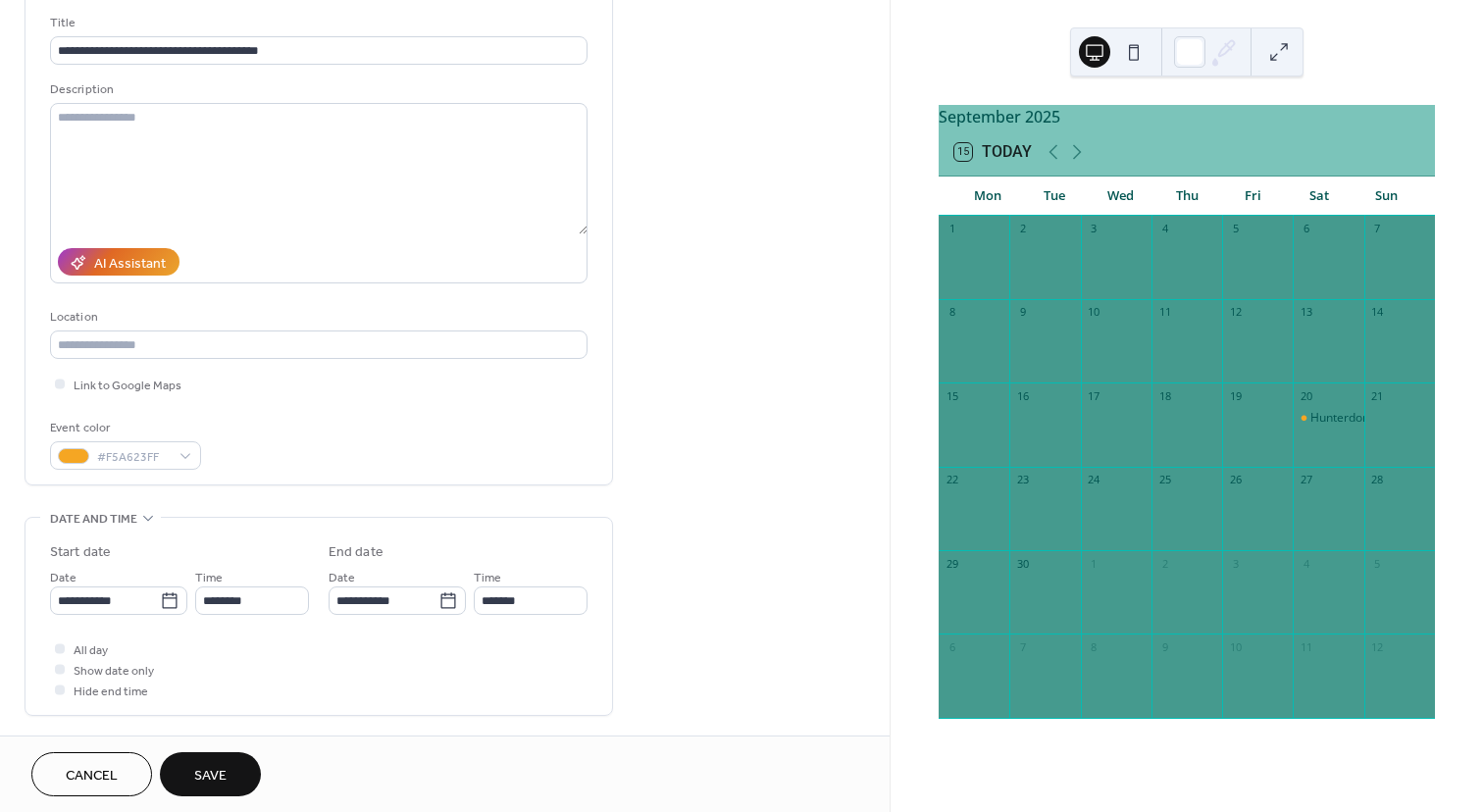 scroll, scrollTop: 124, scrollLeft: 0, axis: vertical 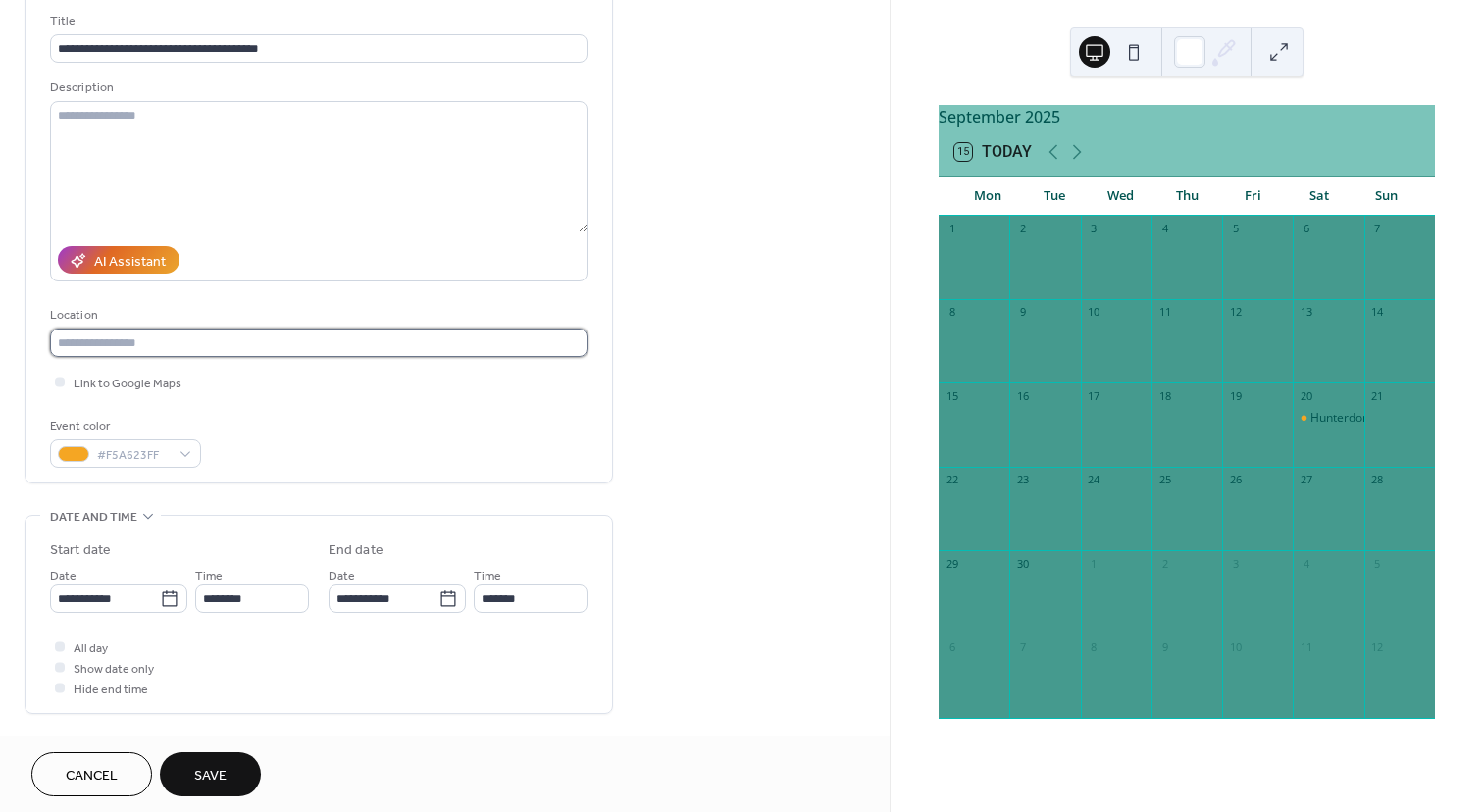 click at bounding box center (319, 342) 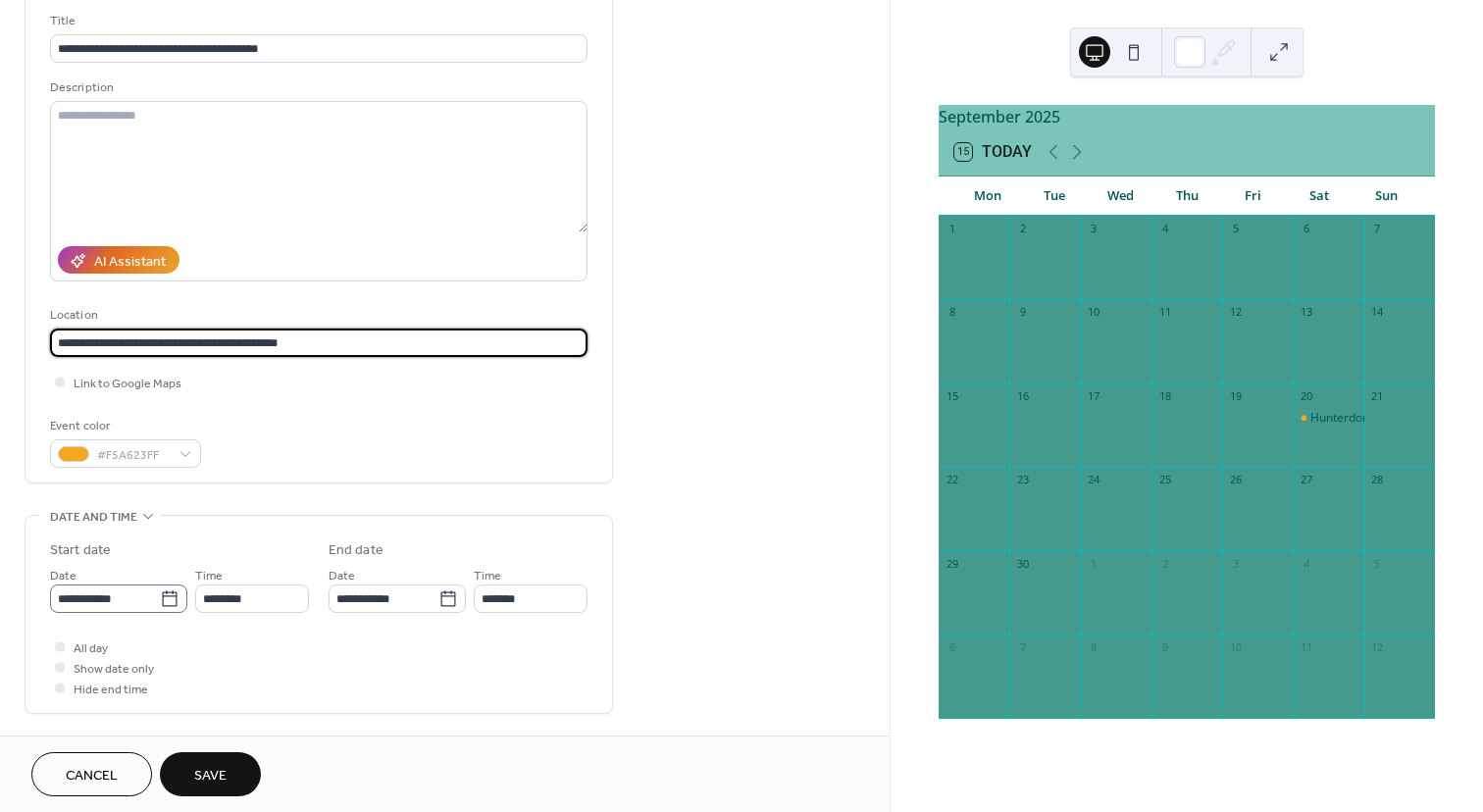 type on "**********" 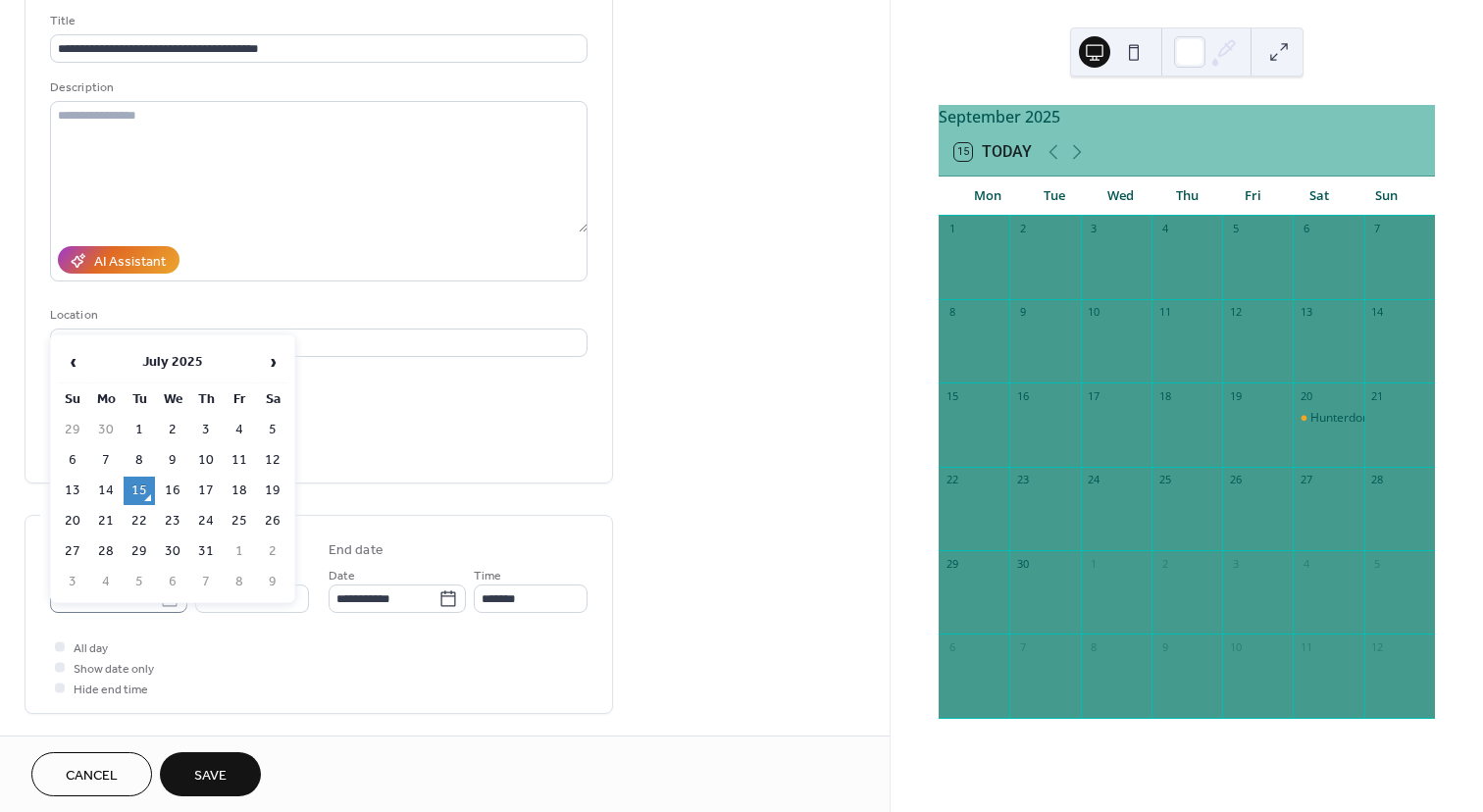 click on "**********" at bounding box center (742, 406) 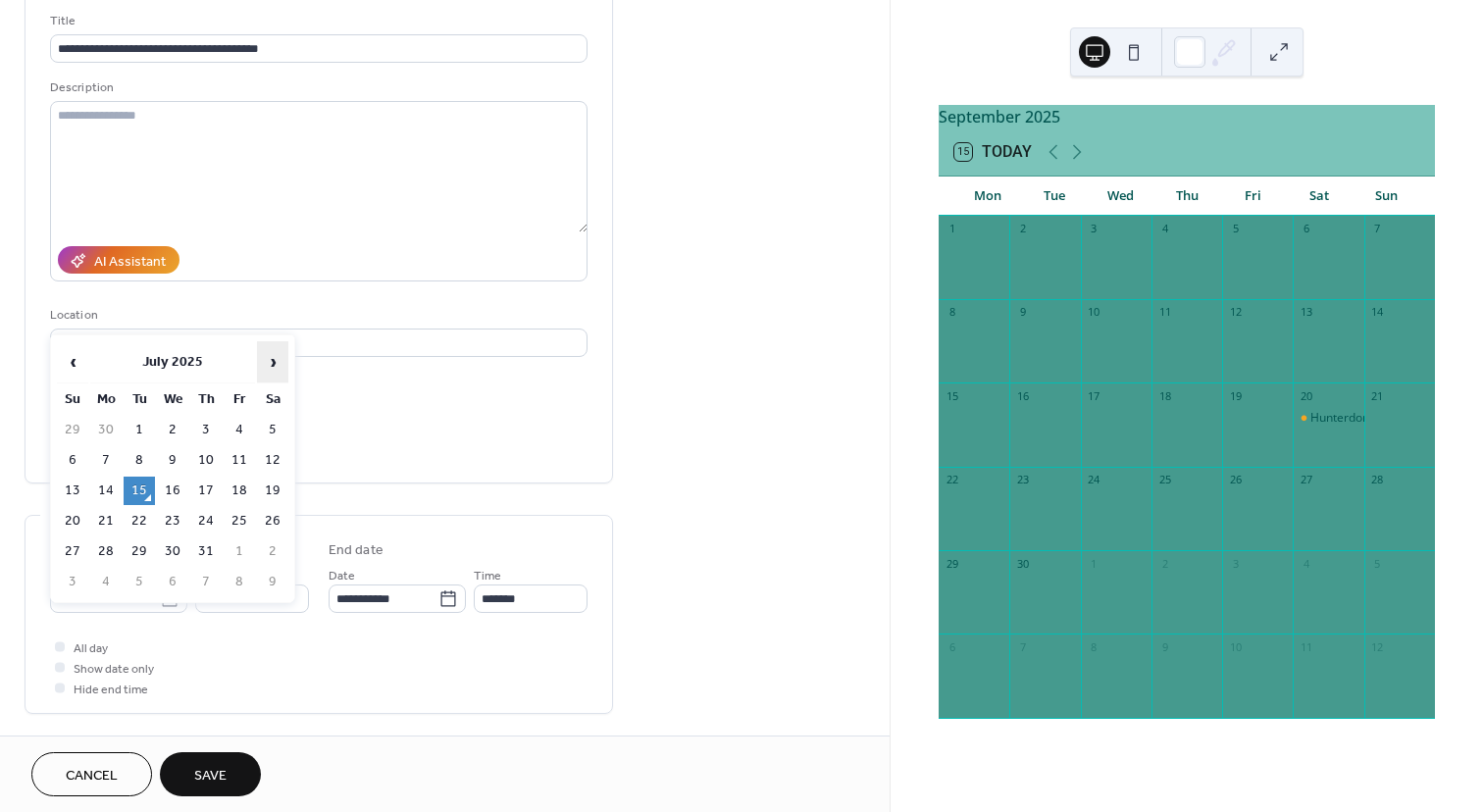 click on "›" at bounding box center (273, 362) 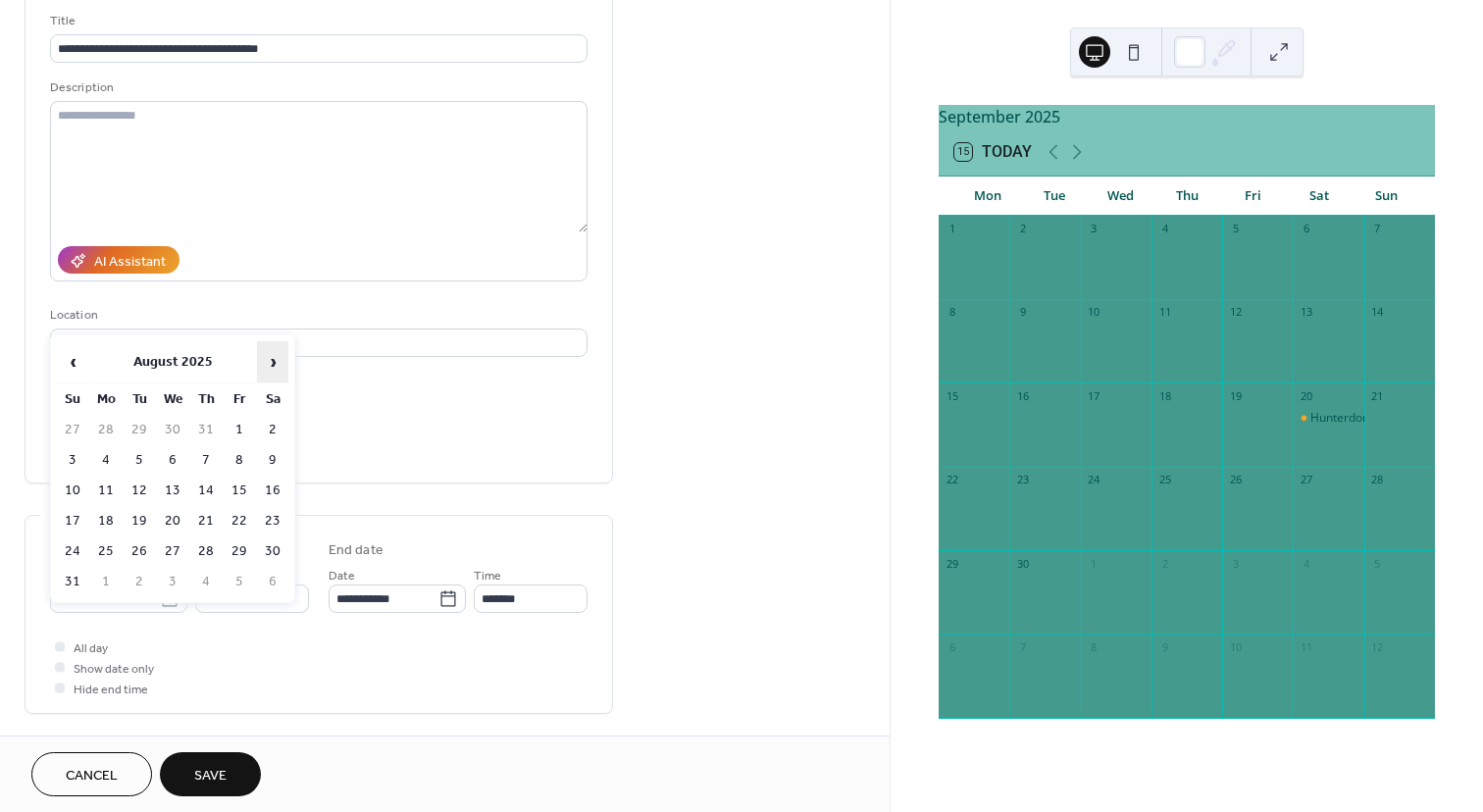 click on "›" at bounding box center (273, 362) 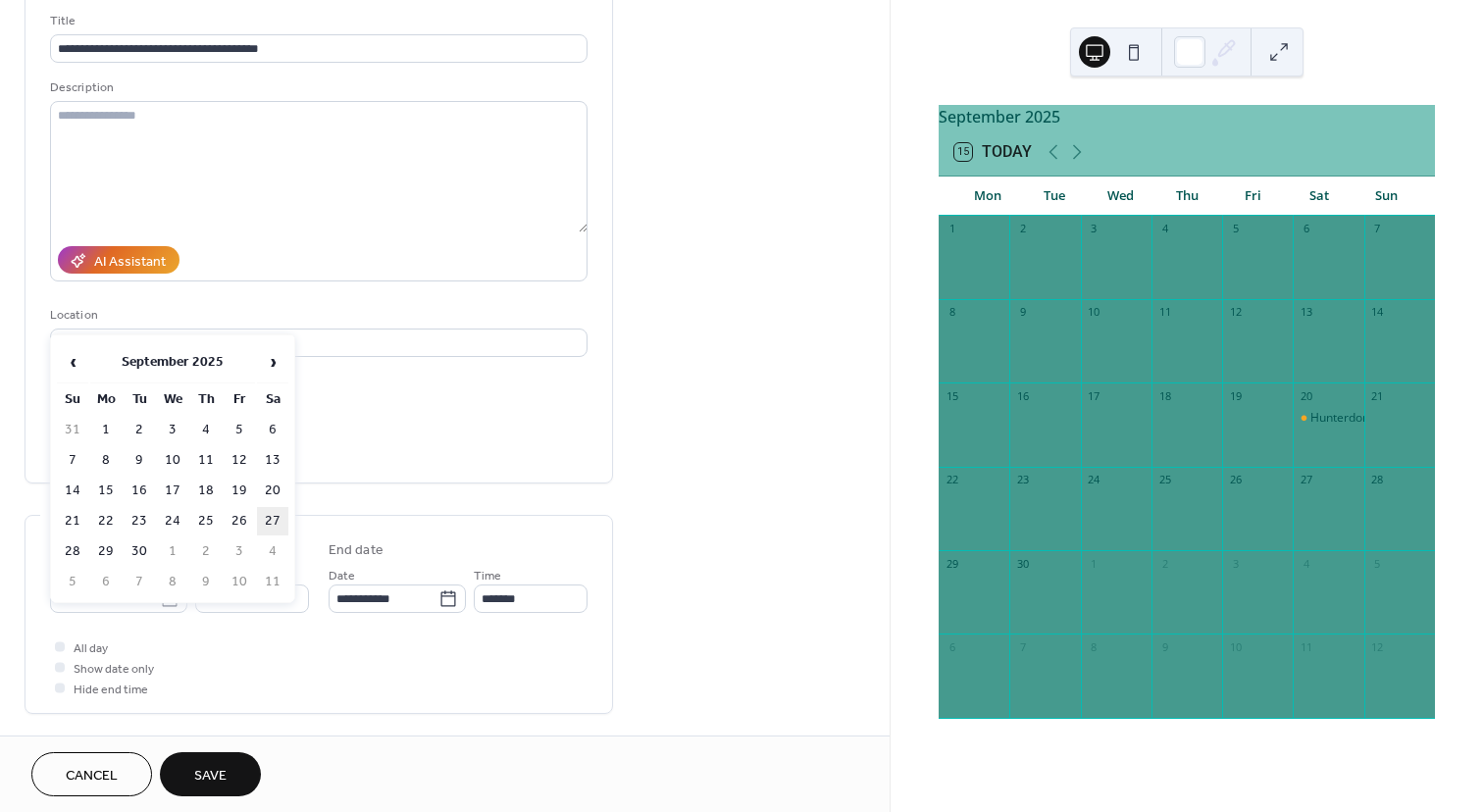 click on "27" at bounding box center [273, 521] 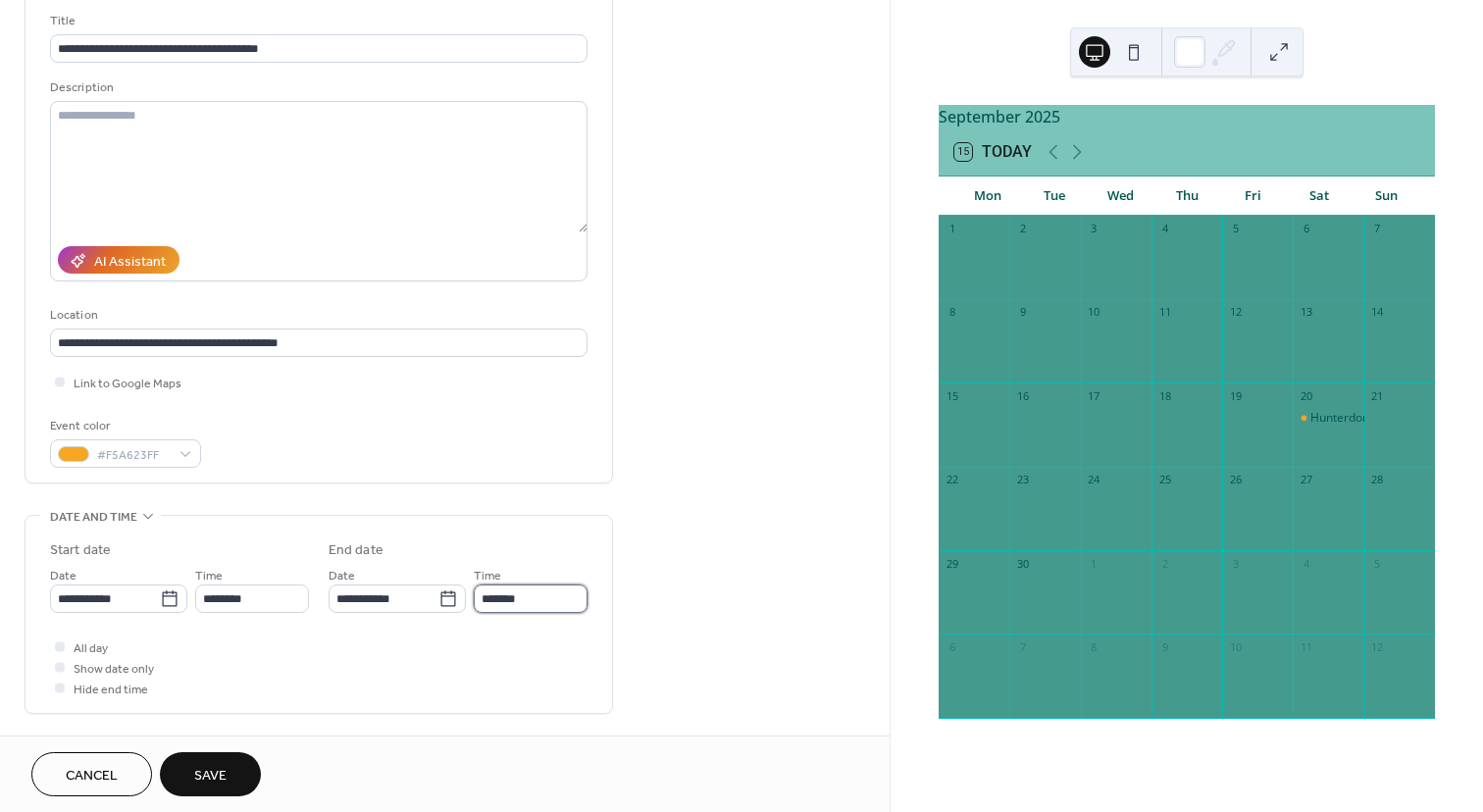 click on "*******" at bounding box center (531, 598) 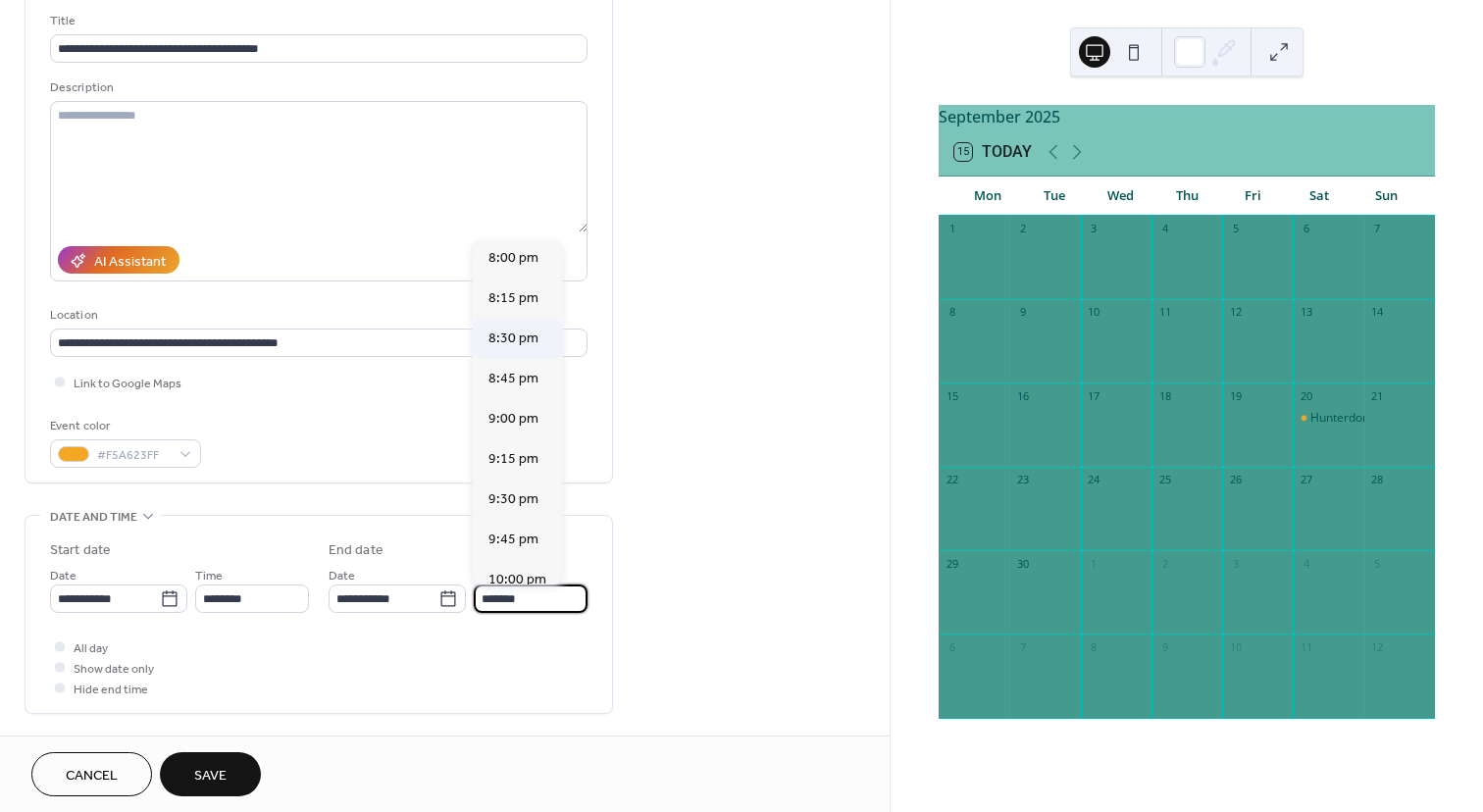 scroll, scrollTop: 1252, scrollLeft: 0, axis: vertical 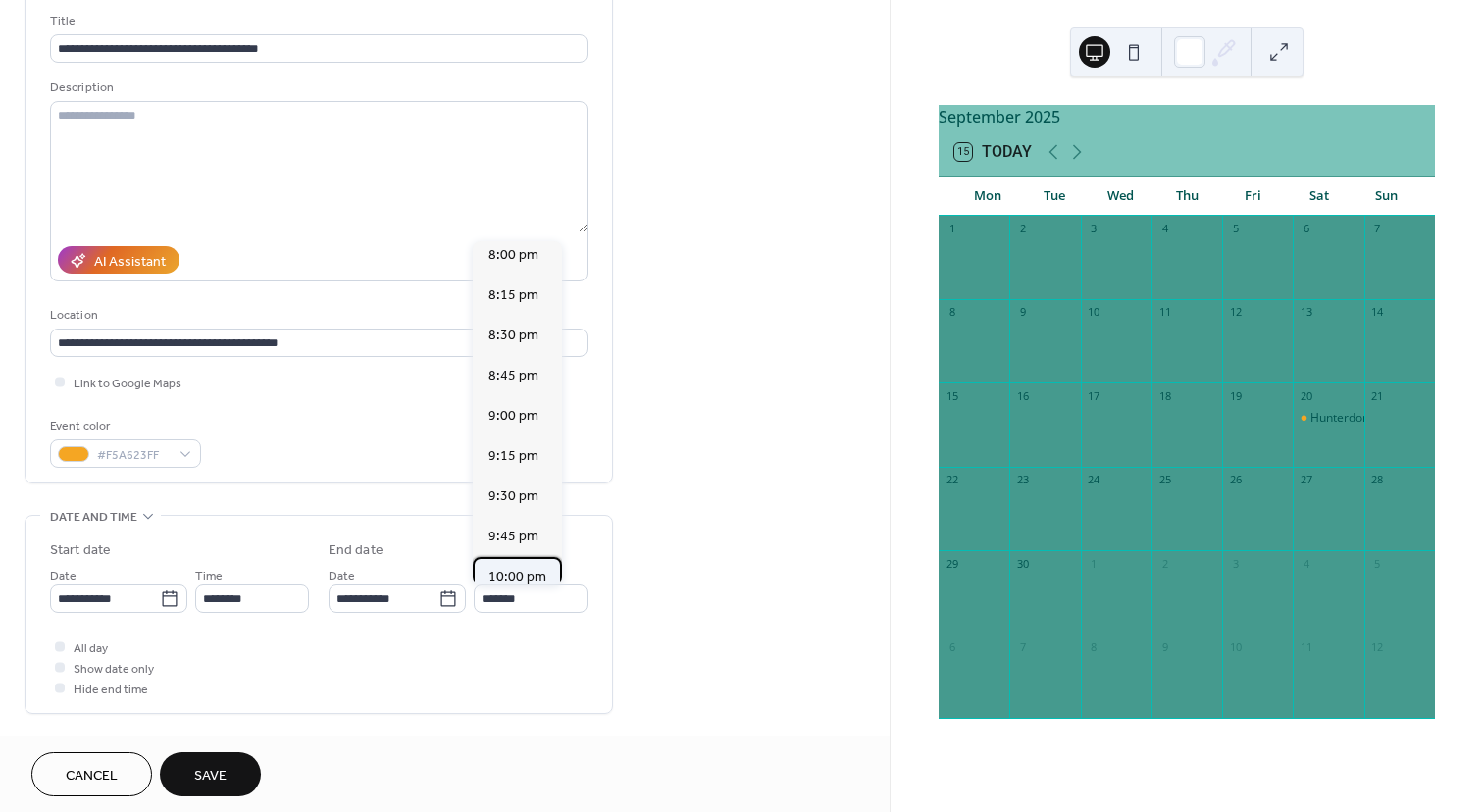click on "10:00 pm" at bounding box center [517, 577] 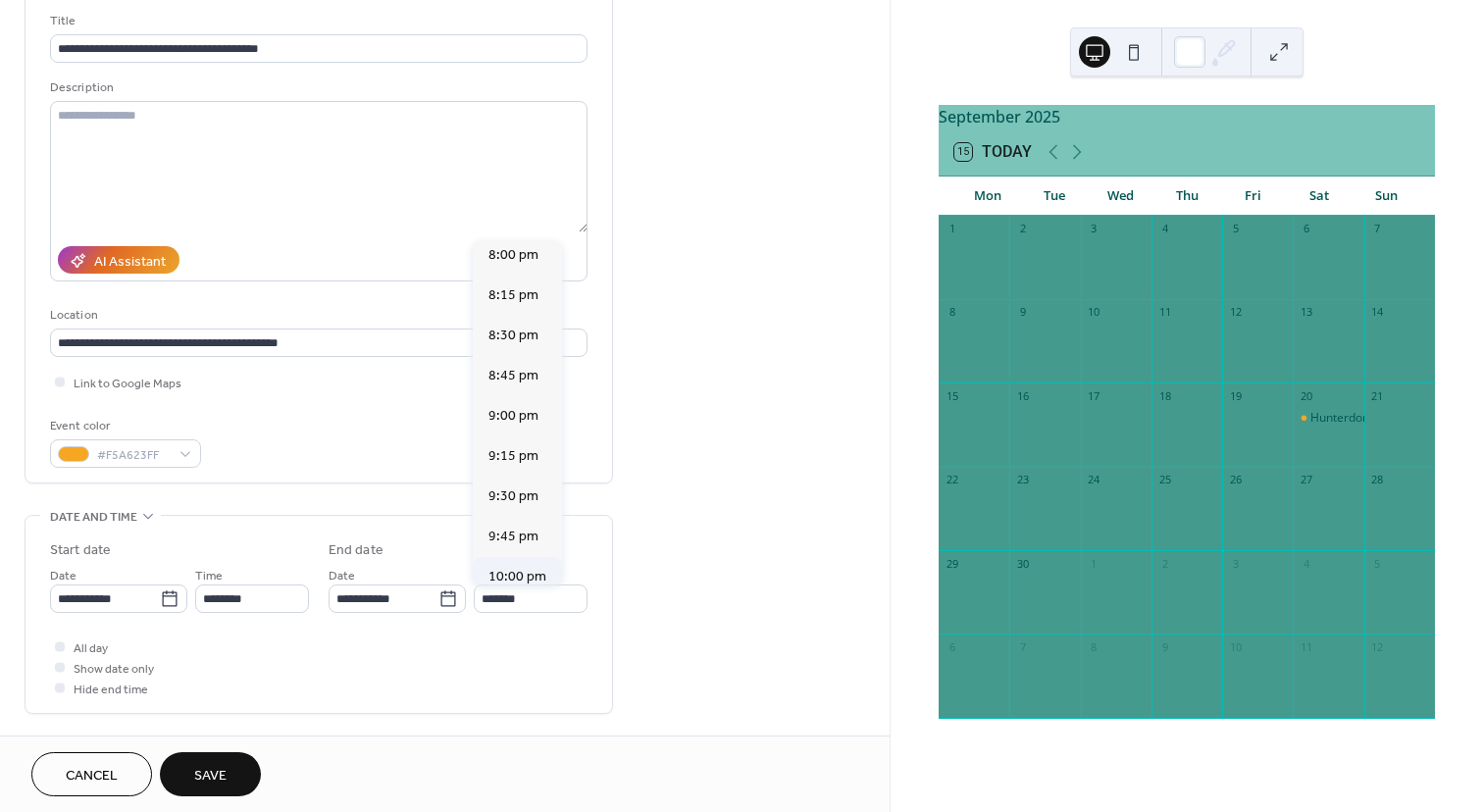 type on "********" 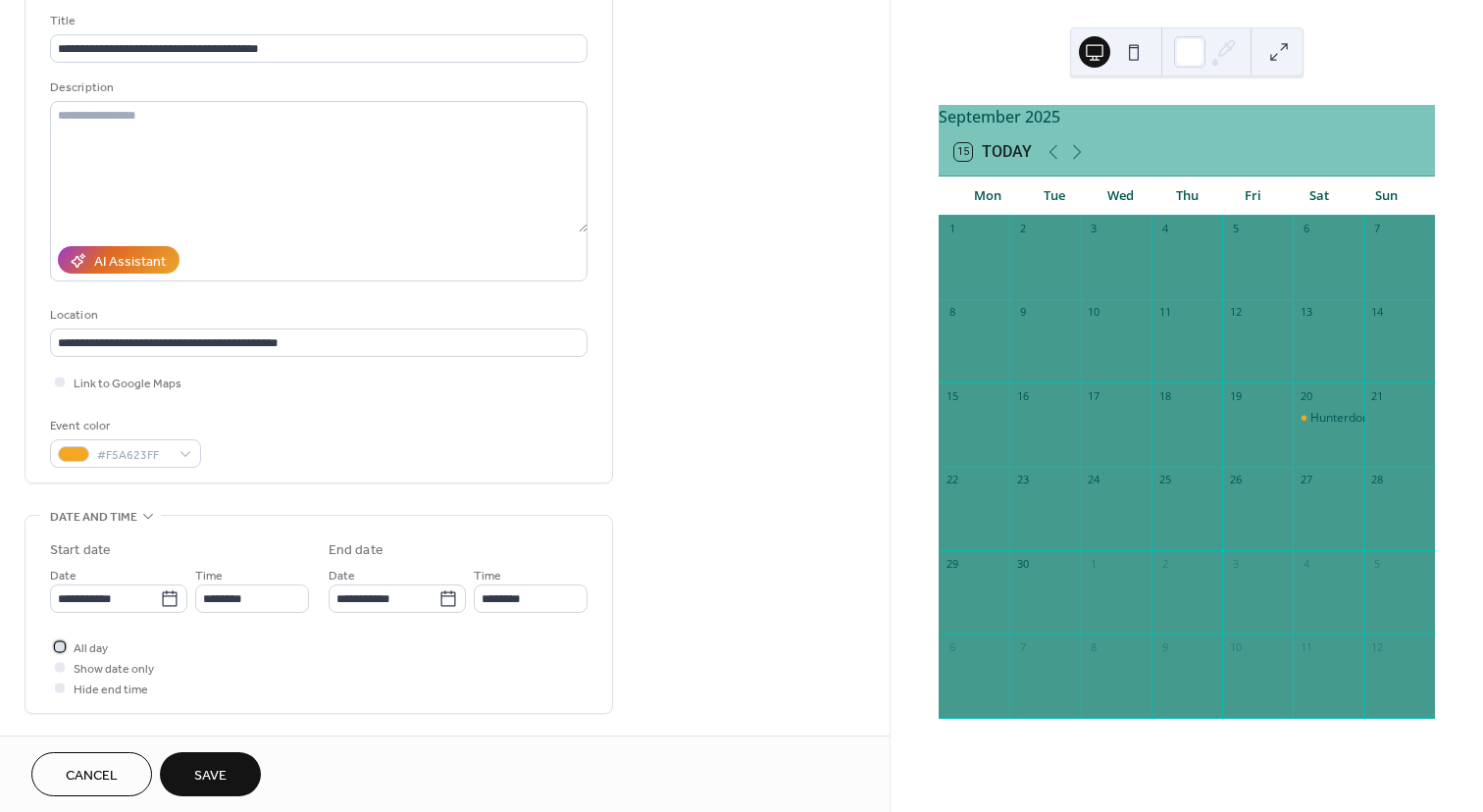 click at bounding box center [60, 646] 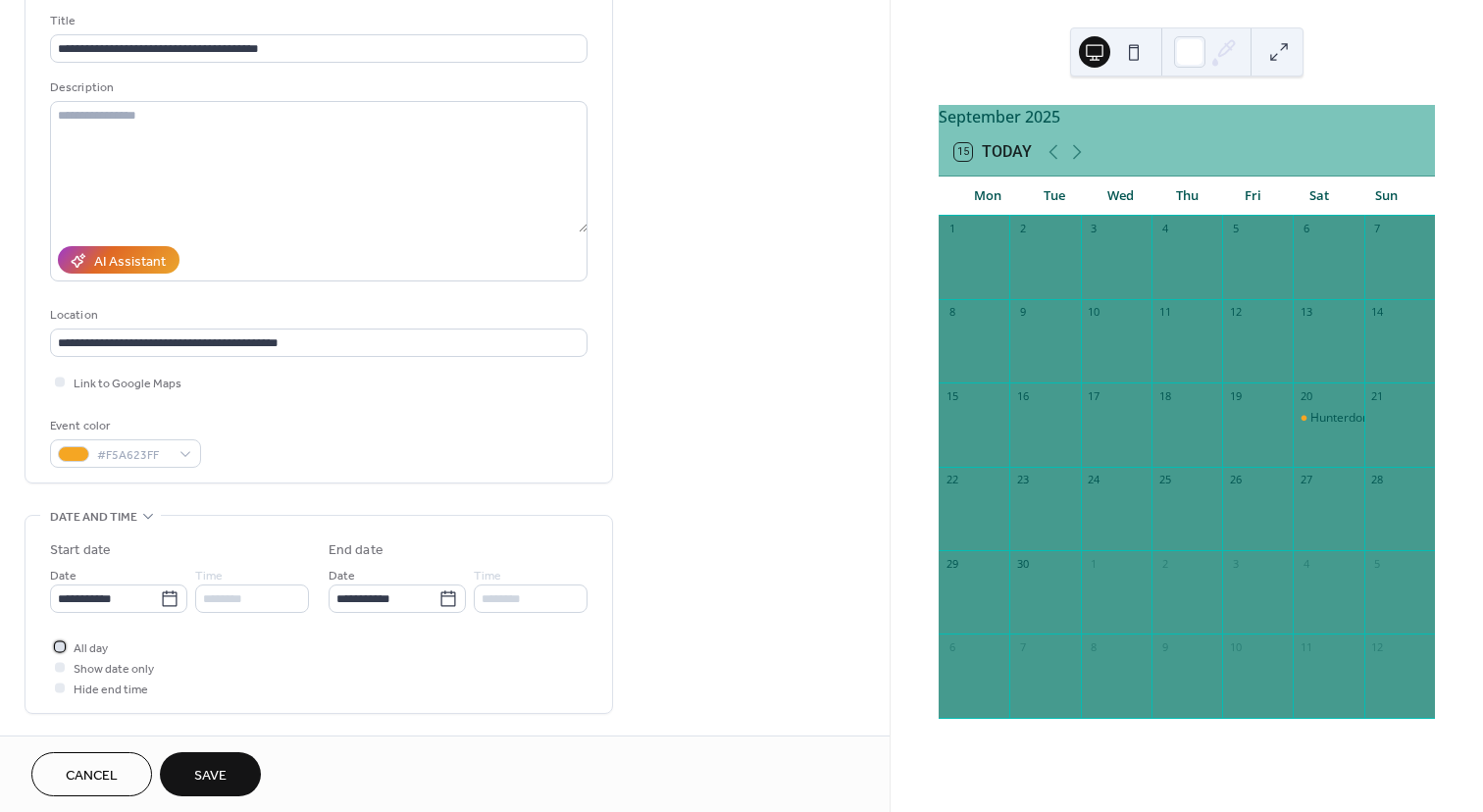 click 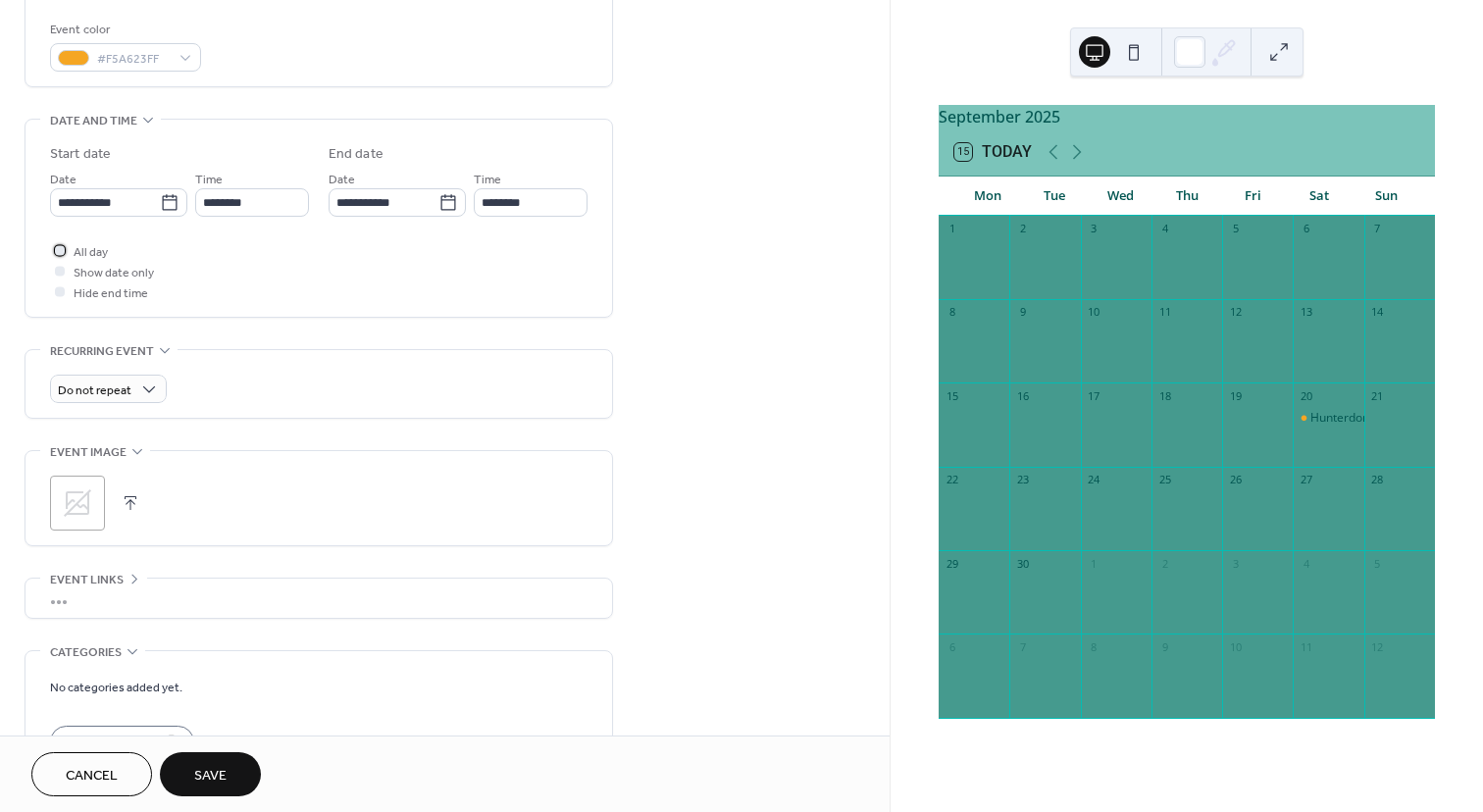 scroll, scrollTop: 526, scrollLeft: 0, axis: vertical 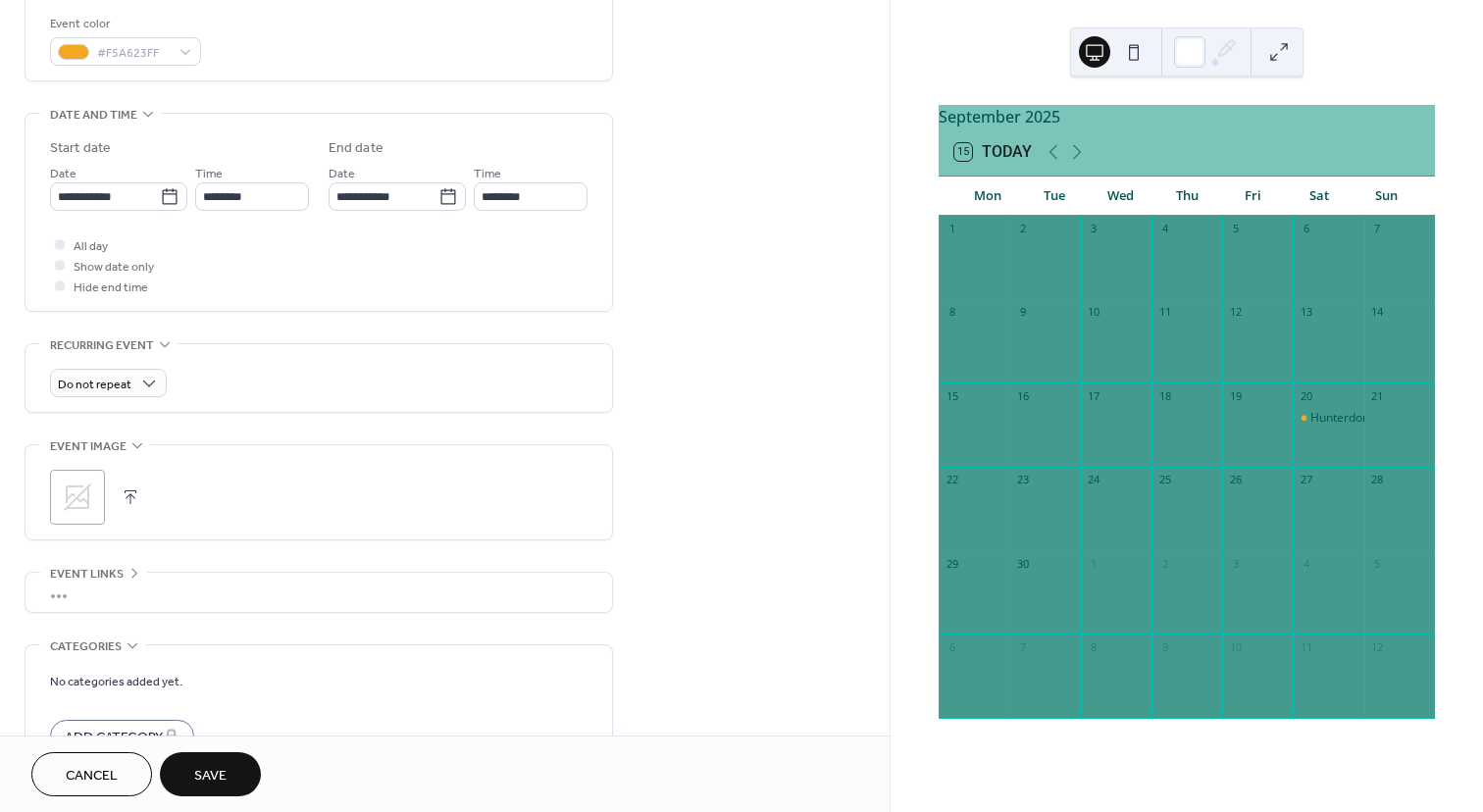 click 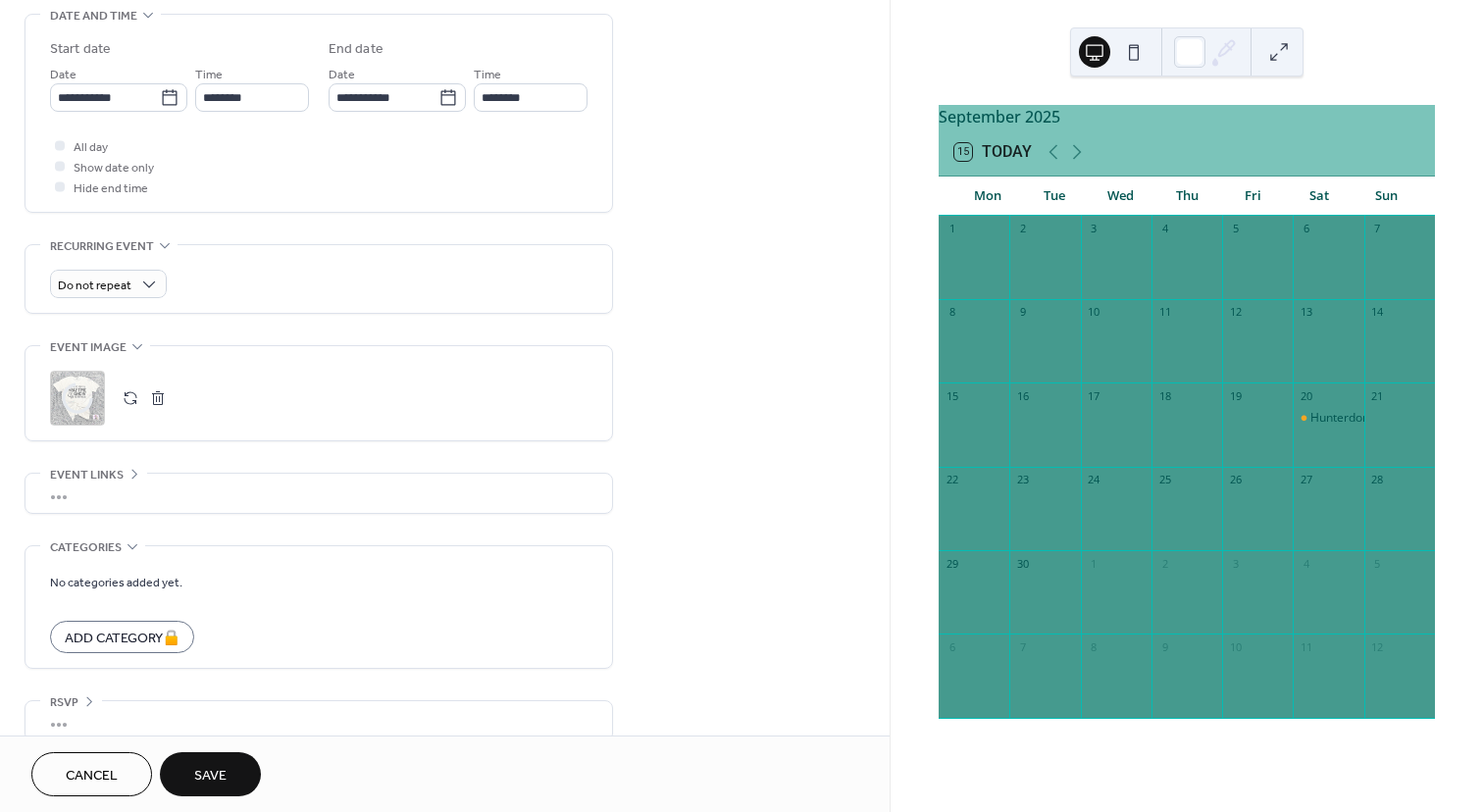 scroll, scrollTop: 650, scrollLeft: 0, axis: vertical 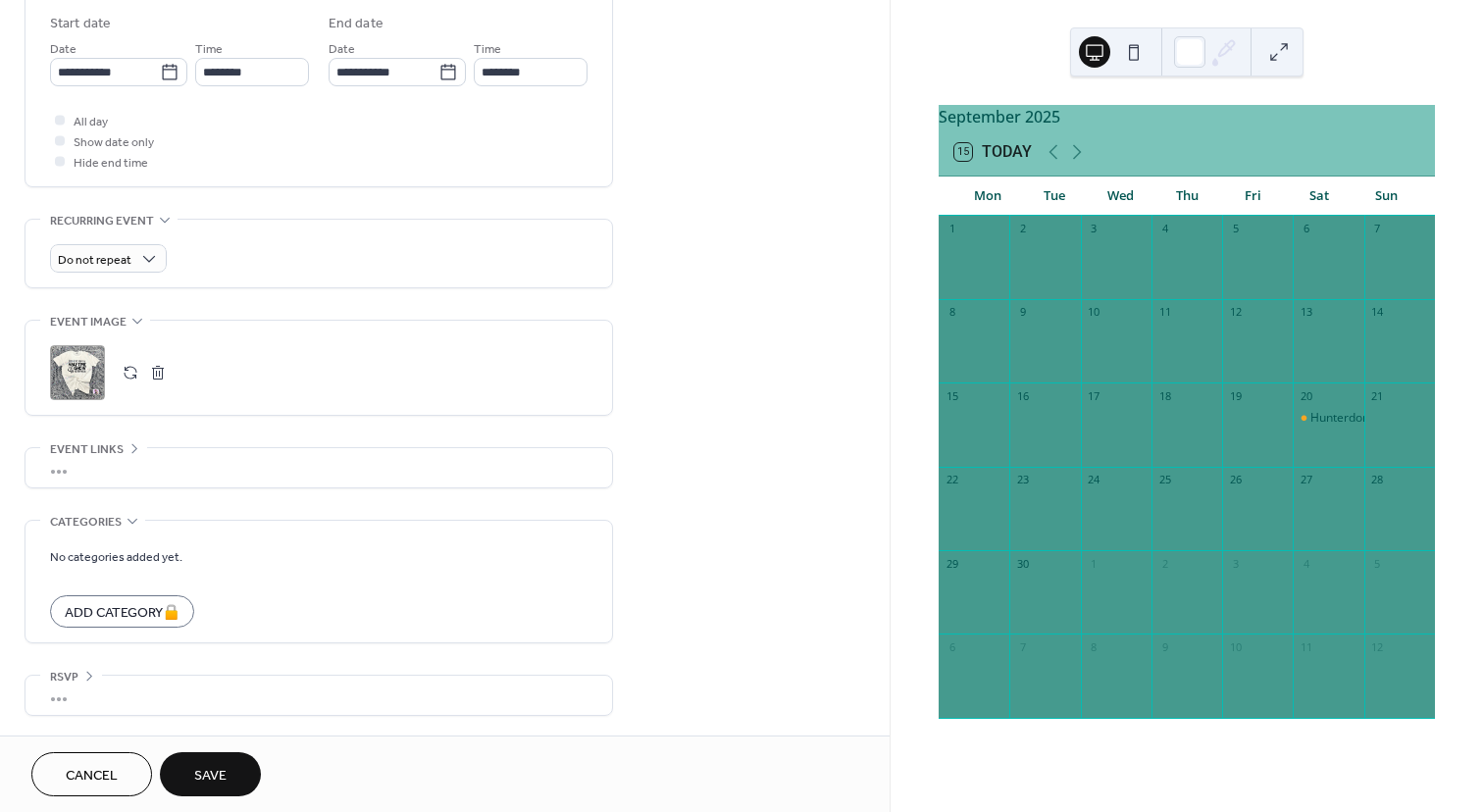 click on "Save" at bounding box center (210, 776) 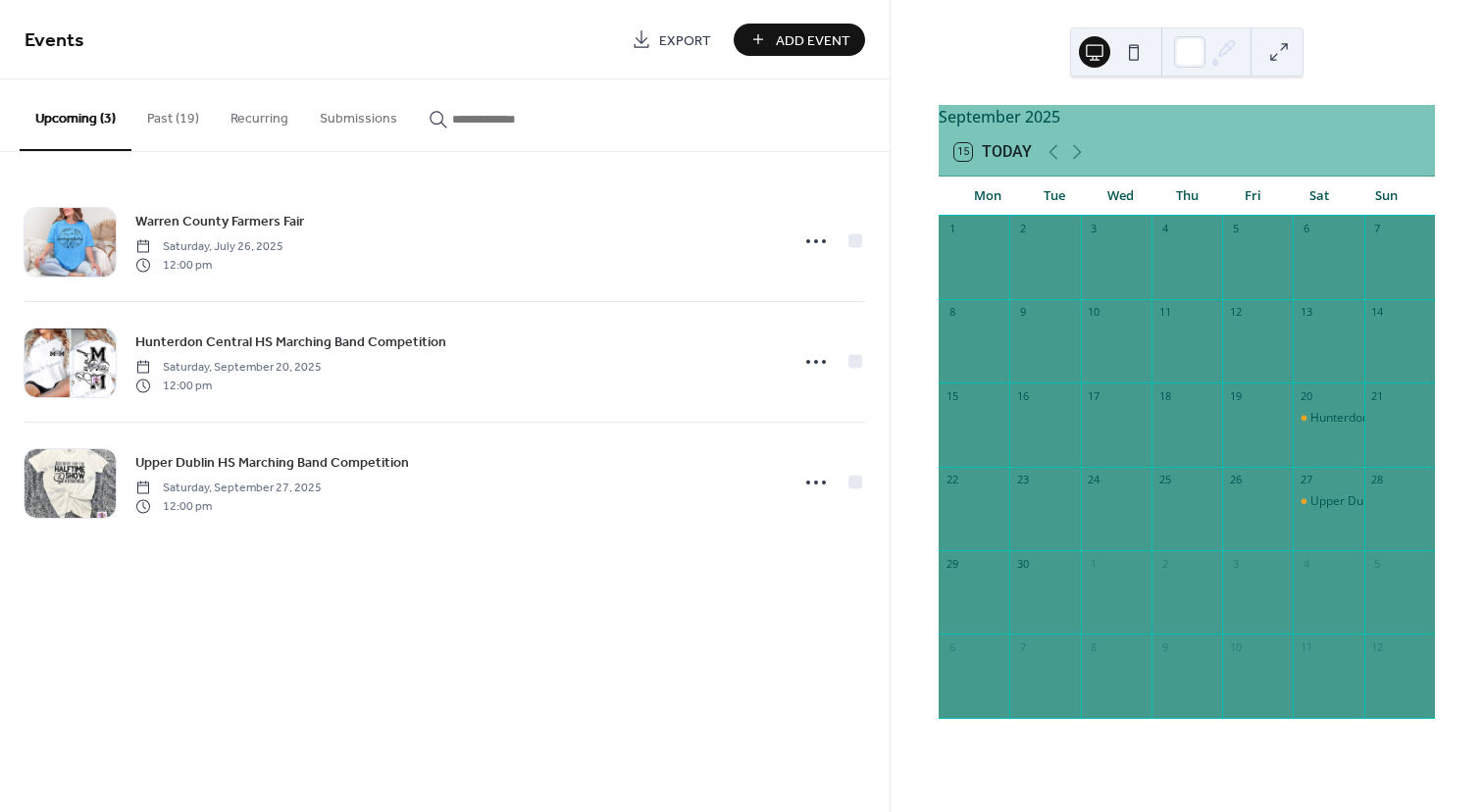 click on "Add Event" at bounding box center (813, 40) 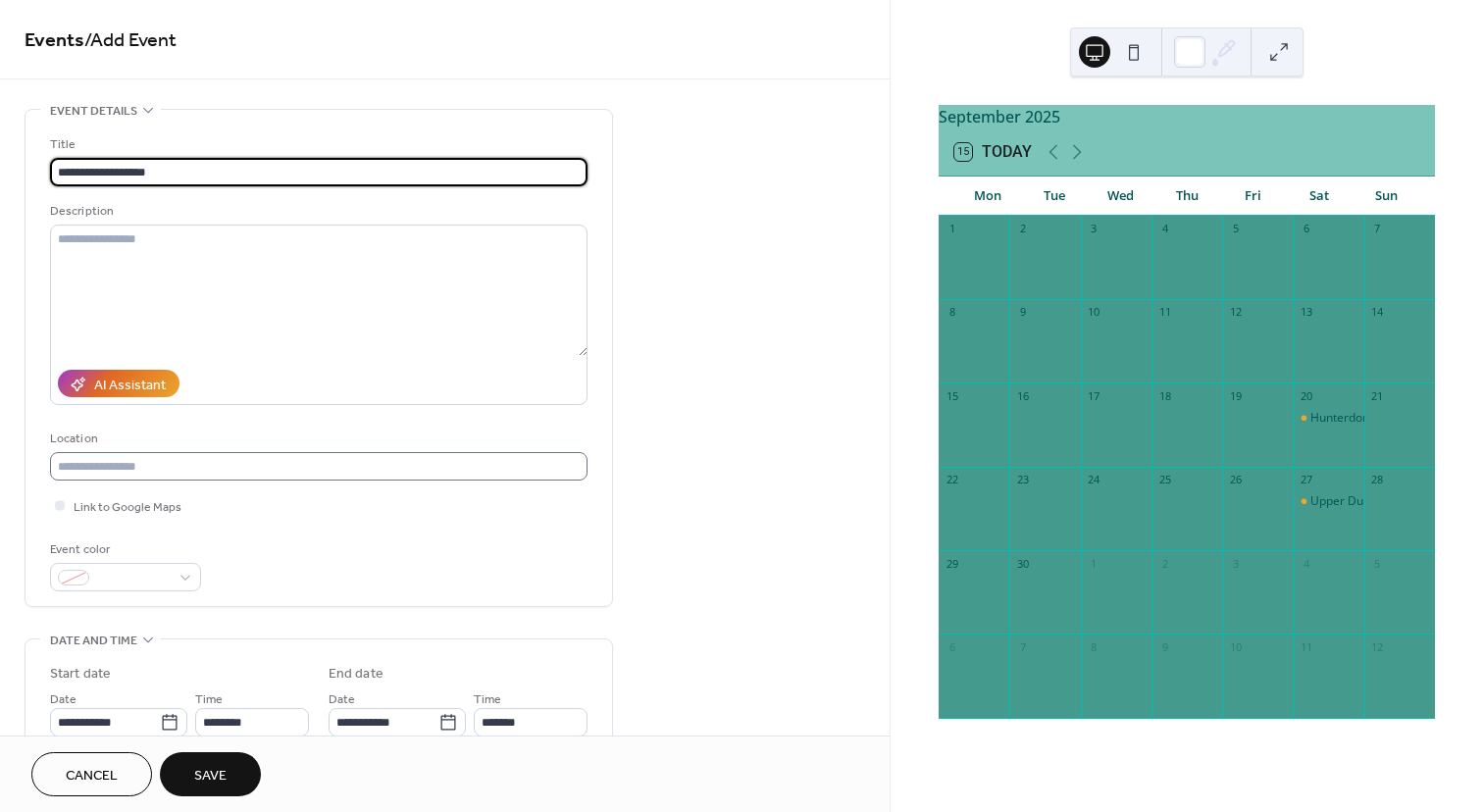 type on "**********" 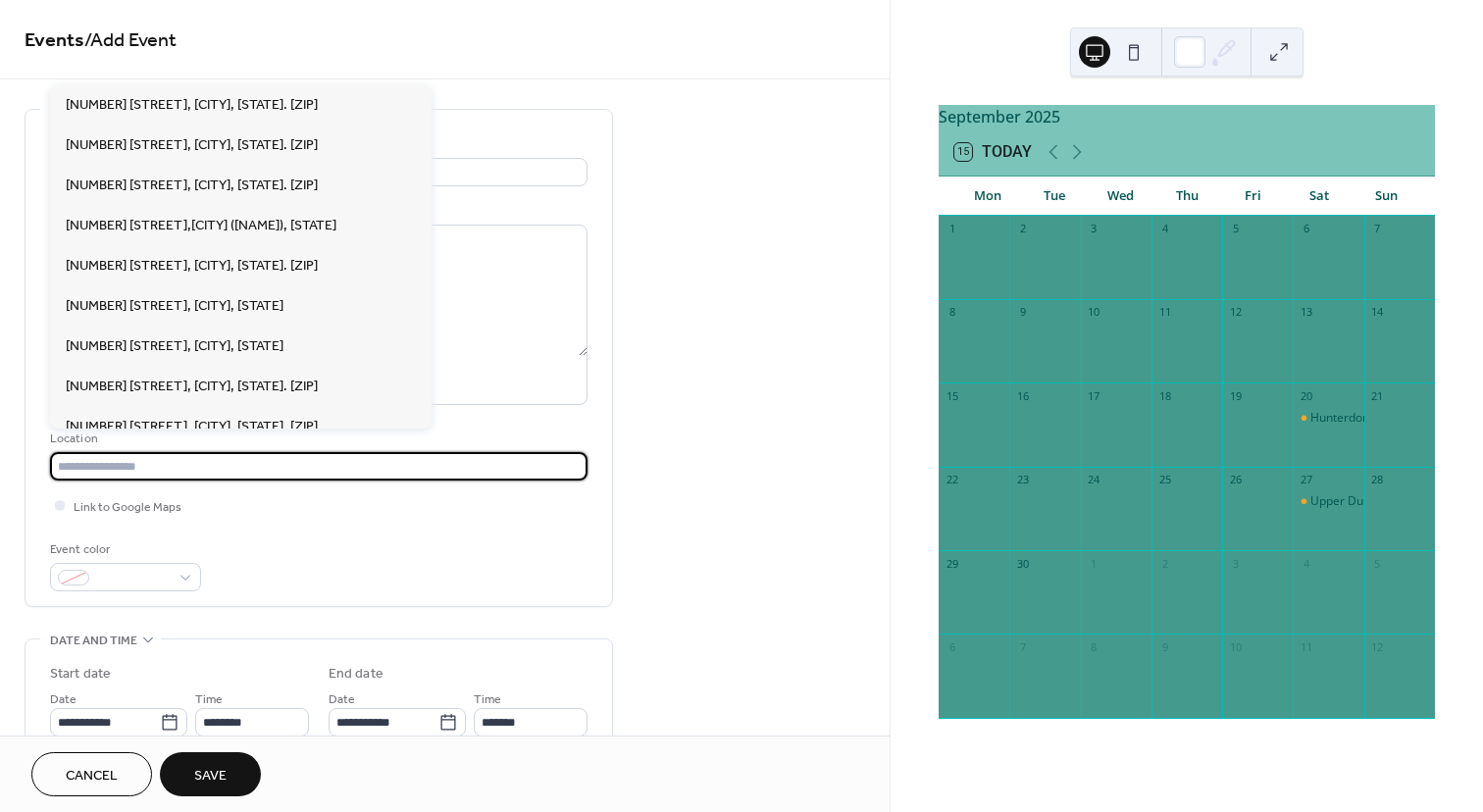 click at bounding box center (319, 466) 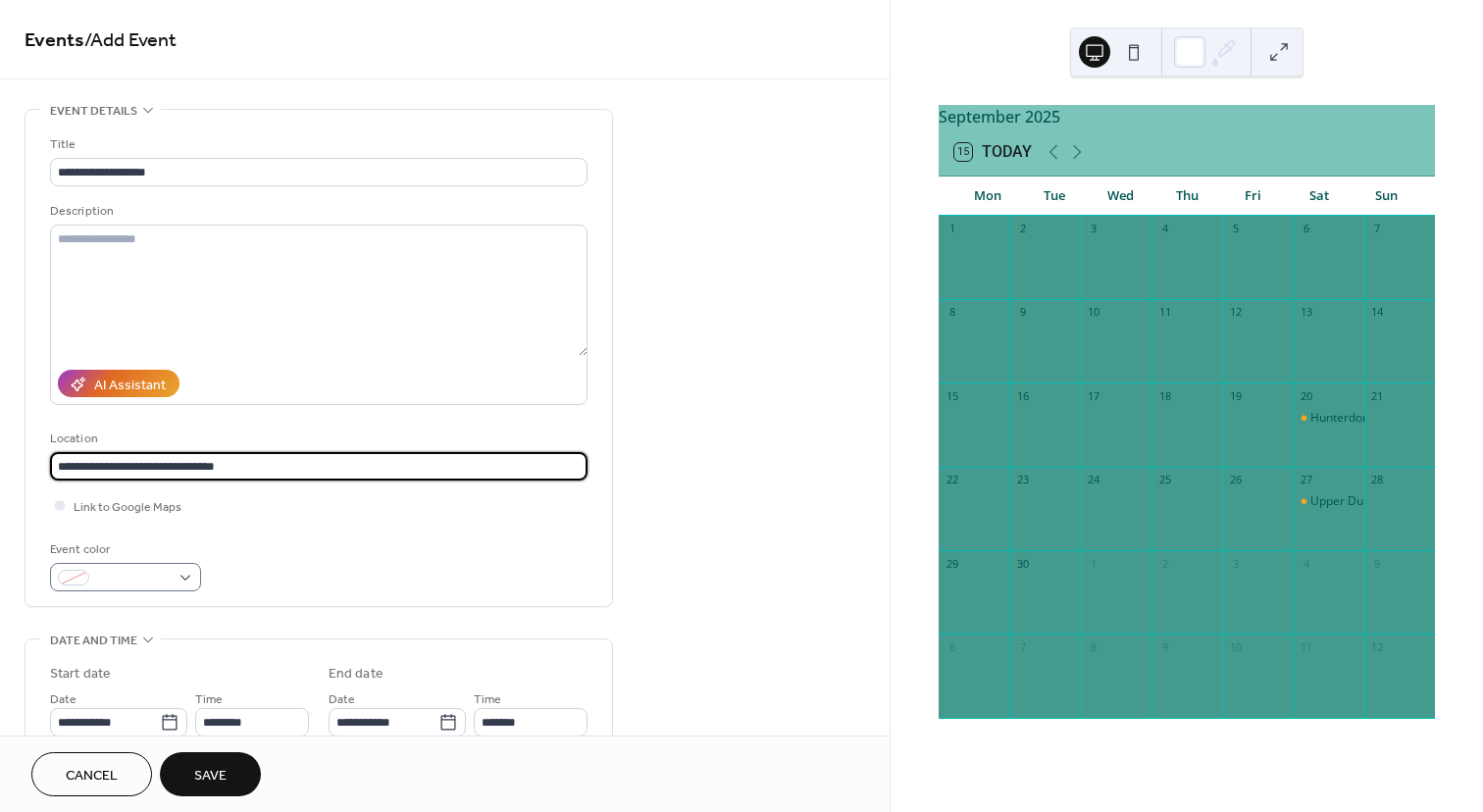 type on "**********" 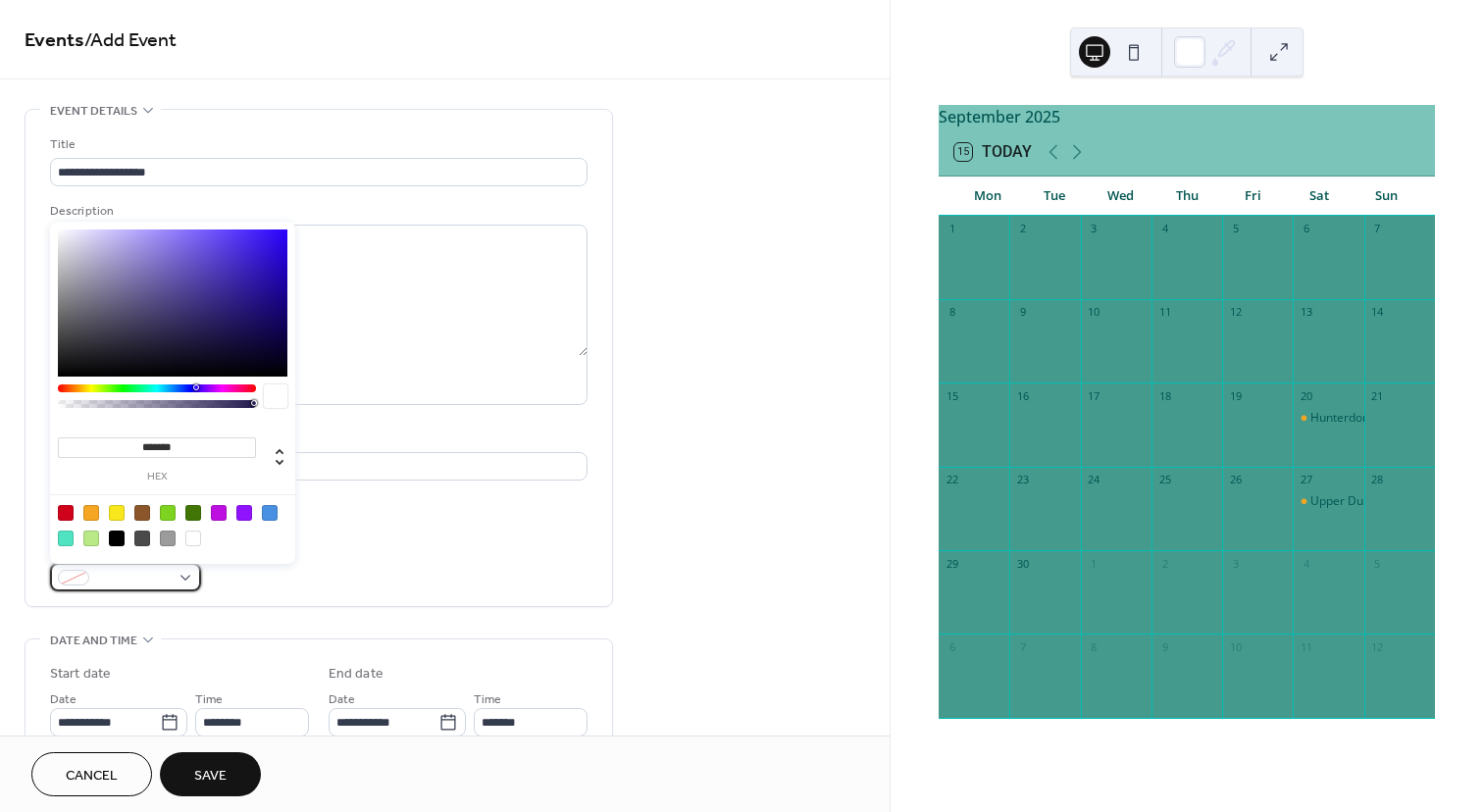 click at bounding box center (126, 577) 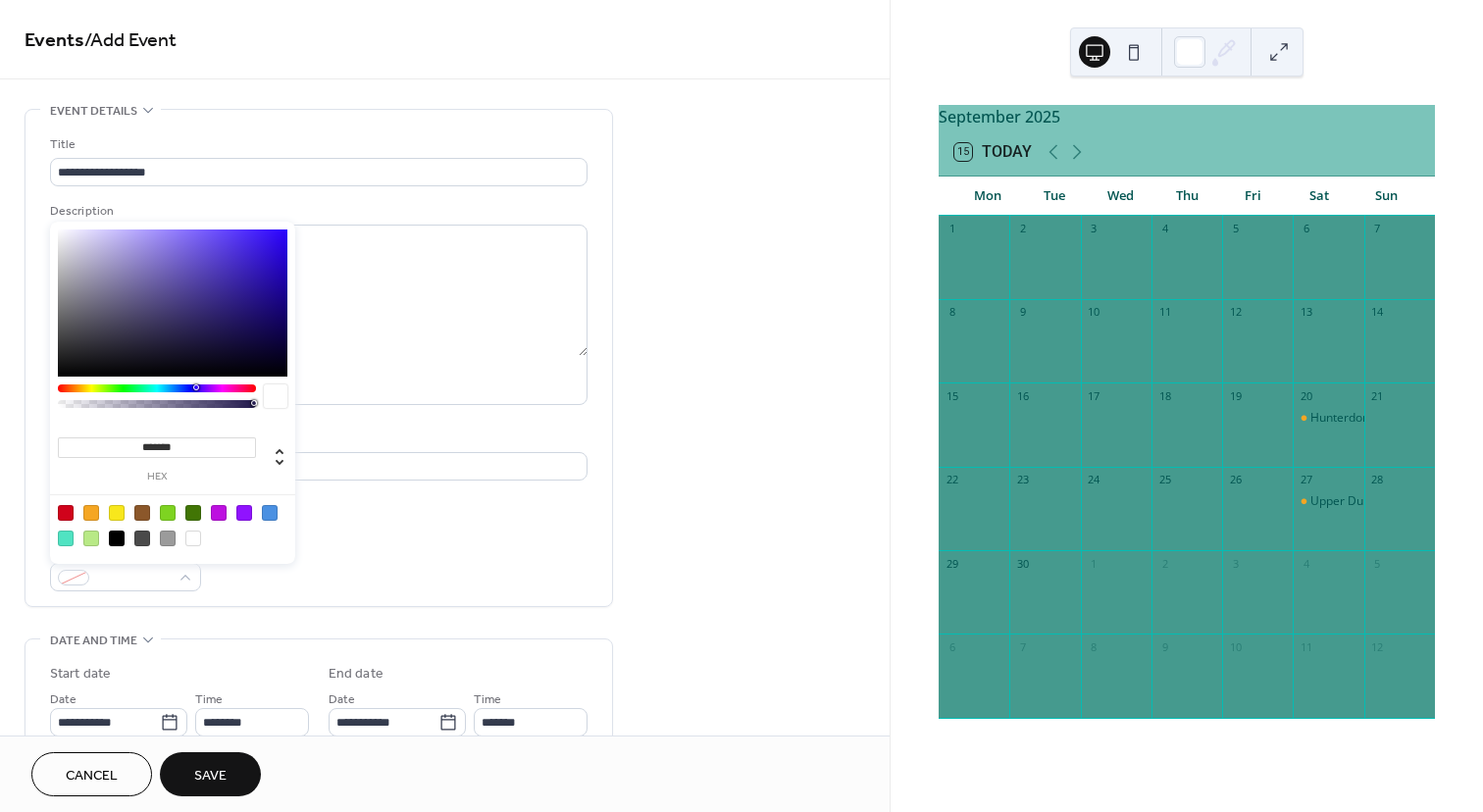 click at bounding box center [91, 513] 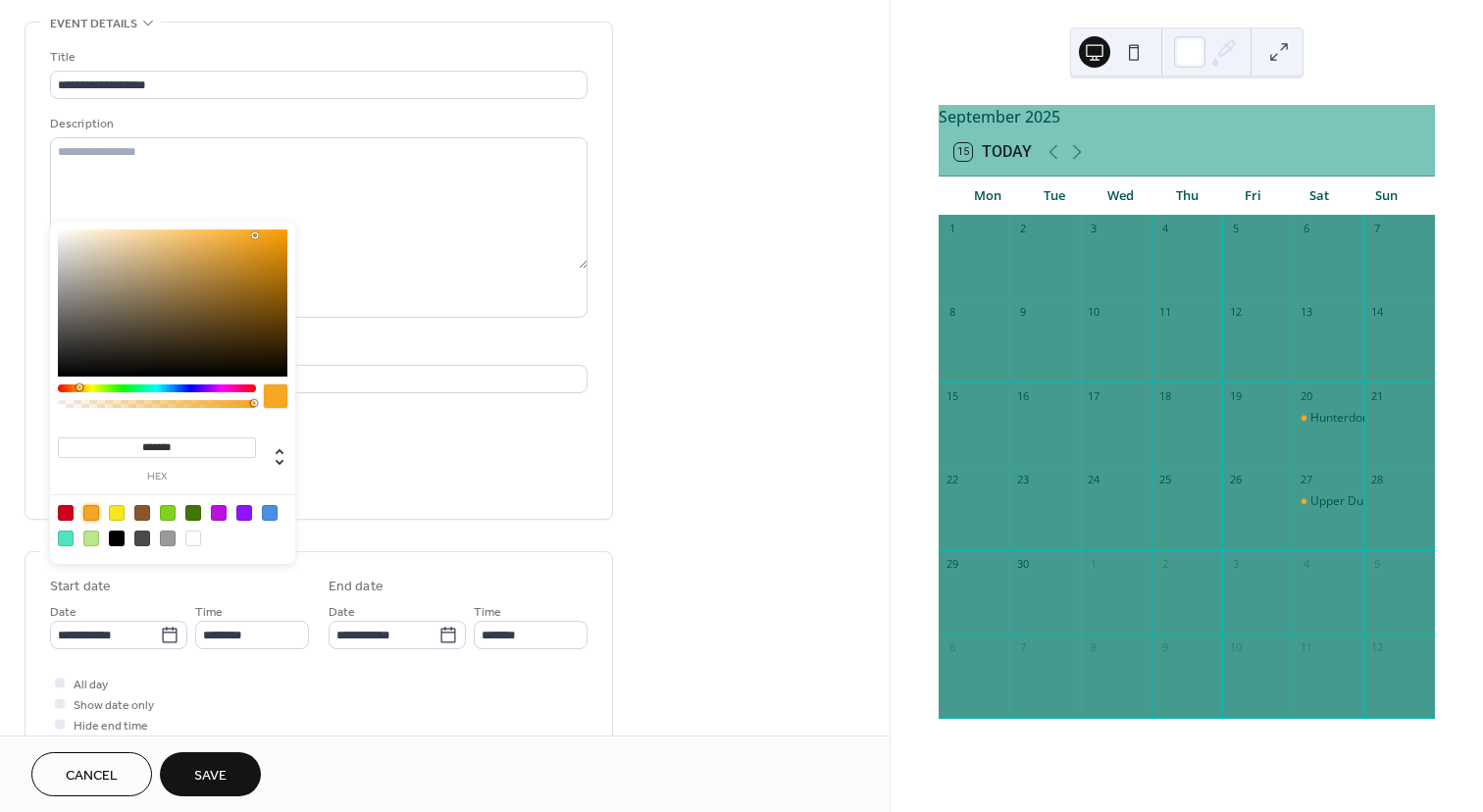 scroll, scrollTop: 131, scrollLeft: 0, axis: vertical 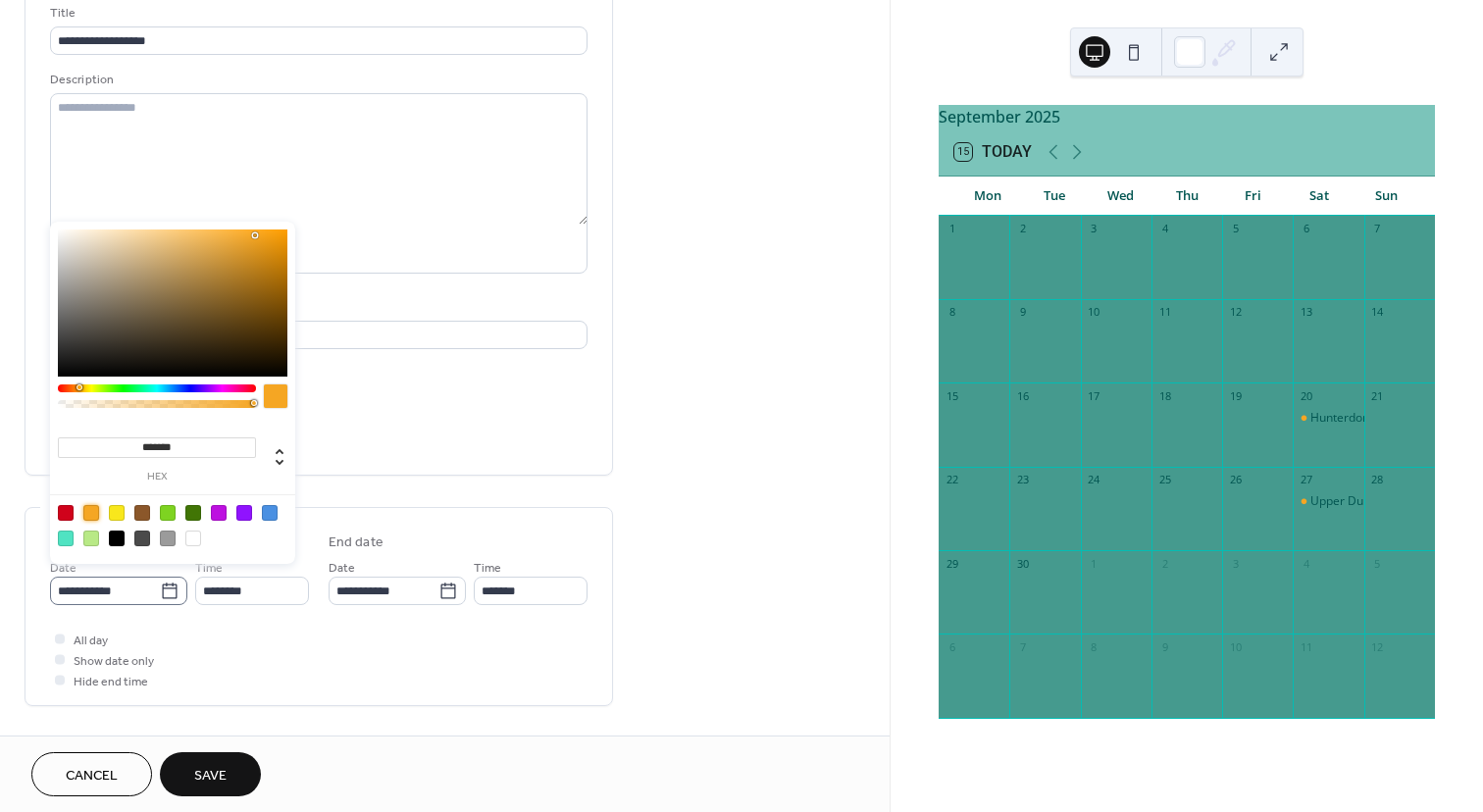 click 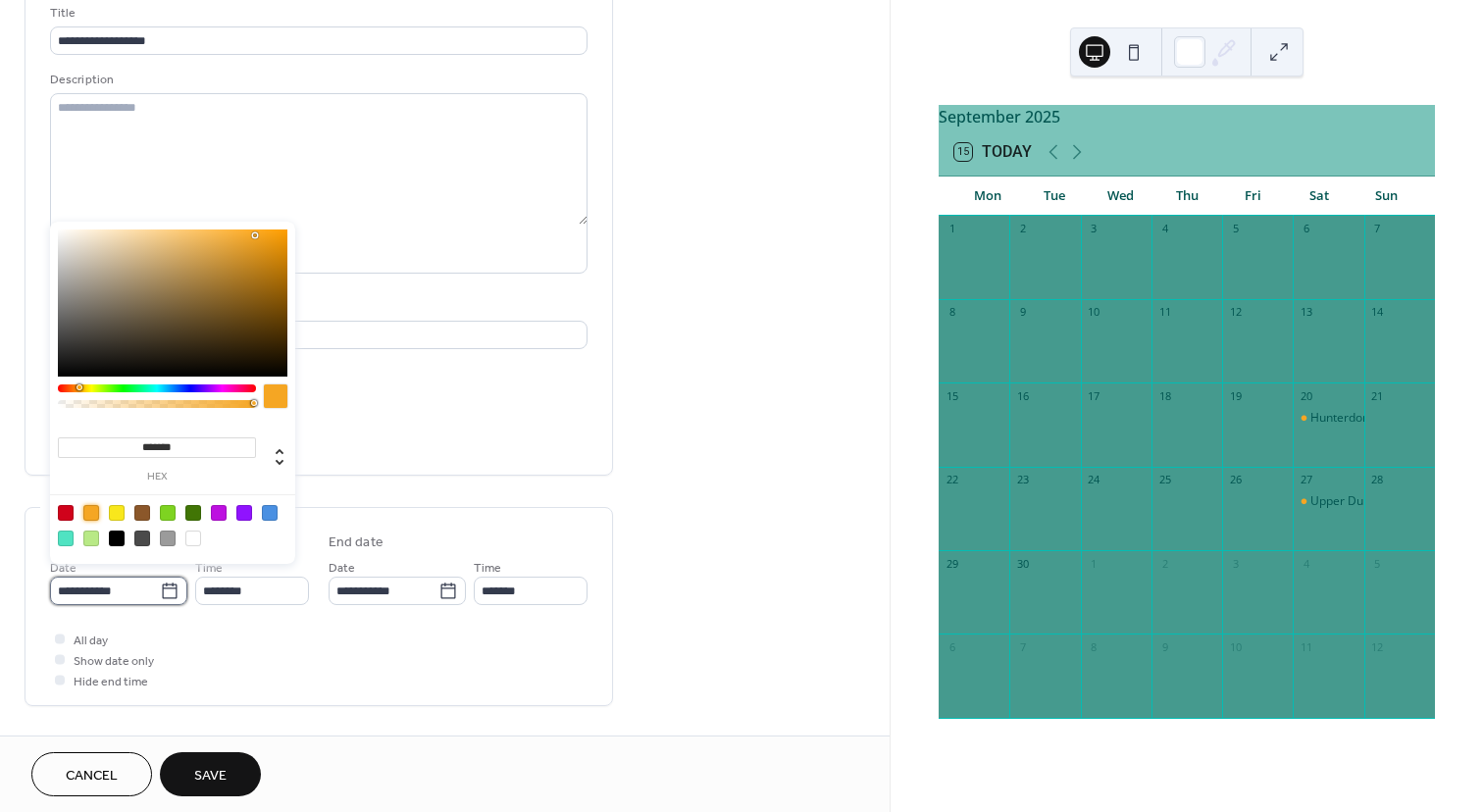 click on "**********" at bounding box center [105, 590] 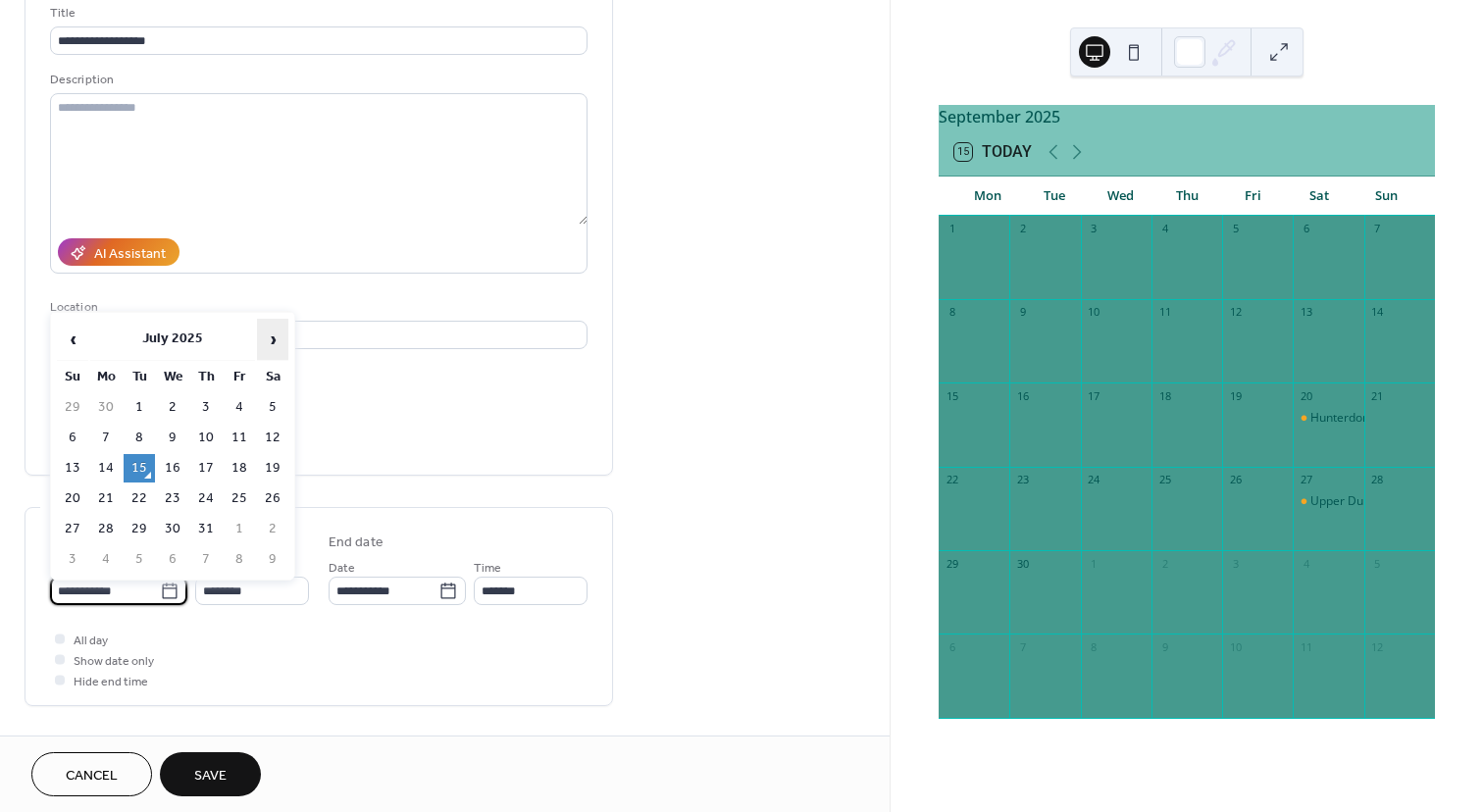 click on "›" at bounding box center [273, 339] 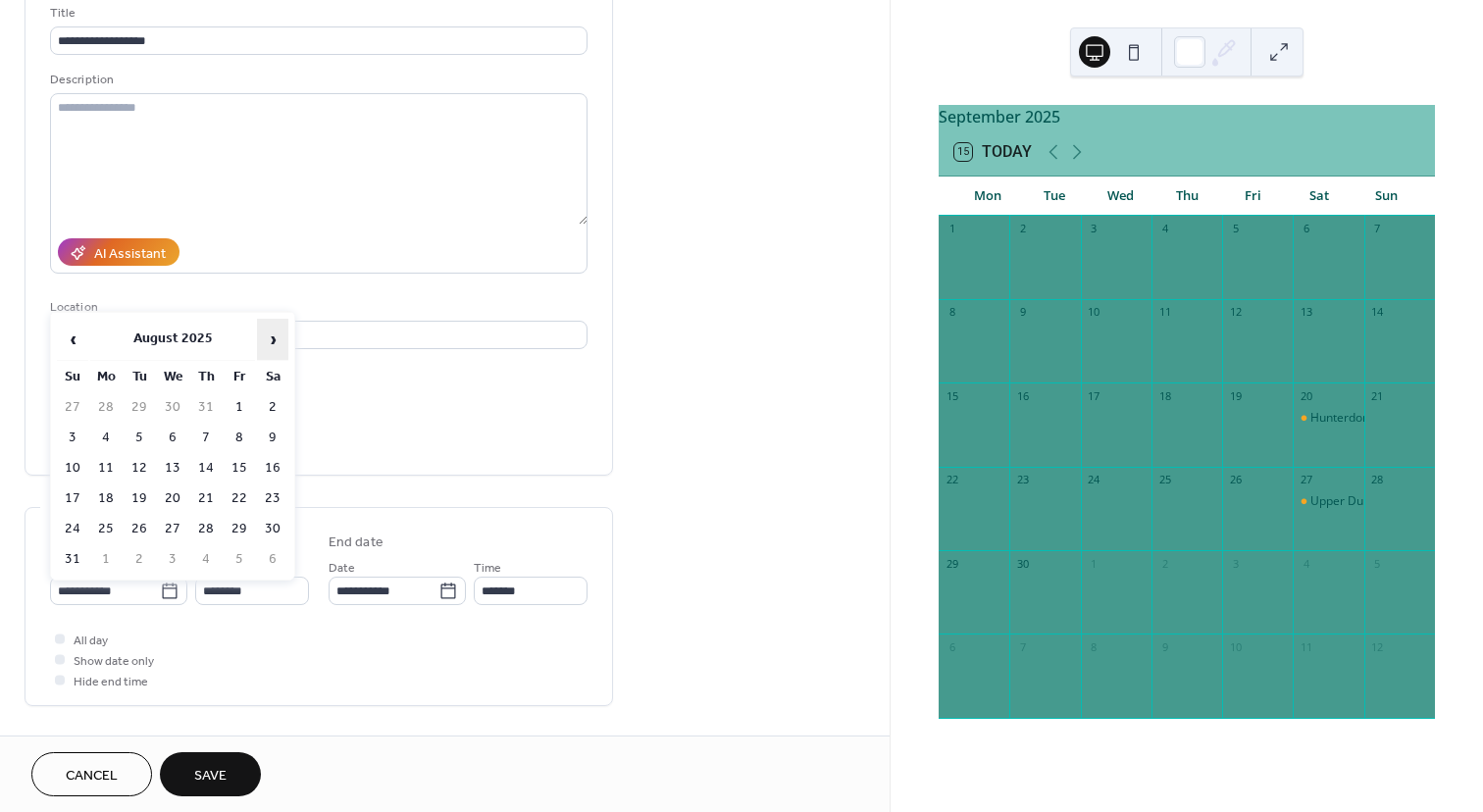 click on "›" at bounding box center (273, 339) 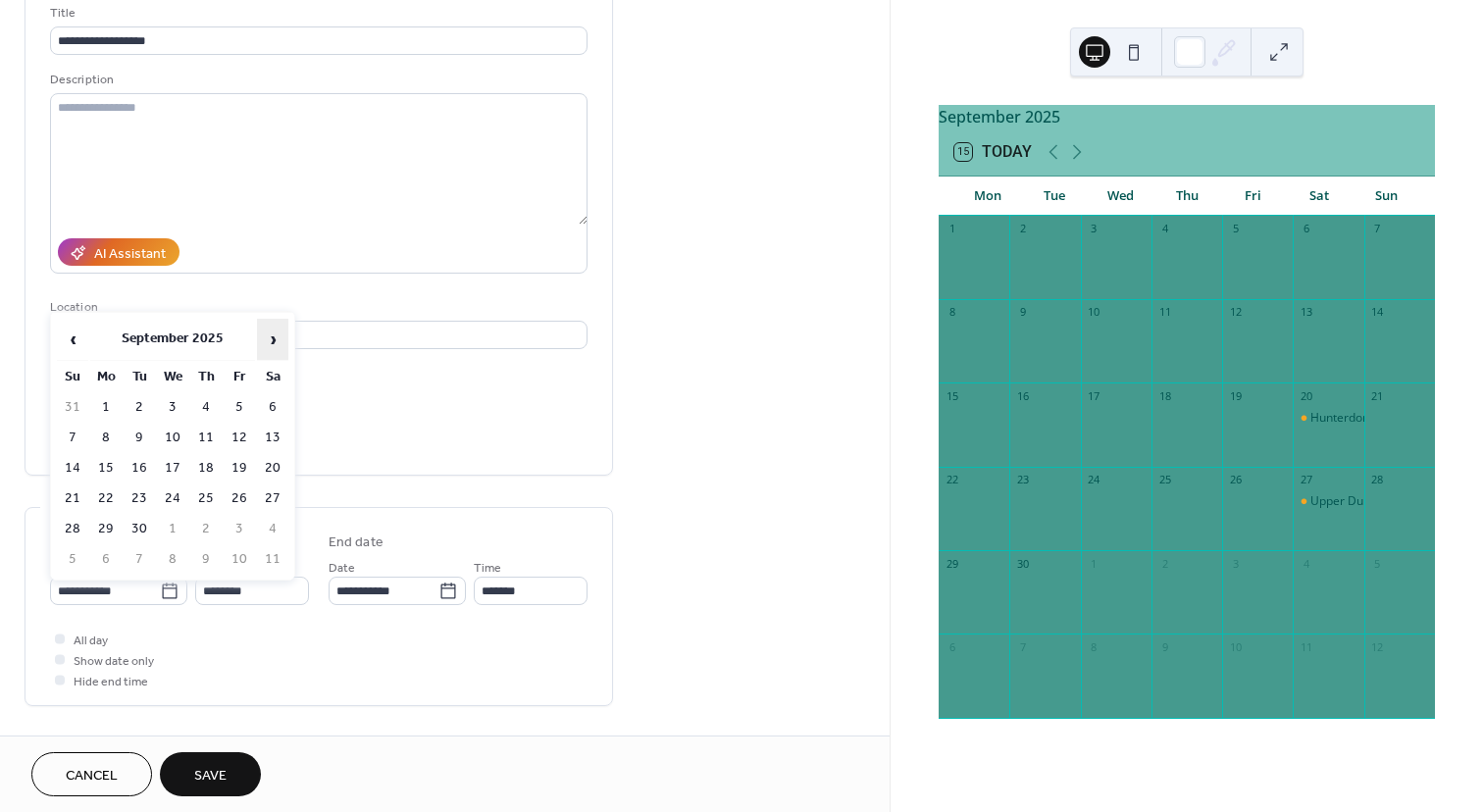 click on "›" at bounding box center [273, 339] 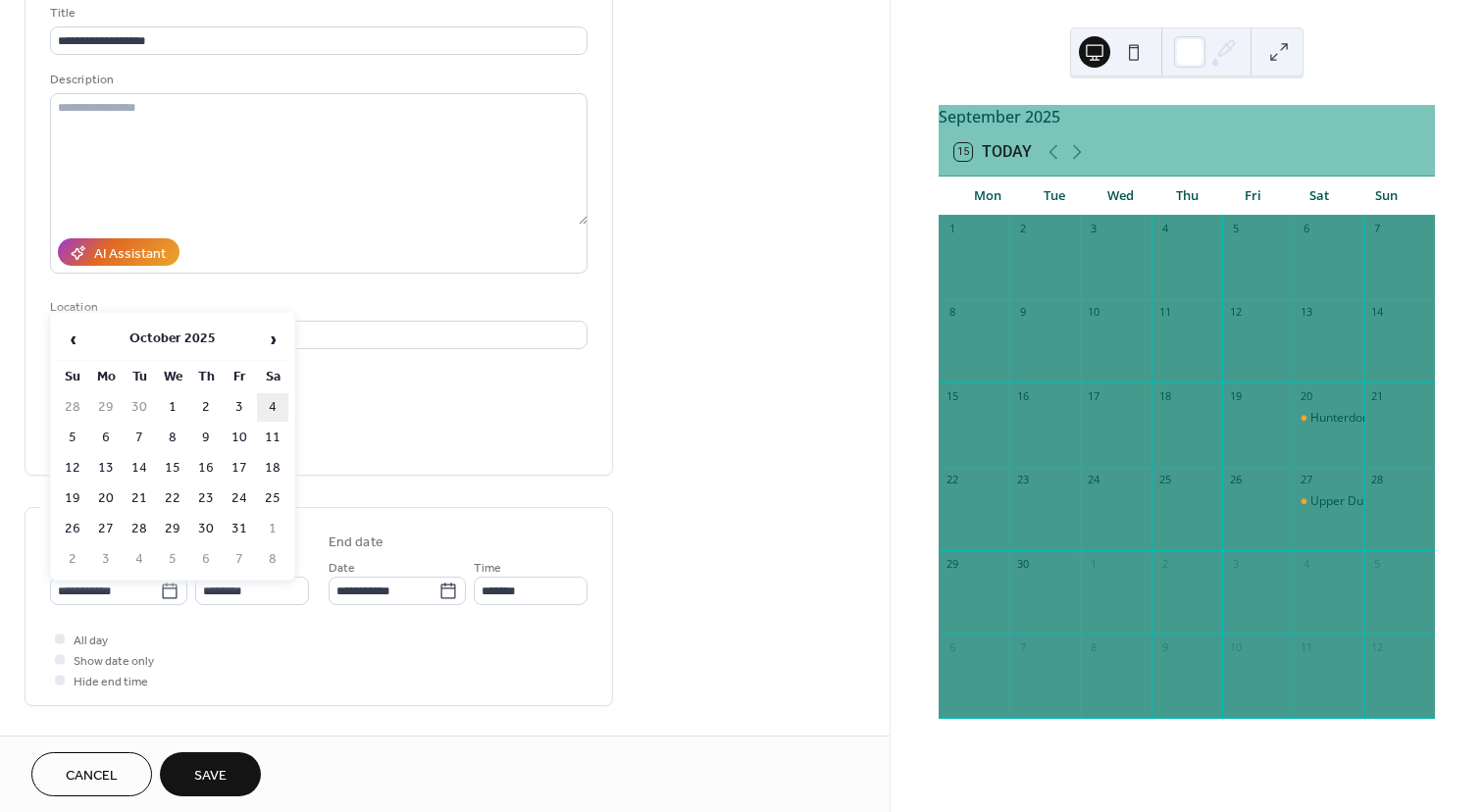 click on "4" at bounding box center [273, 407] 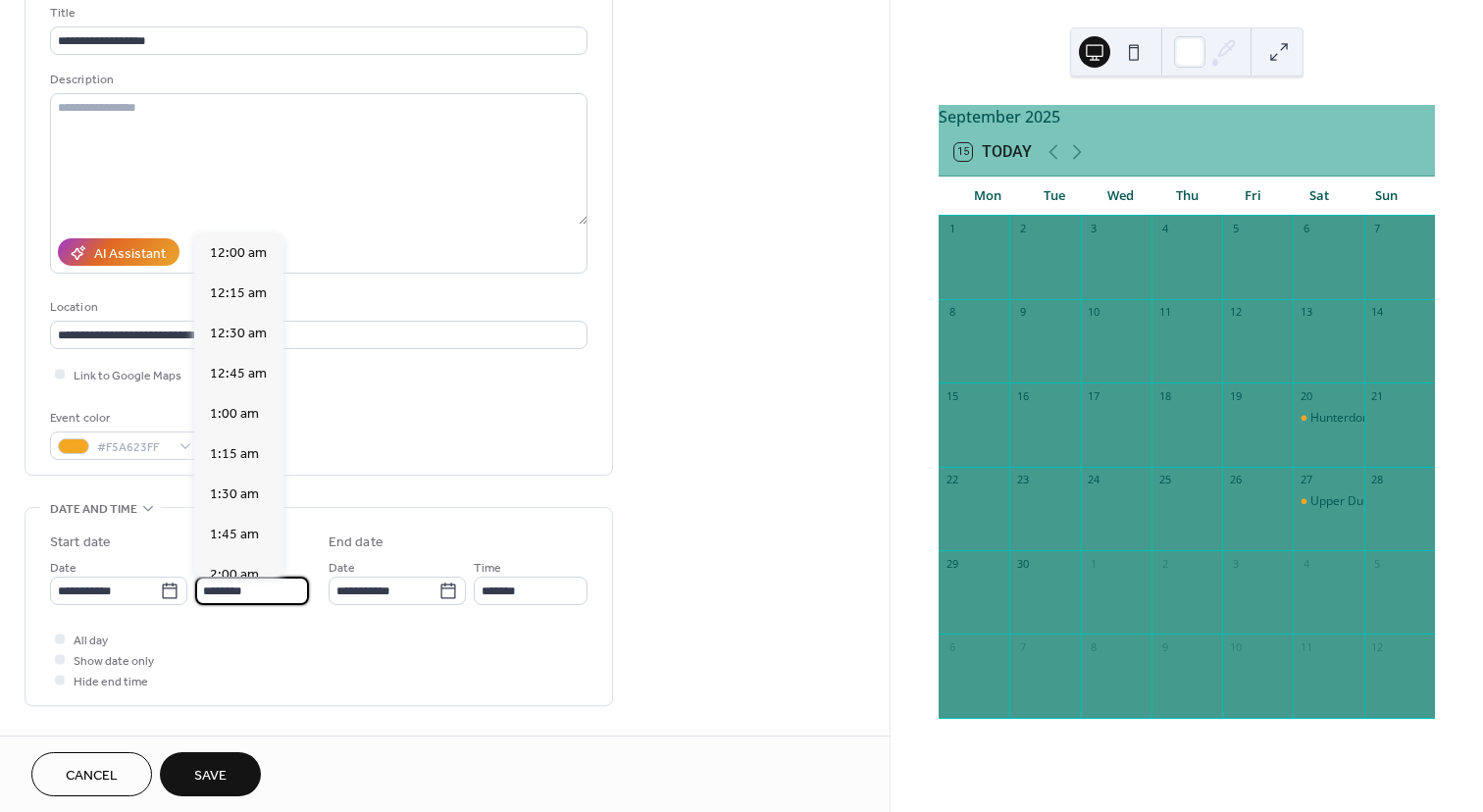 click on "********" at bounding box center [252, 590] 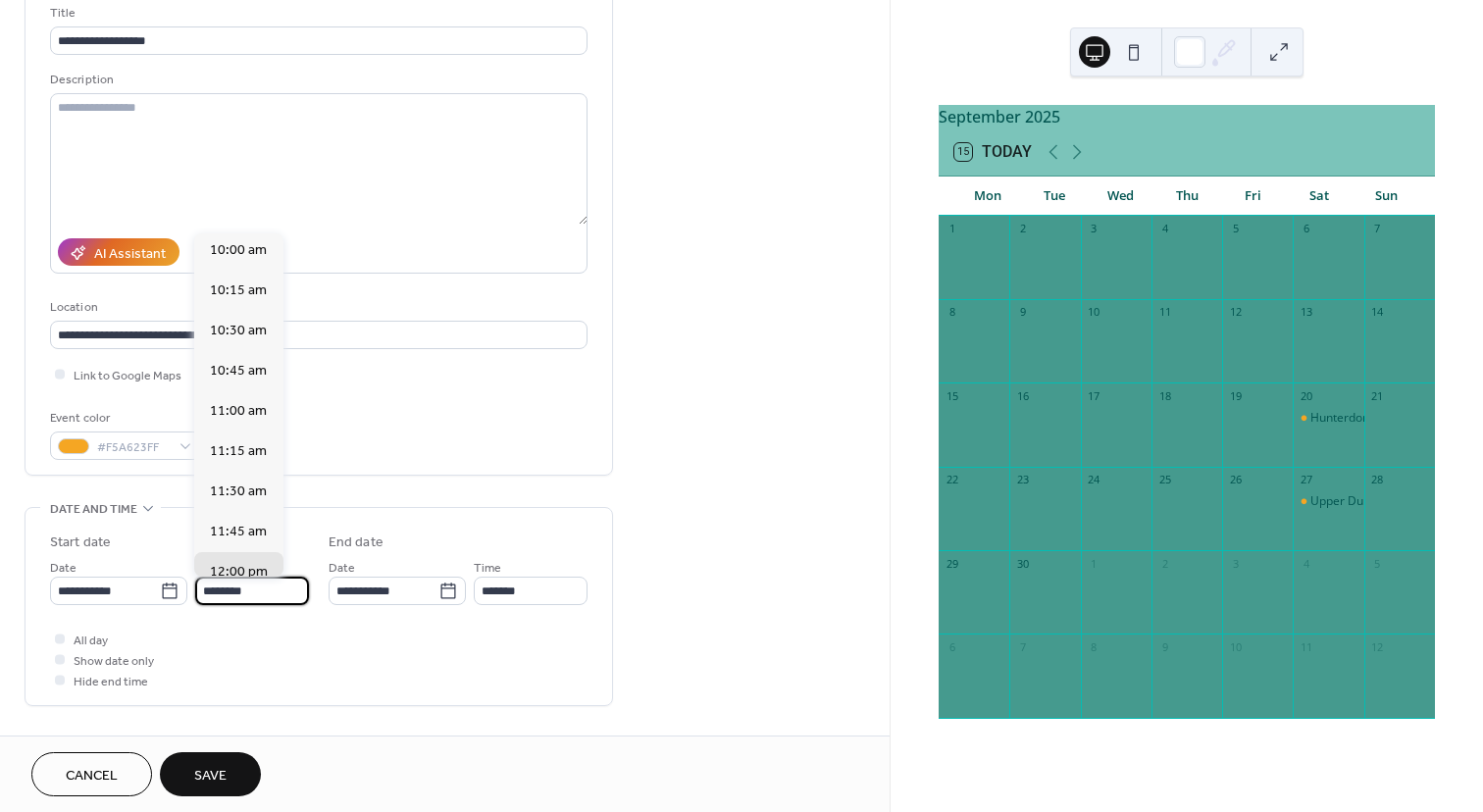 scroll, scrollTop: 1600, scrollLeft: 0, axis: vertical 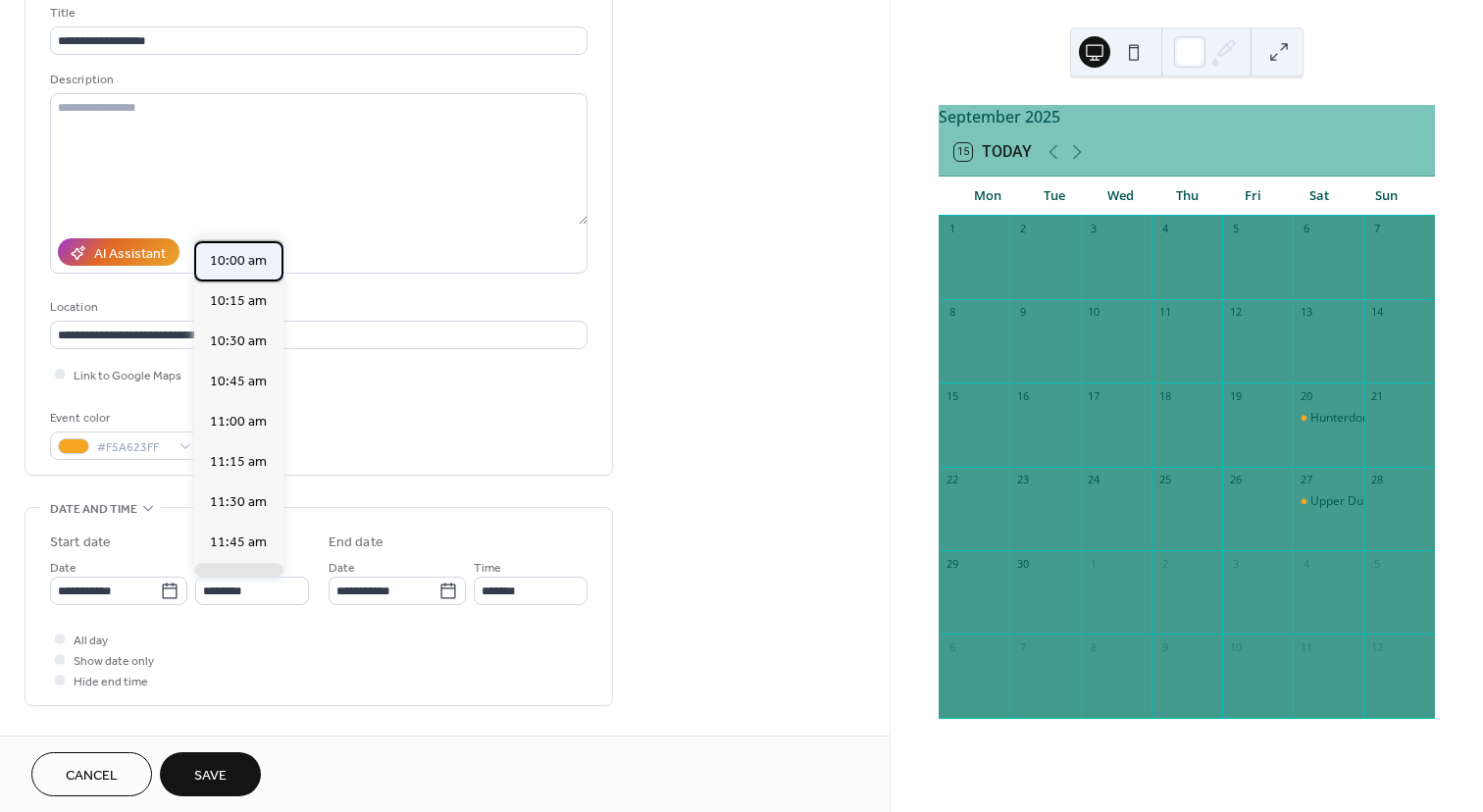 click on "10:00 am" at bounding box center [238, 261] 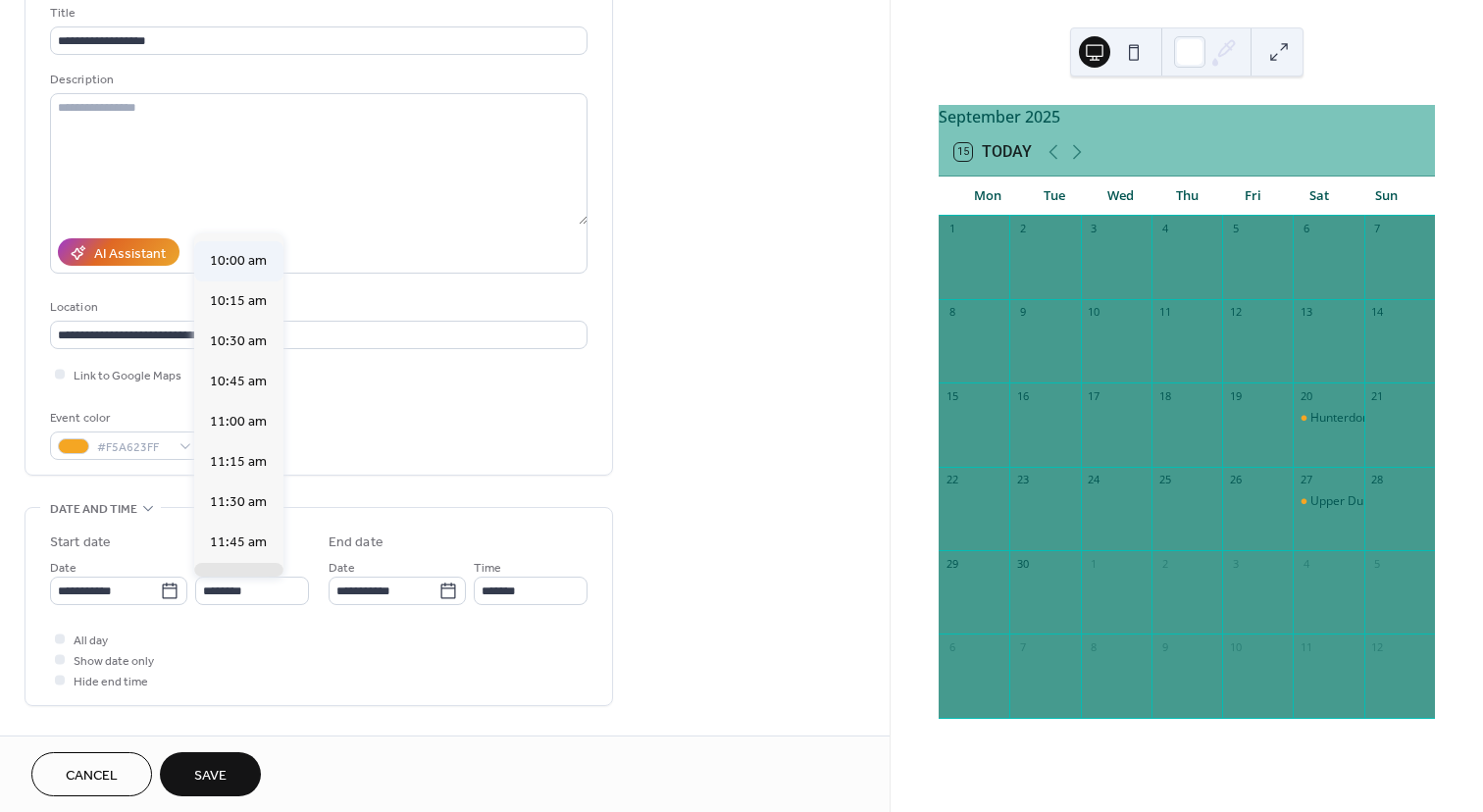 type on "********" 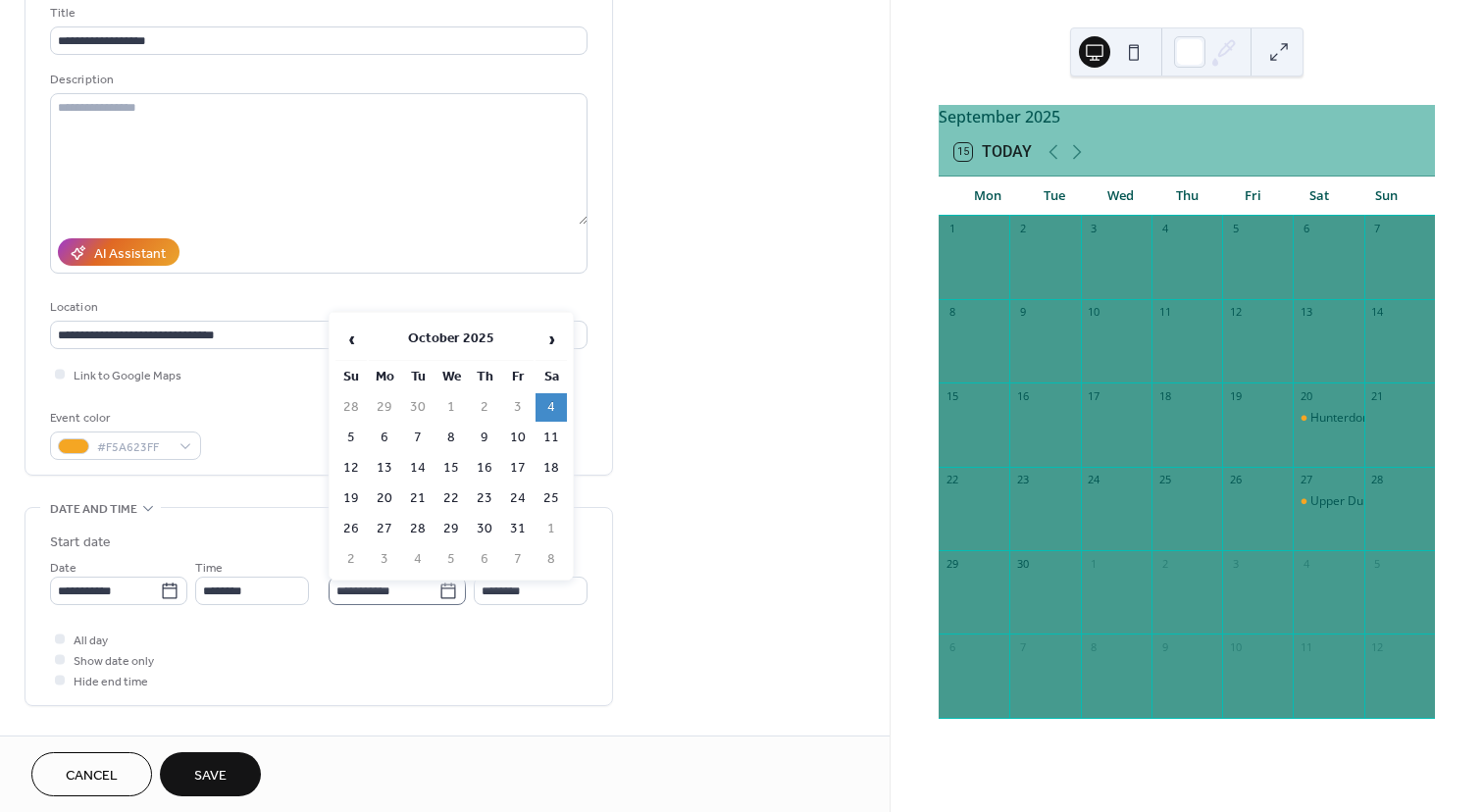 click 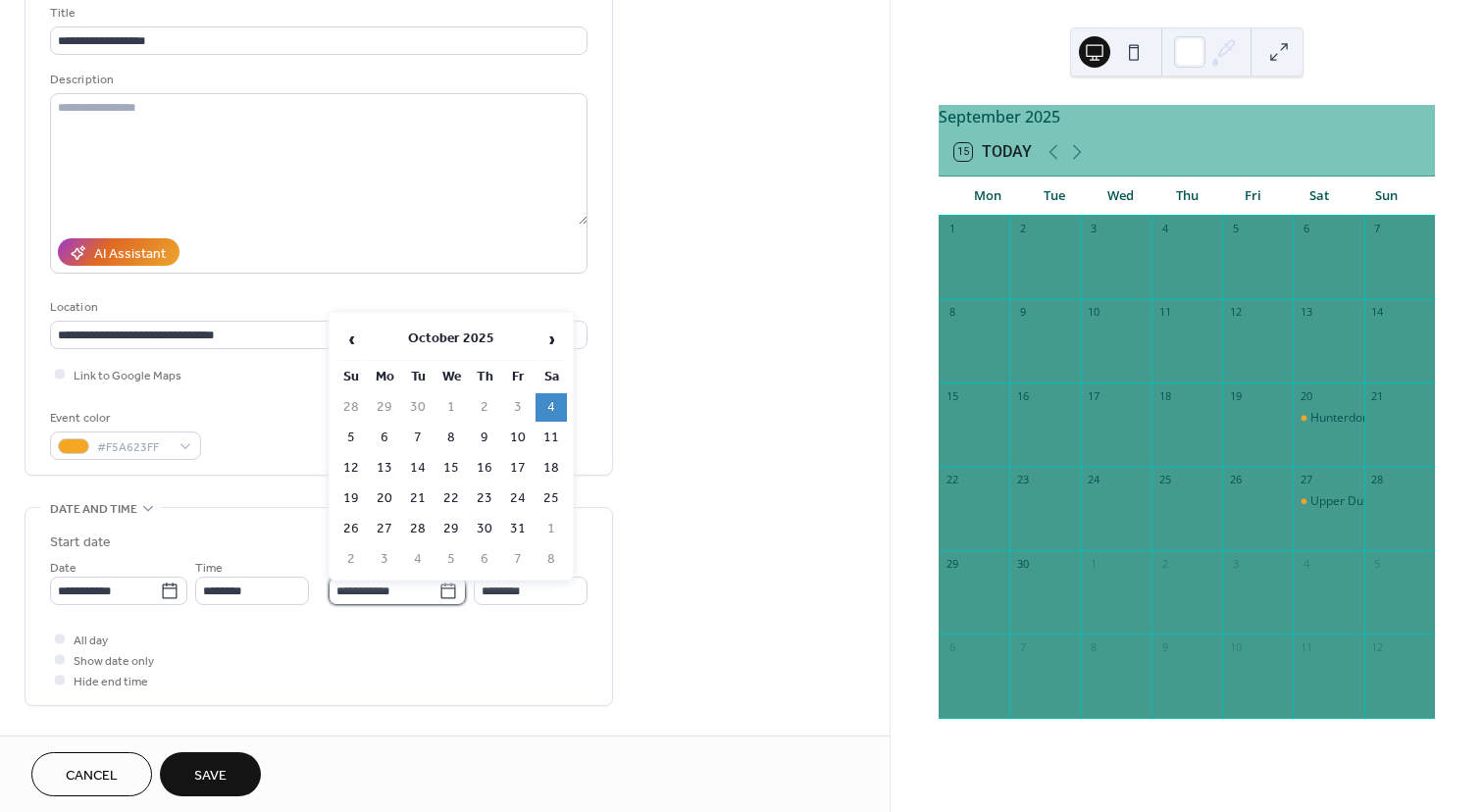 click on "**********" at bounding box center (384, 590) 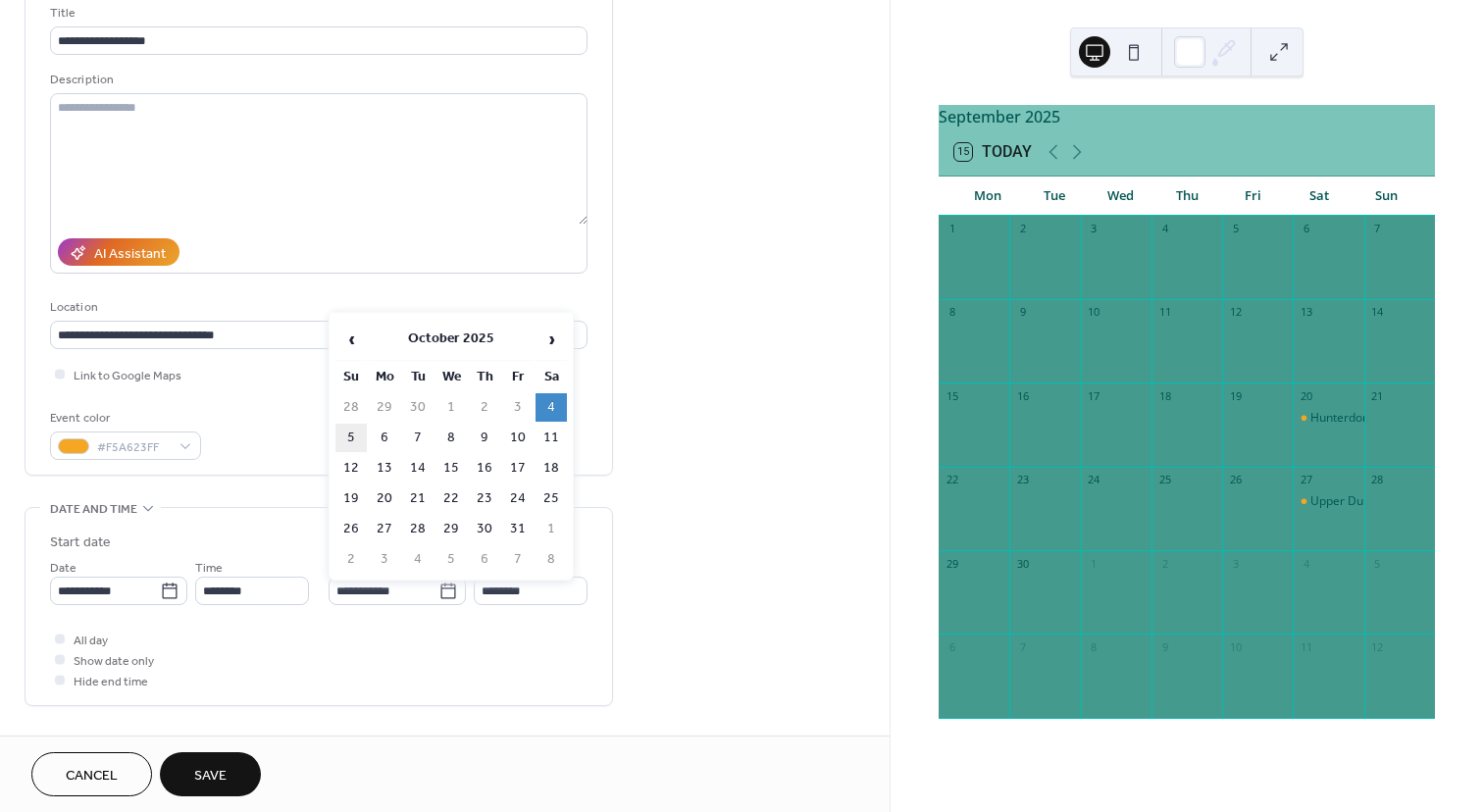 click on "5" at bounding box center (351, 437) 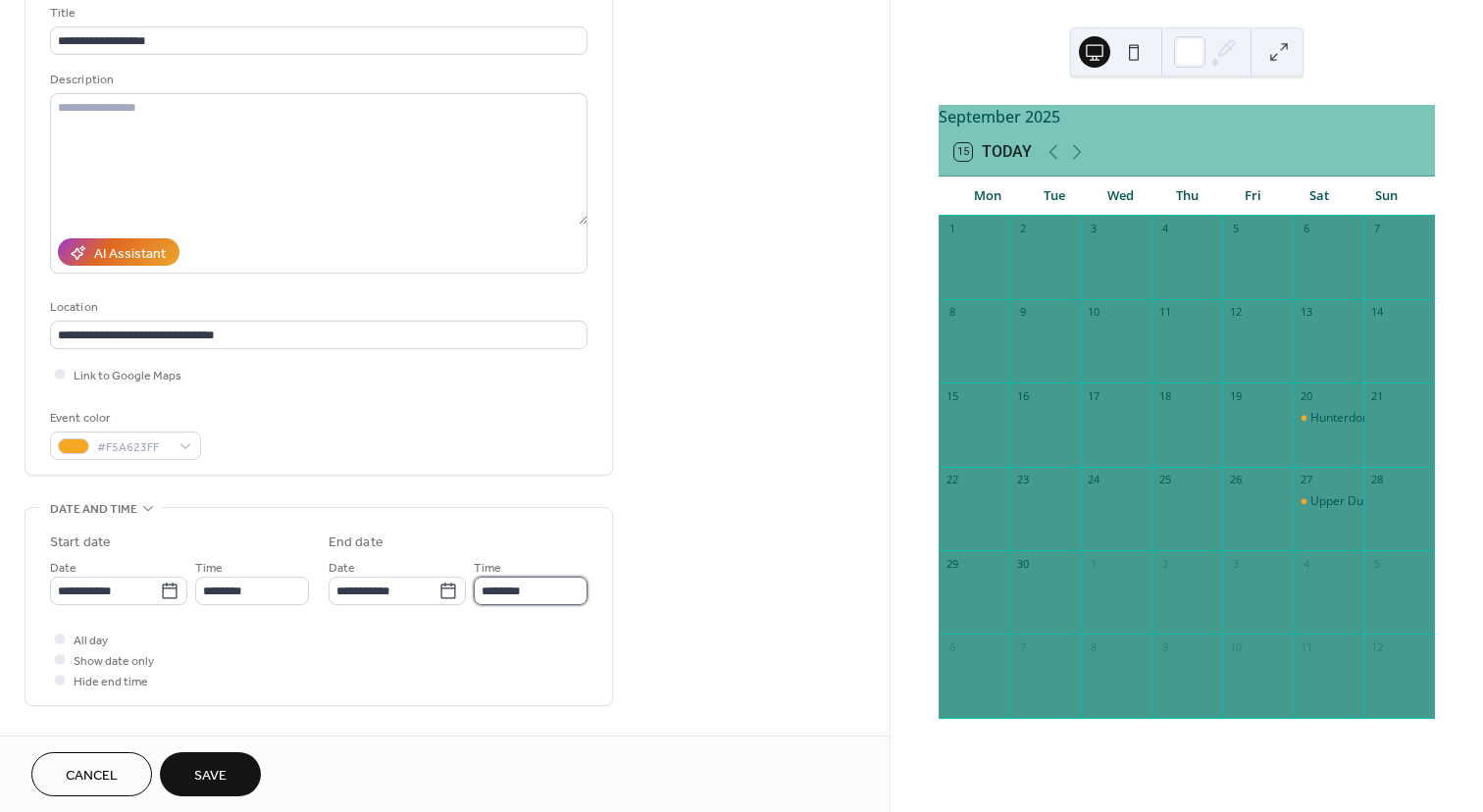 click on "********" at bounding box center [531, 590] 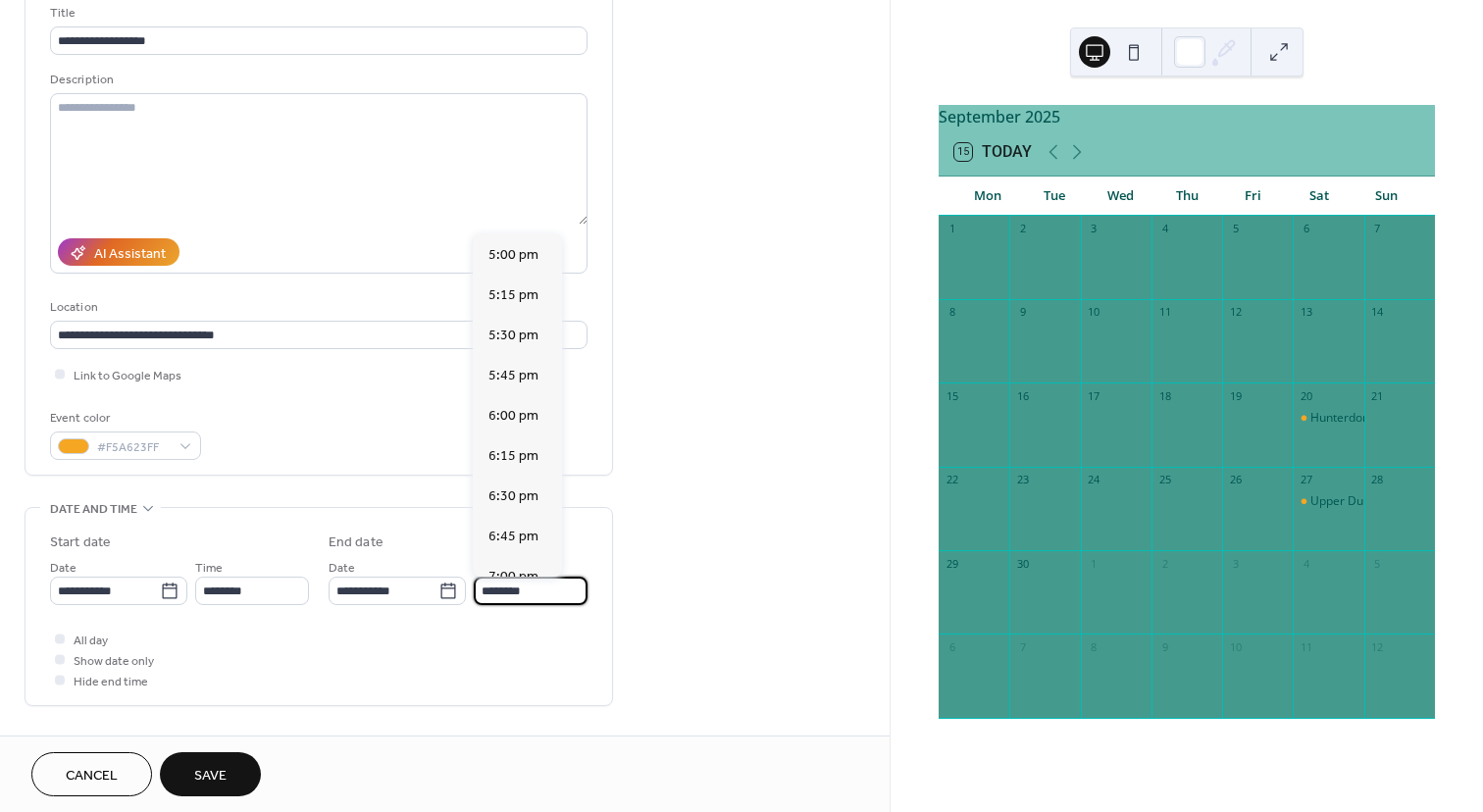 scroll, scrollTop: 2736, scrollLeft: 0, axis: vertical 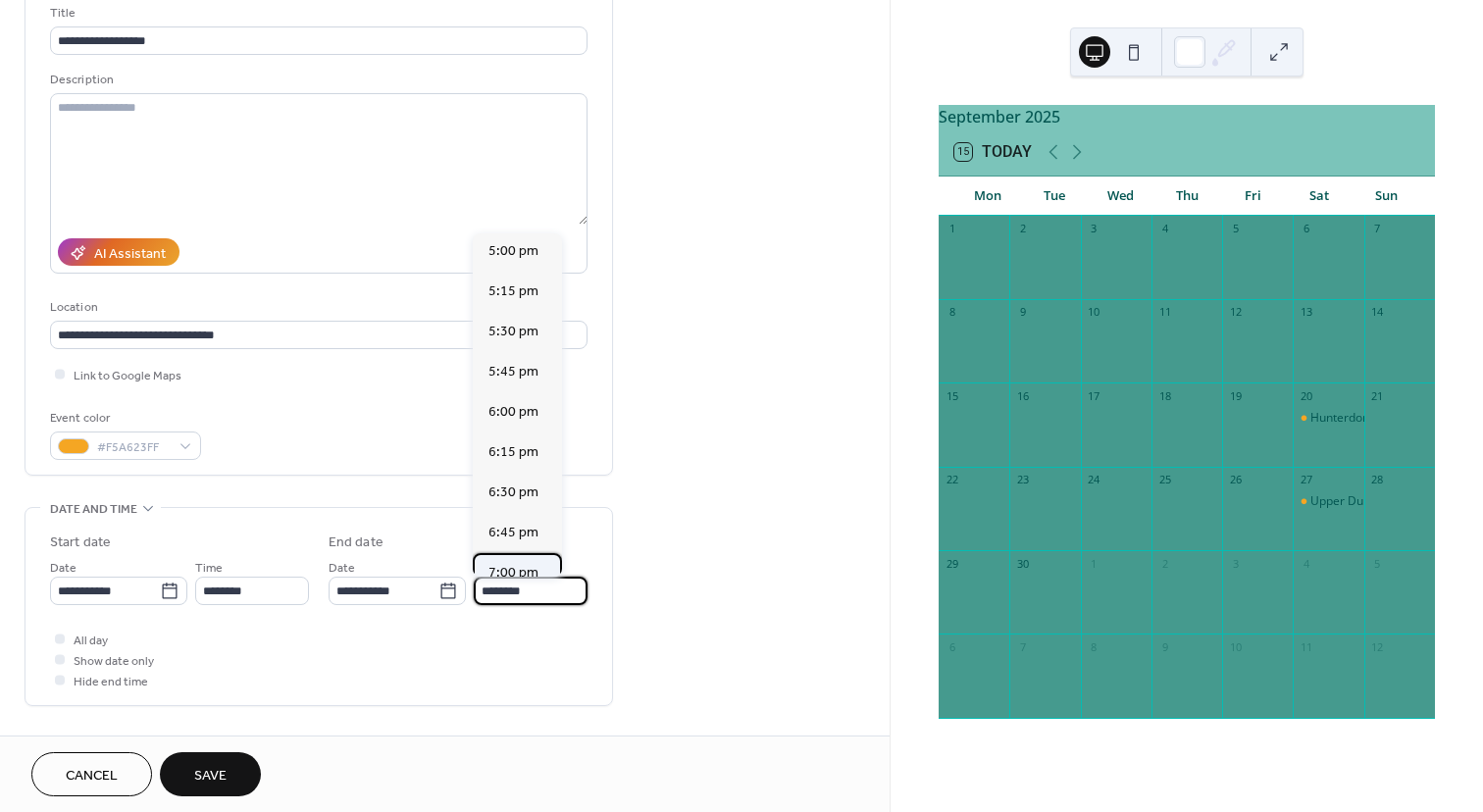click on "7:00 pm" at bounding box center (513, 573) 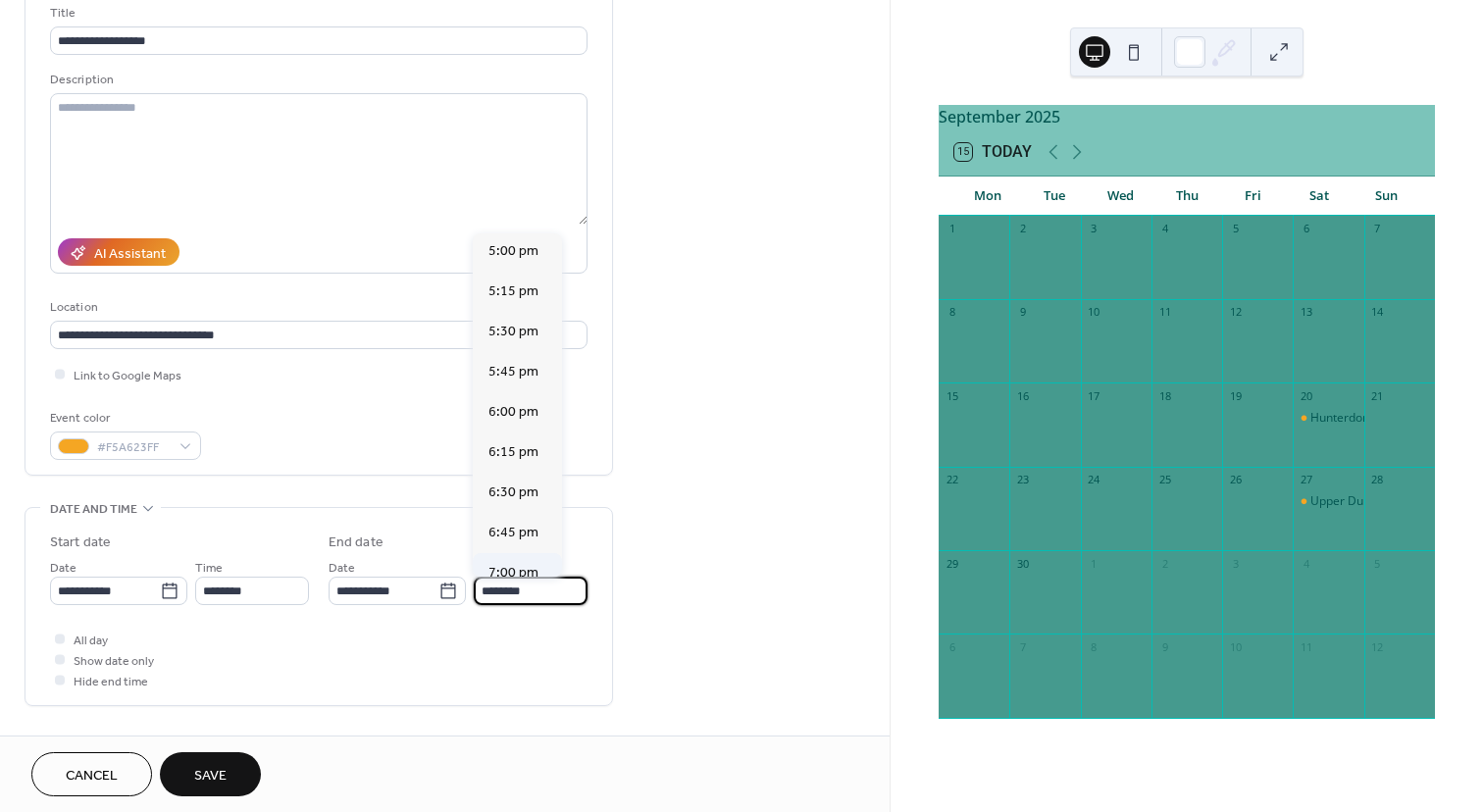 type on "*******" 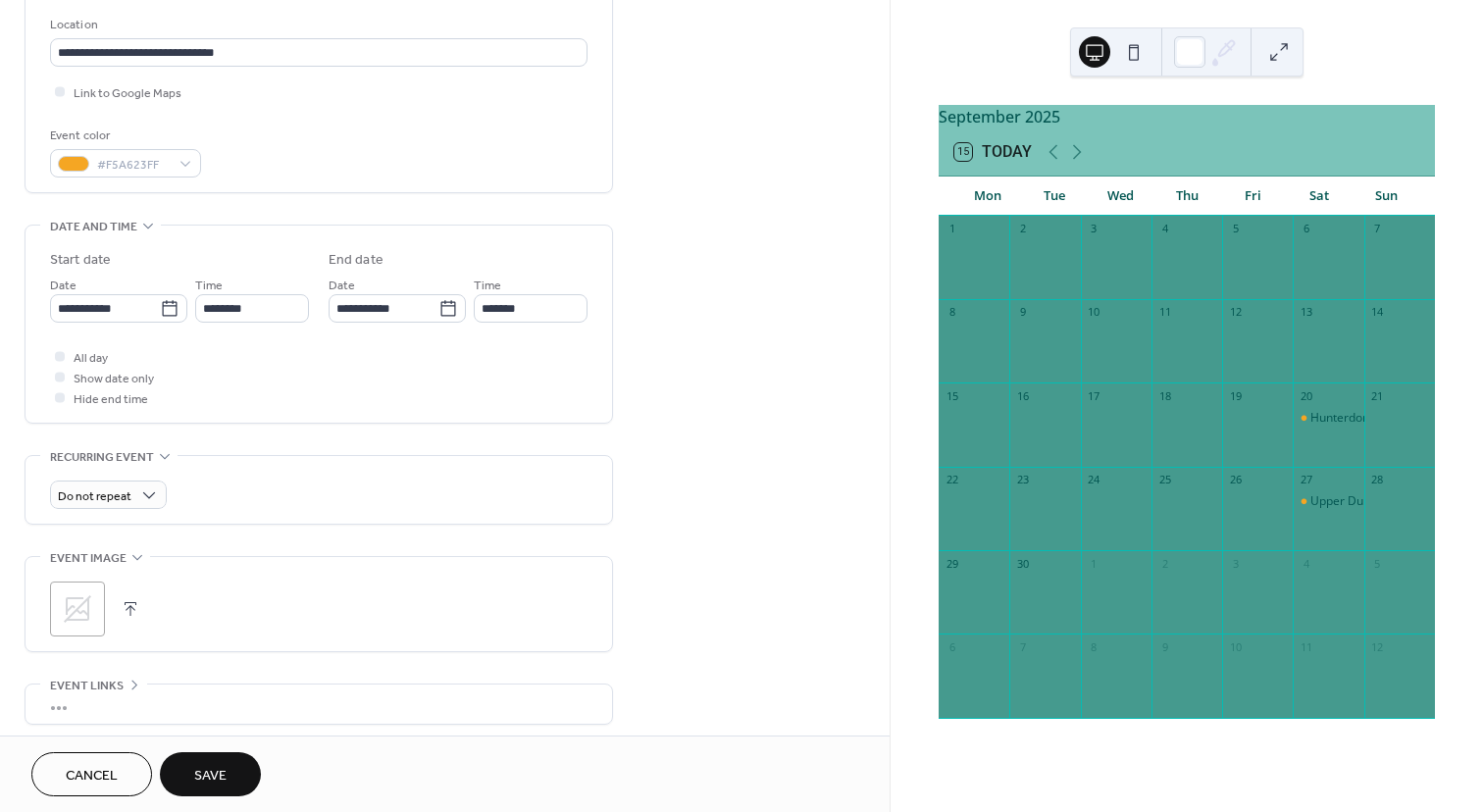 scroll, scrollTop: 416, scrollLeft: 0, axis: vertical 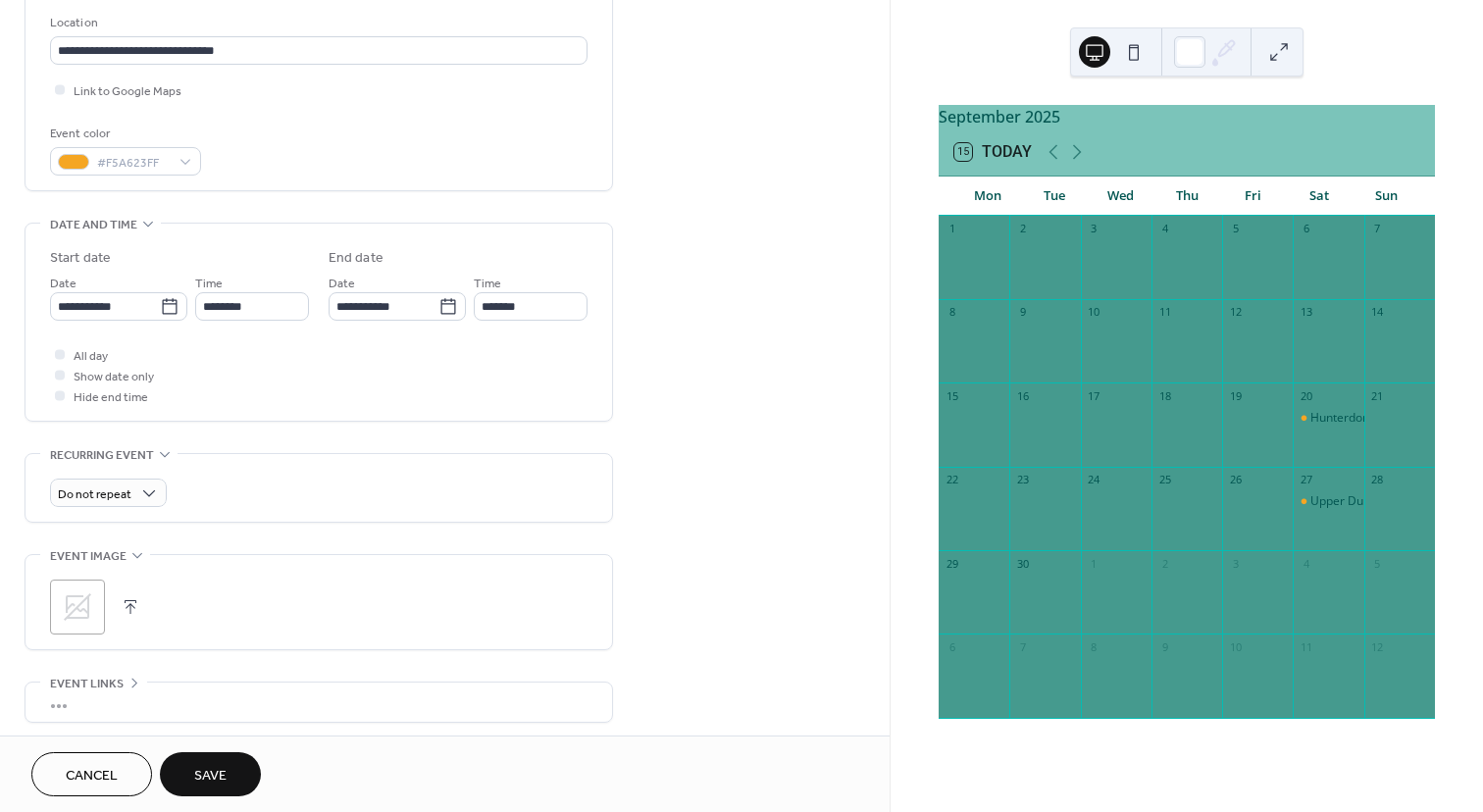 click on "Save" at bounding box center (210, 776) 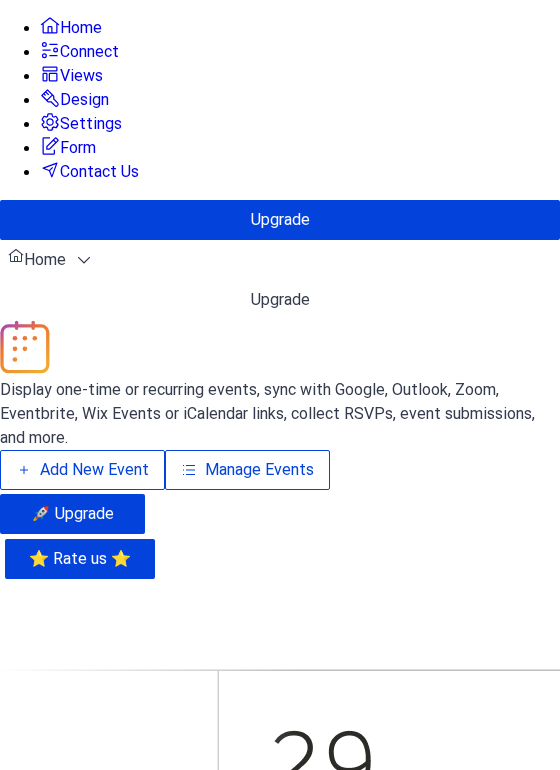 scroll, scrollTop: 0, scrollLeft: 0, axis: both 